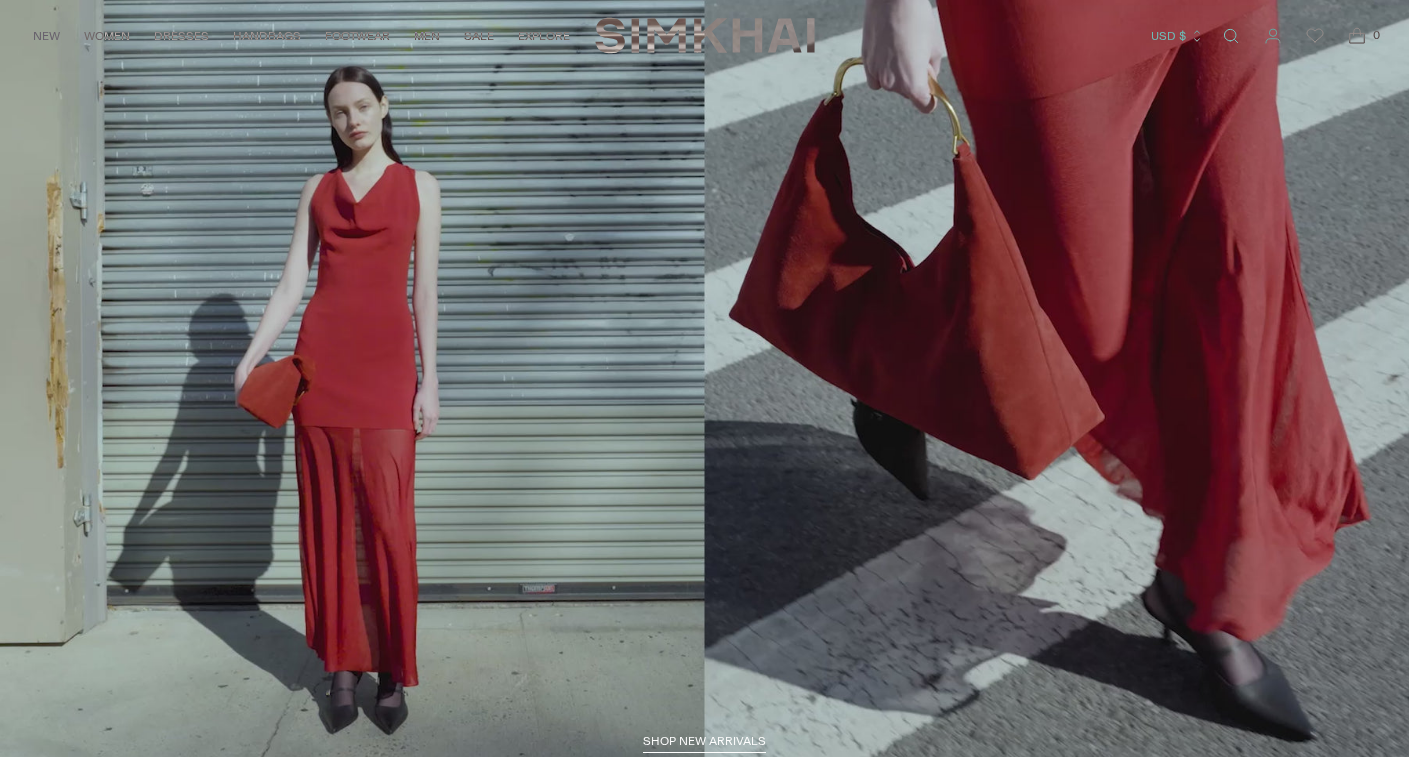 scroll, scrollTop: 0, scrollLeft: 0, axis: both 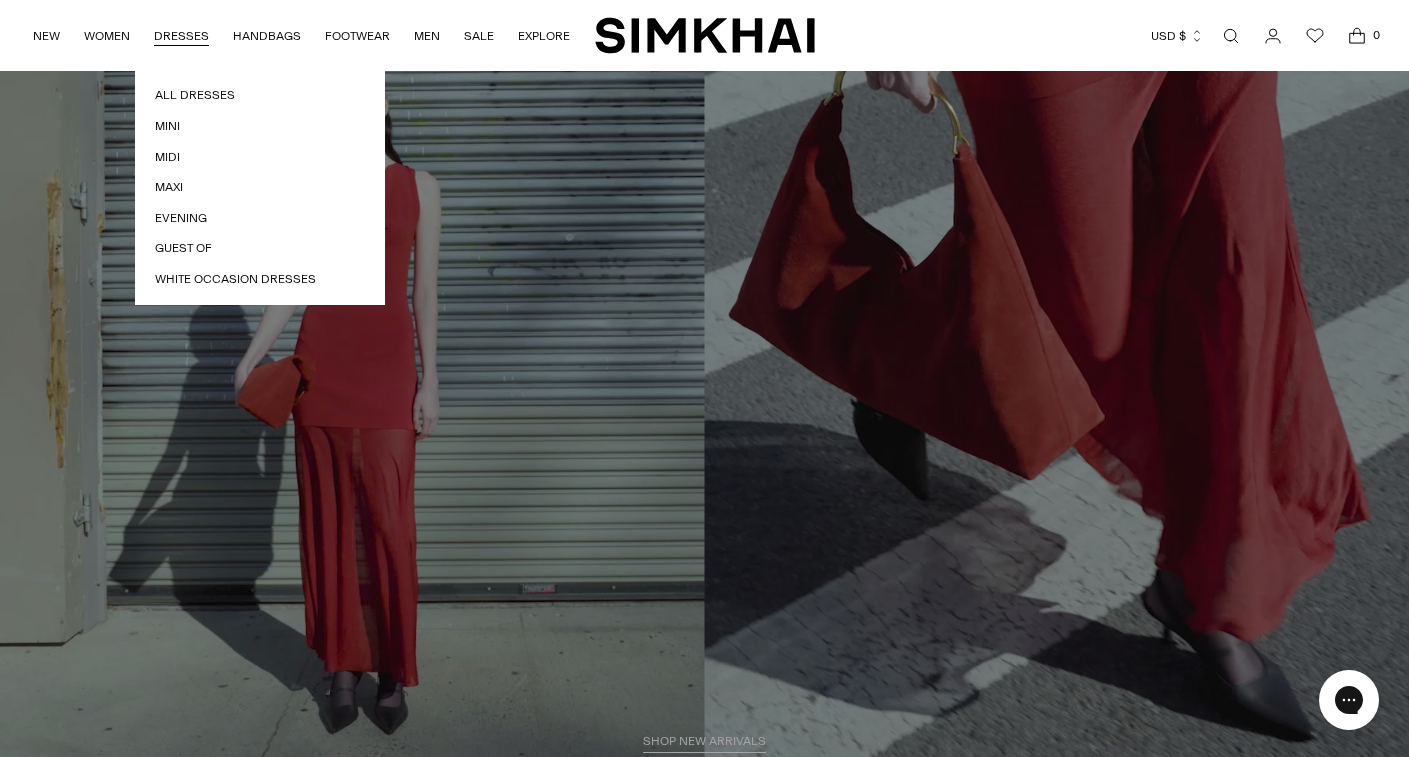 click on "DRESSES" at bounding box center [181, 36] 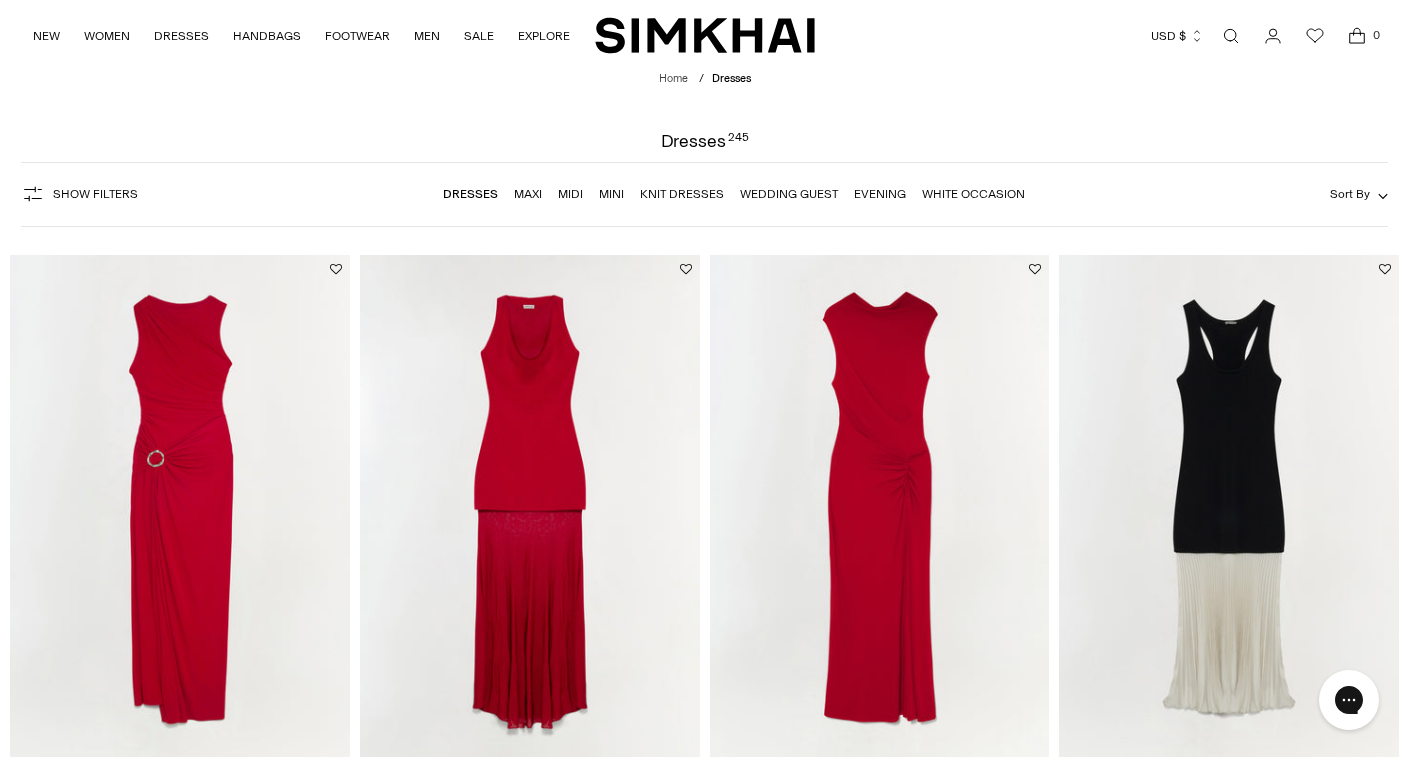 scroll, scrollTop: 0, scrollLeft: 0, axis: both 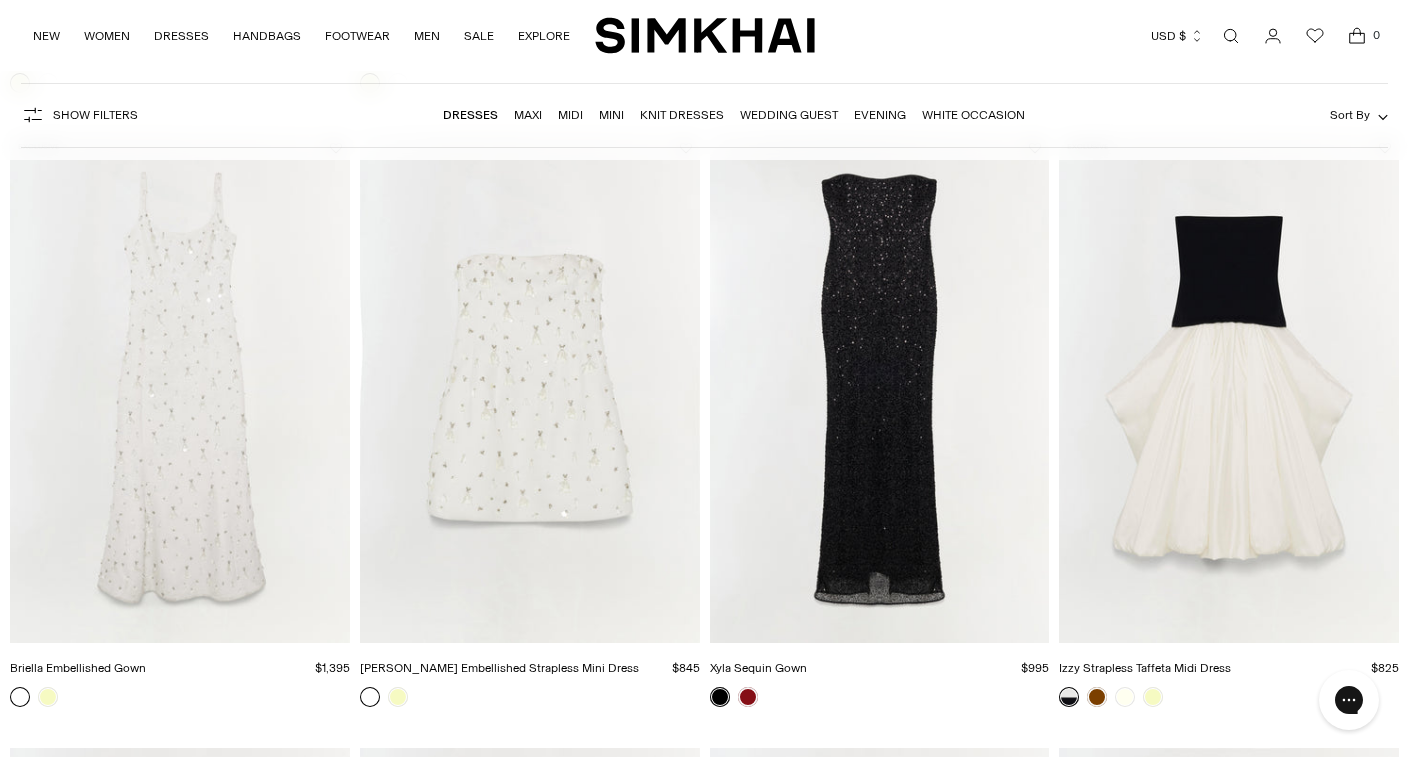click at bounding box center (0, 0) 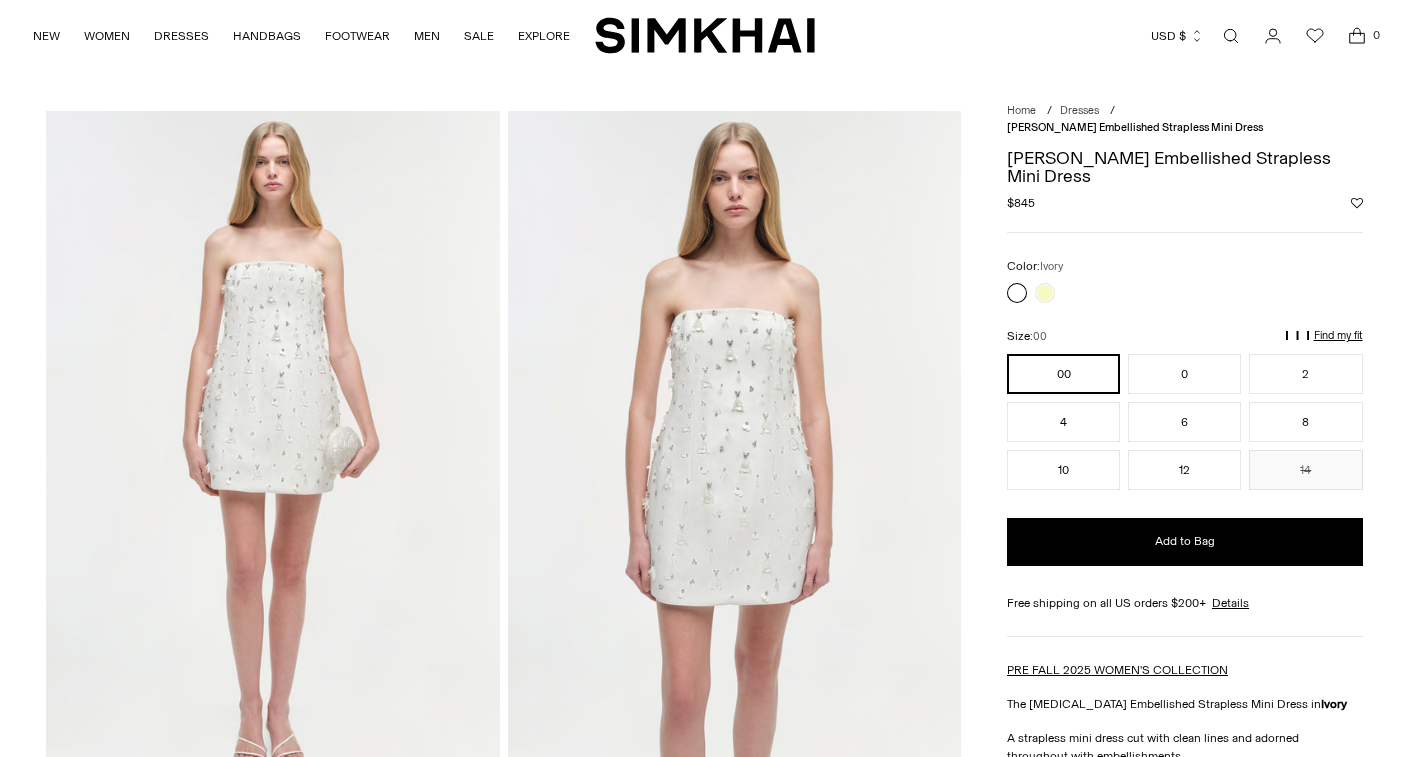 scroll, scrollTop: 0, scrollLeft: 0, axis: both 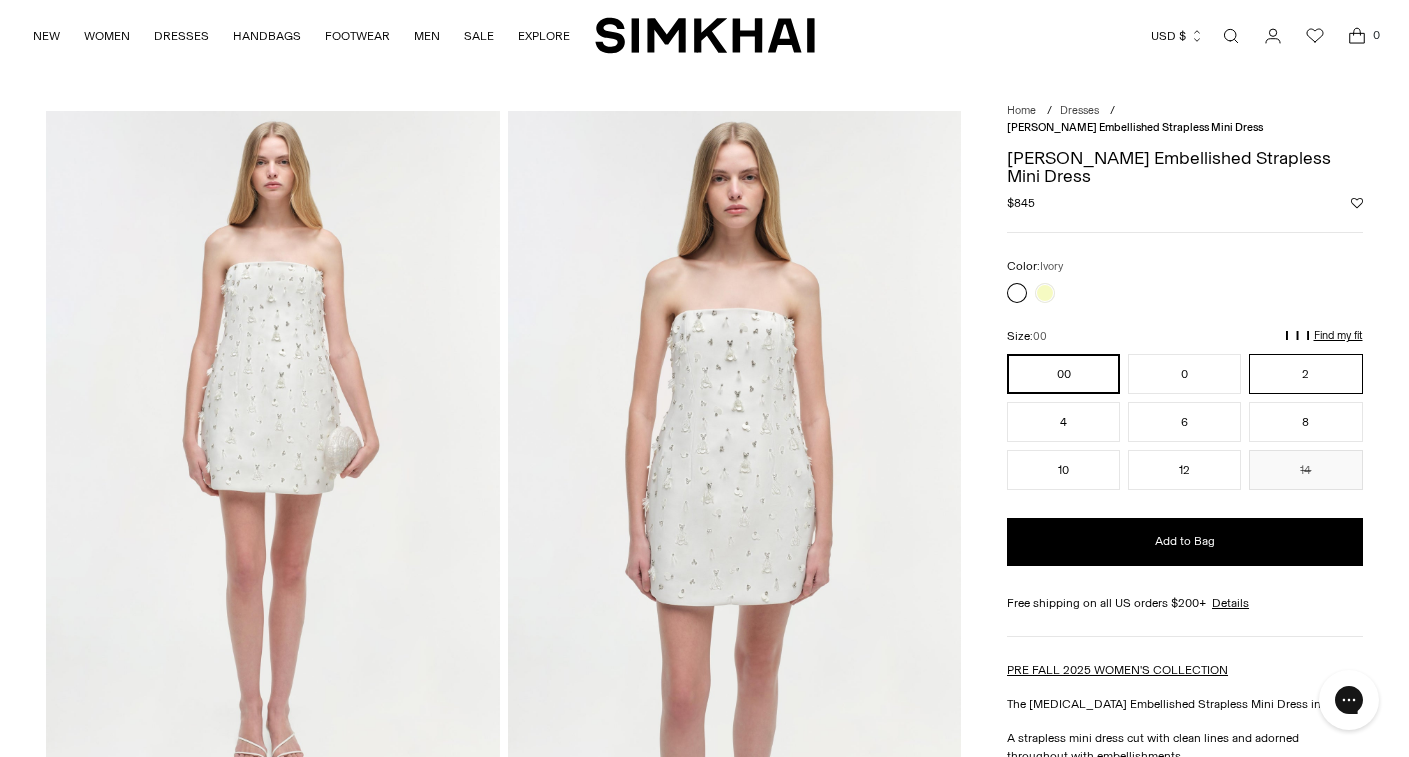 click on "2" at bounding box center [1305, 374] 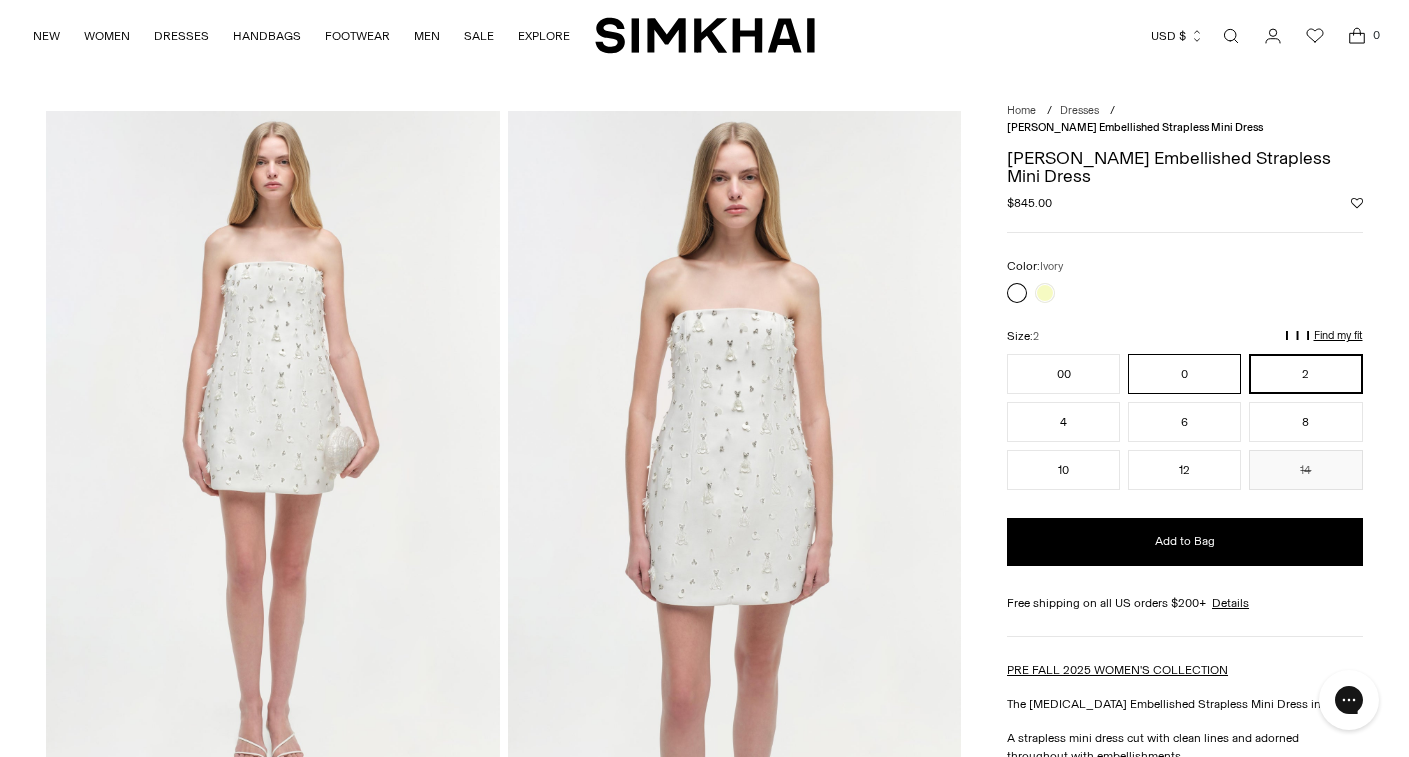 click on "0" at bounding box center (1184, 374) 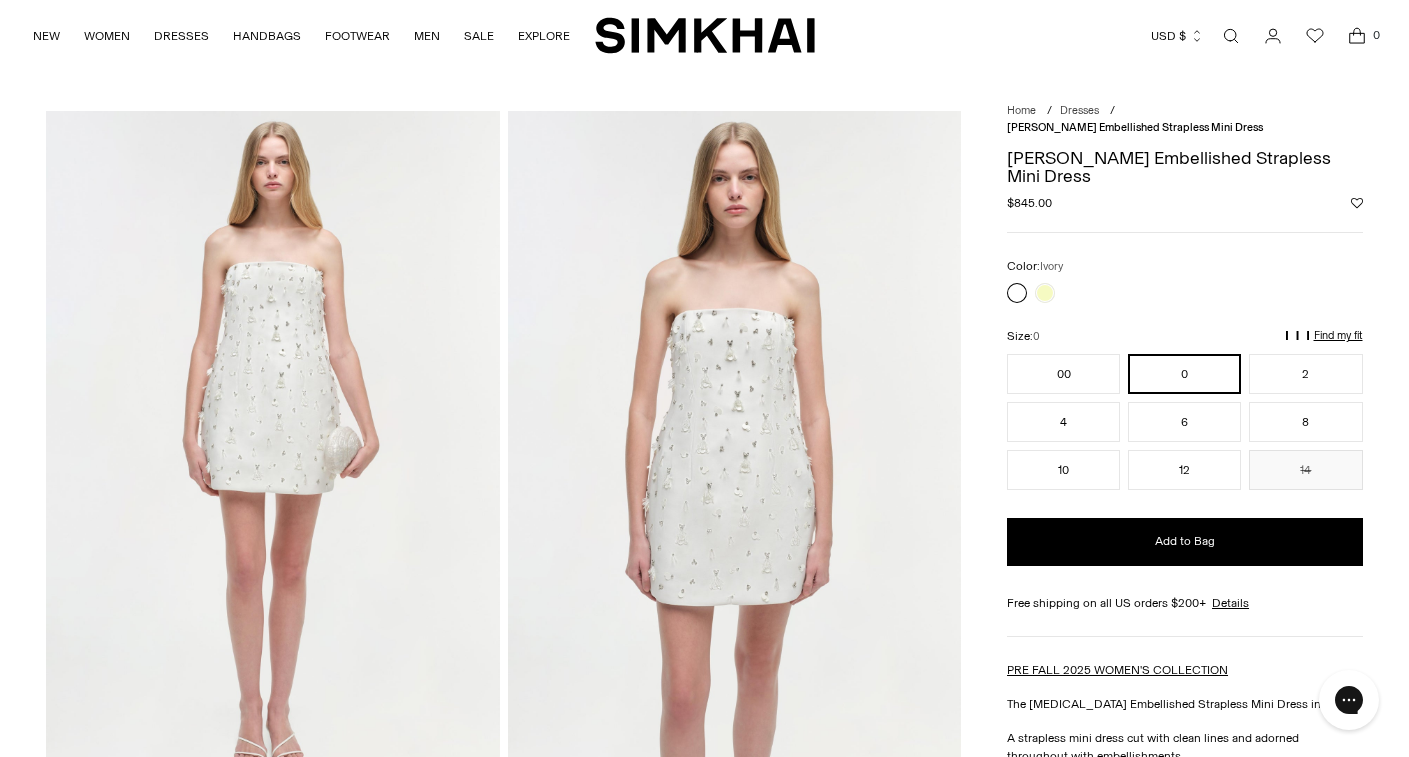 click at bounding box center (272, 451) 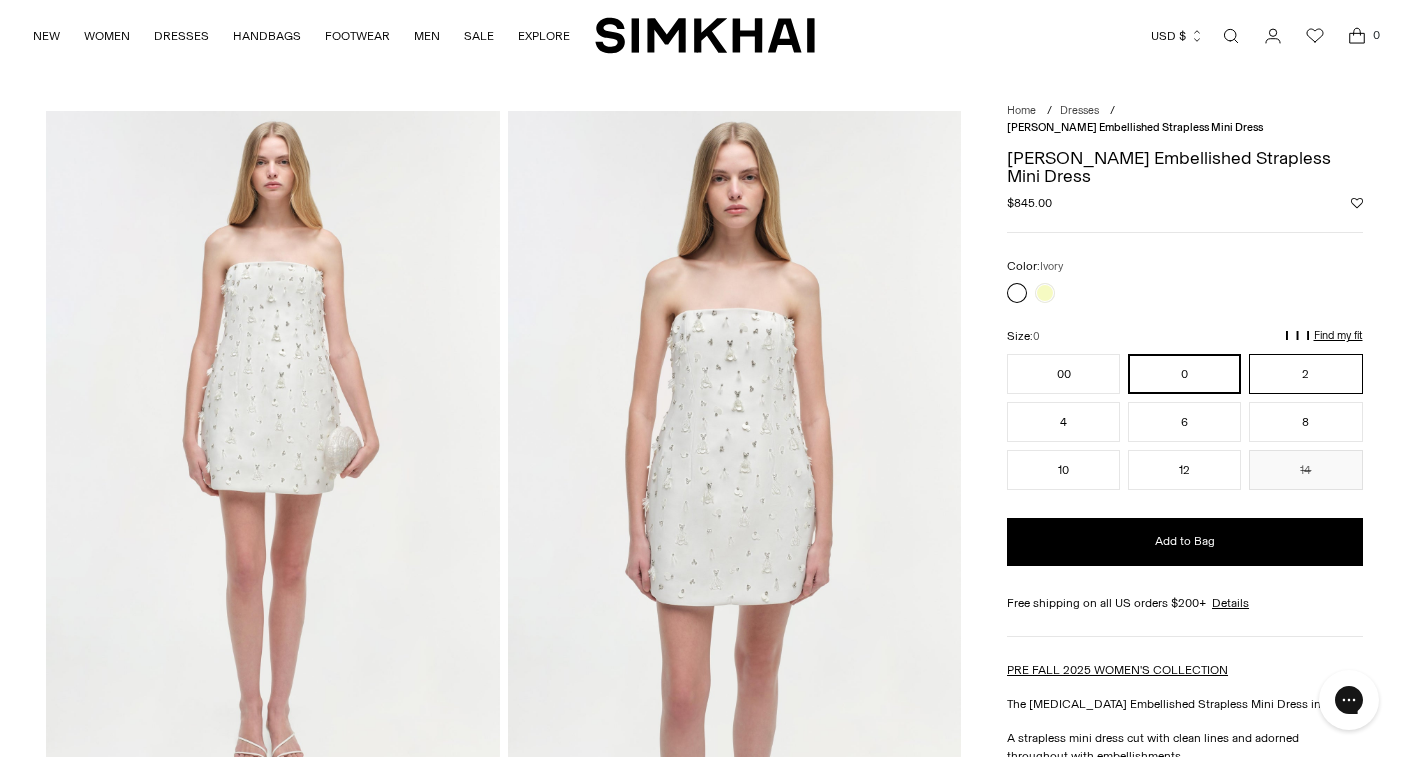 click on "2" at bounding box center (1305, 374) 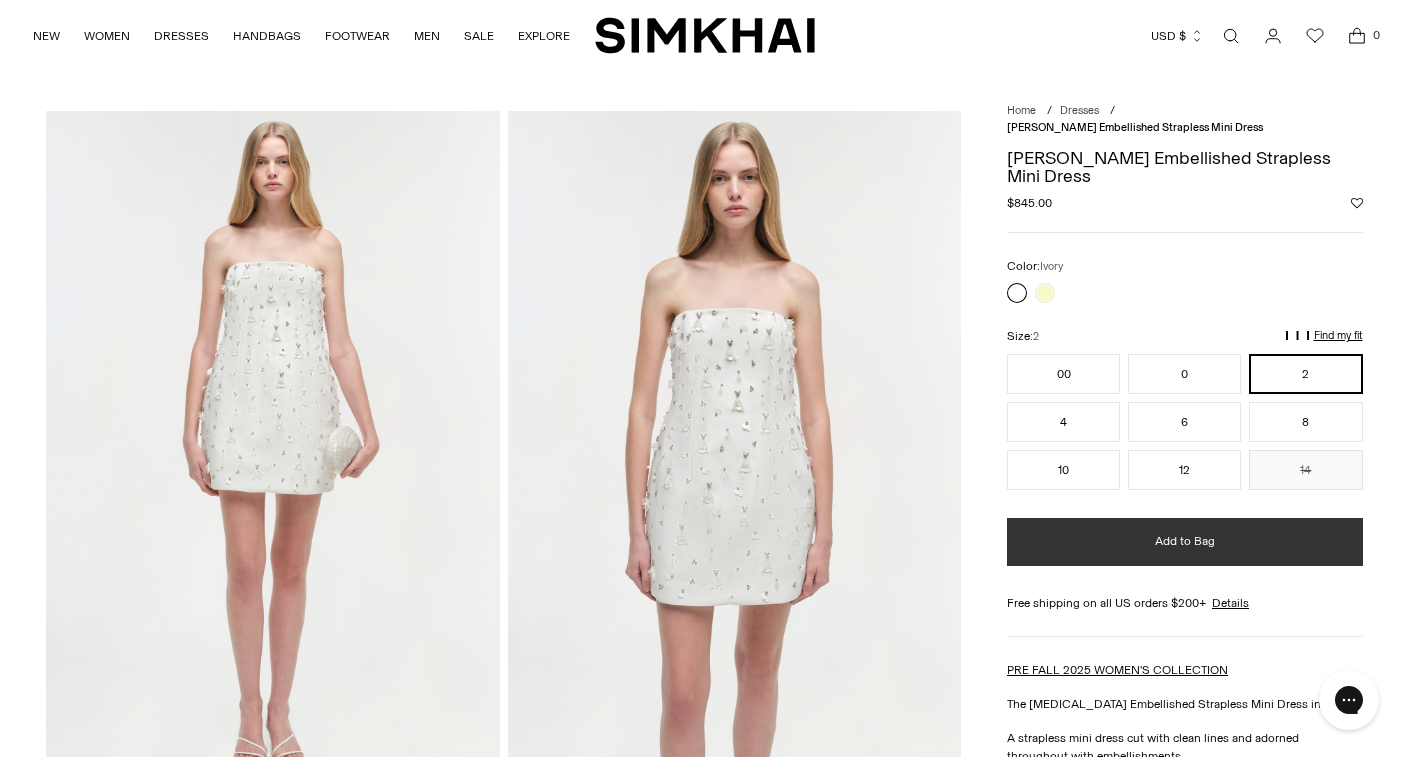 click on "Add to Bag" at bounding box center [1185, 541] 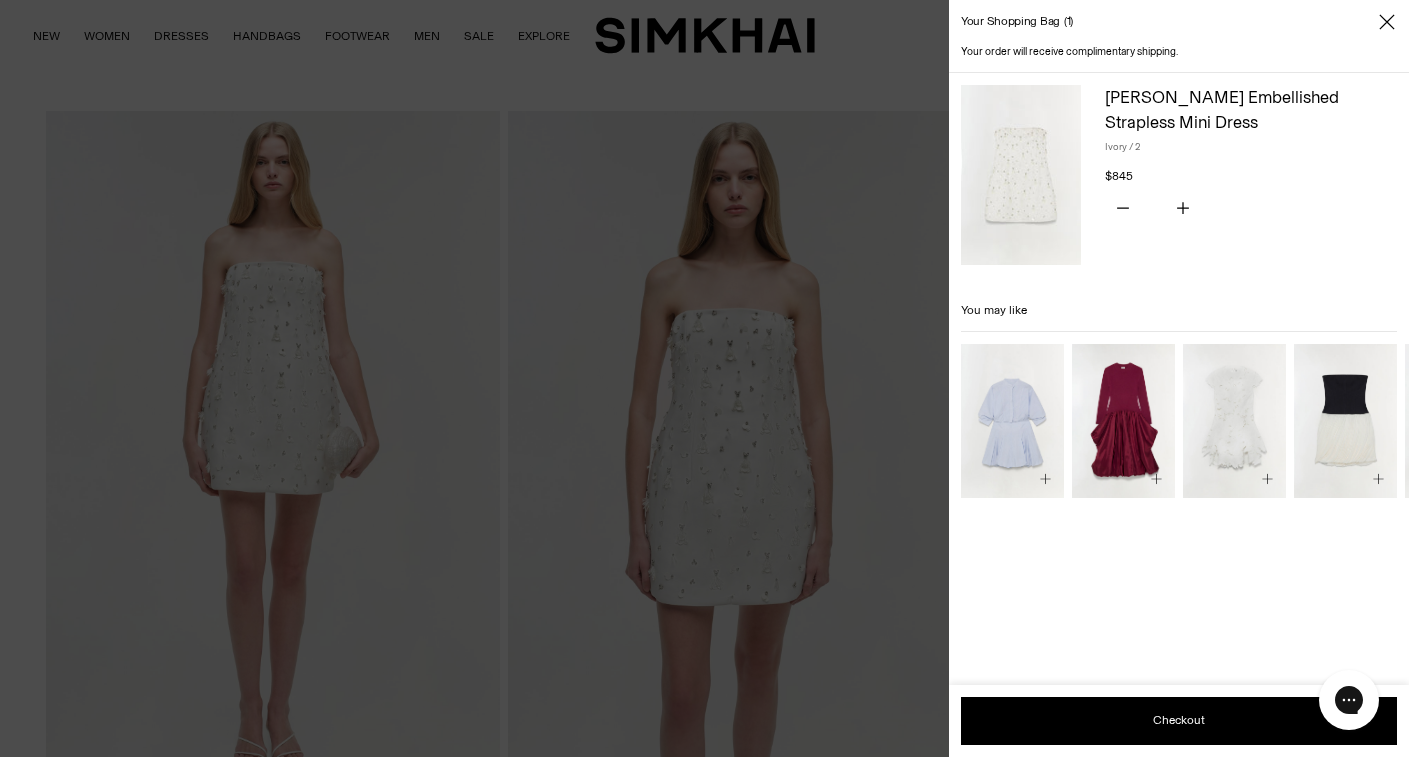click at bounding box center [0, 0] 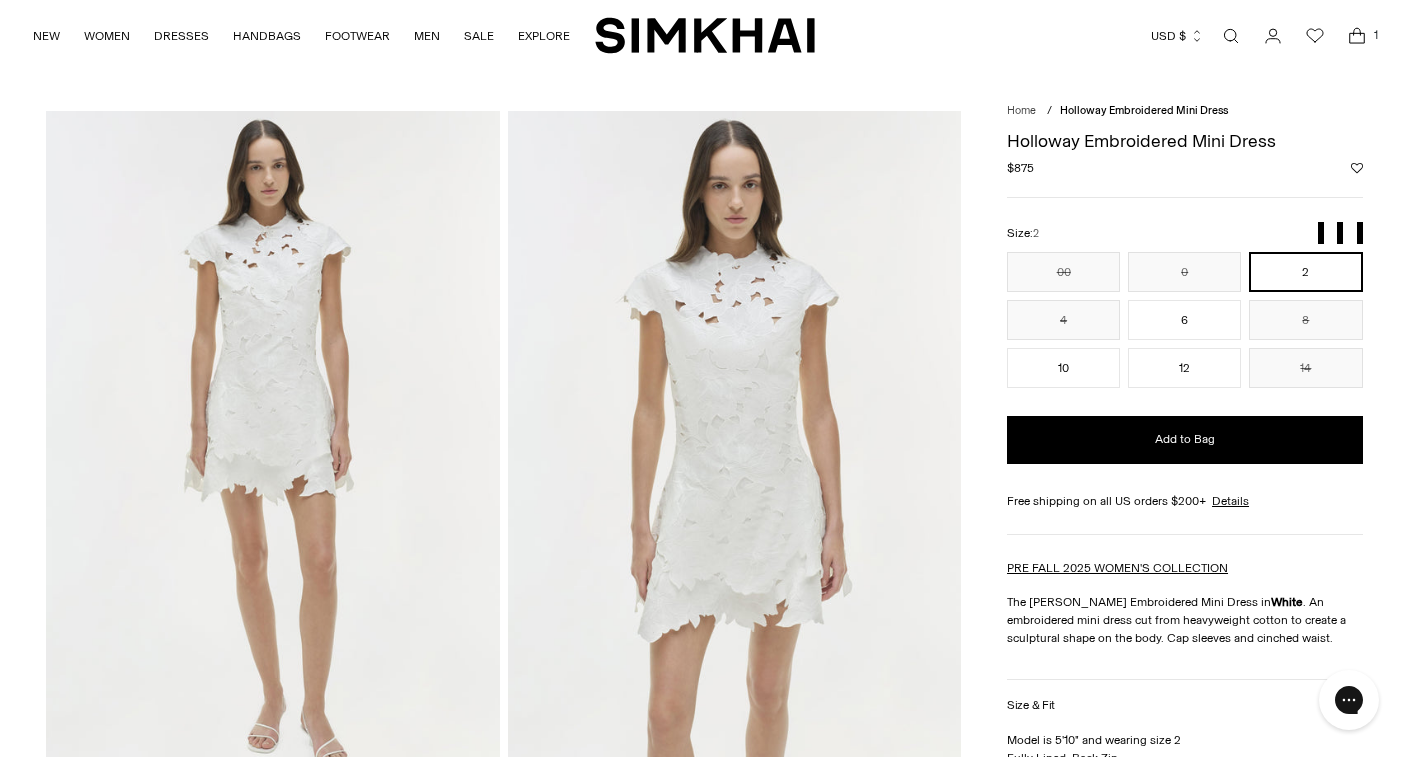 scroll, scrollTop: 0, scrollLeft: 0, axis: both 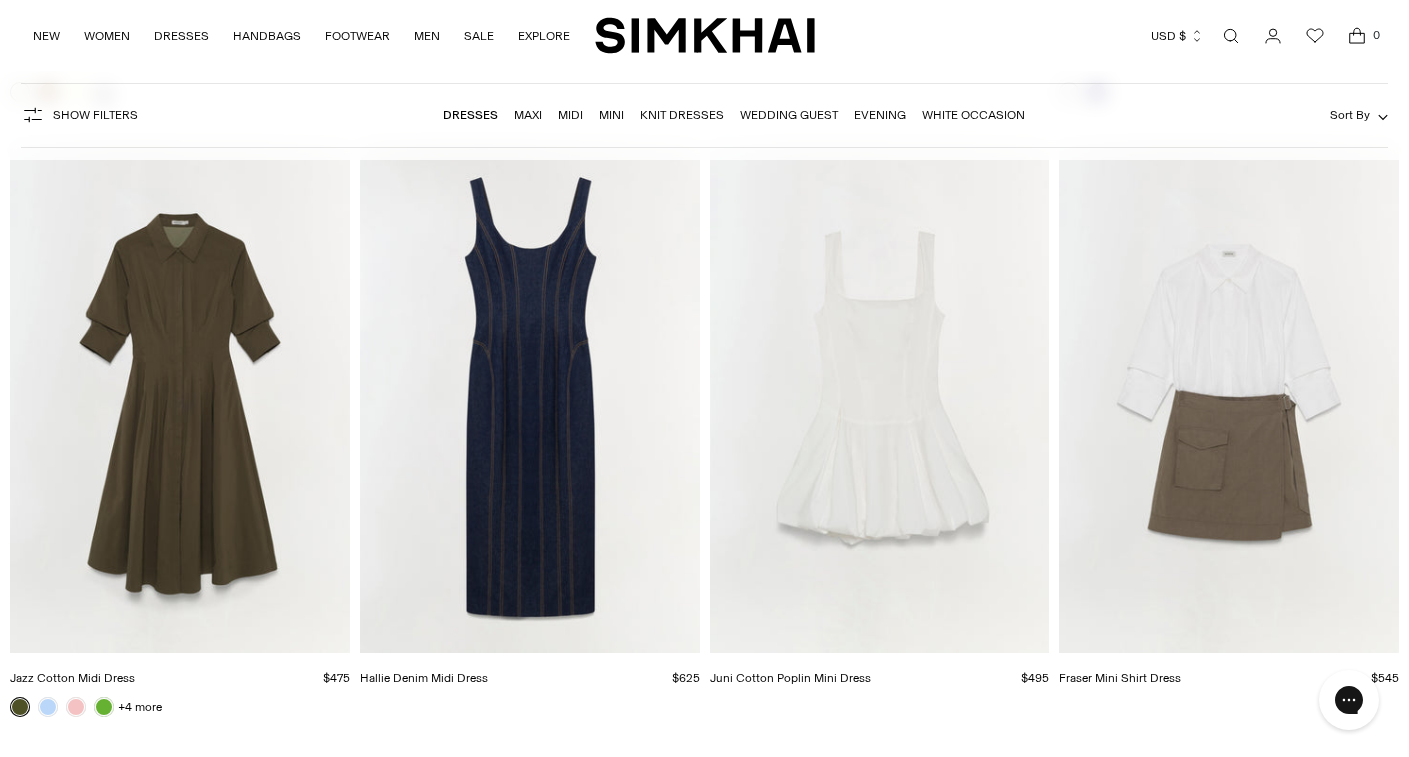click at bounding box center (0, 0) 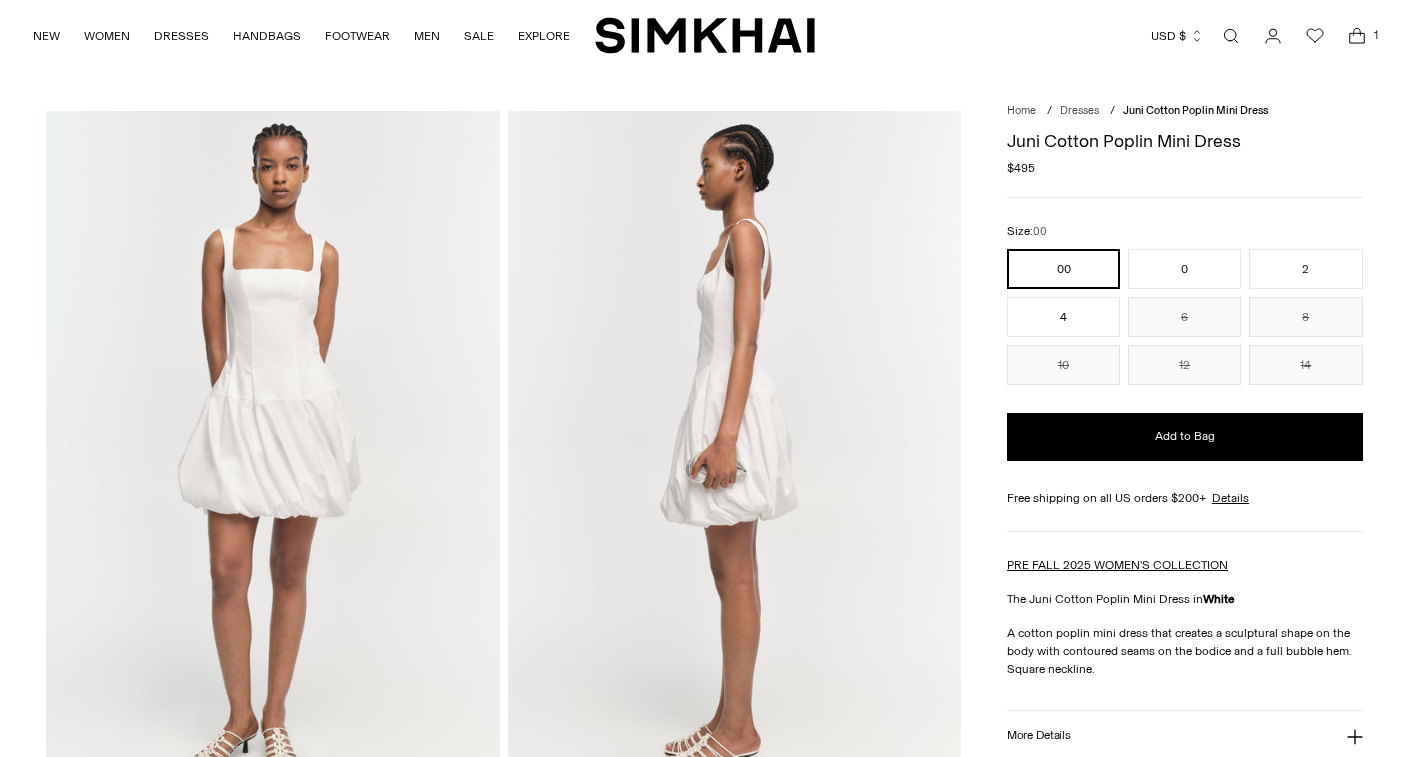 scroll, scrollTop: 0, scrollLeft: 0, axis: both 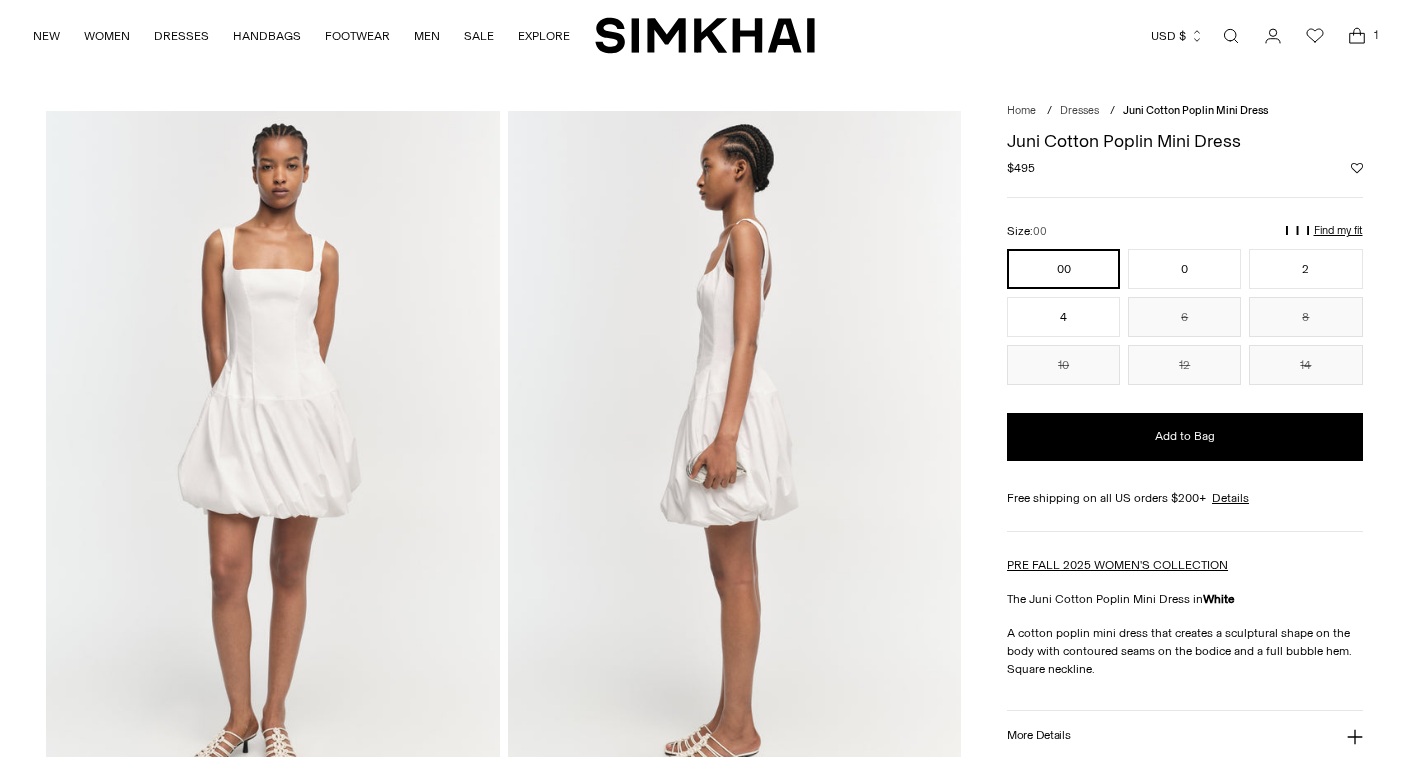 click at bounding box center (272, 451) 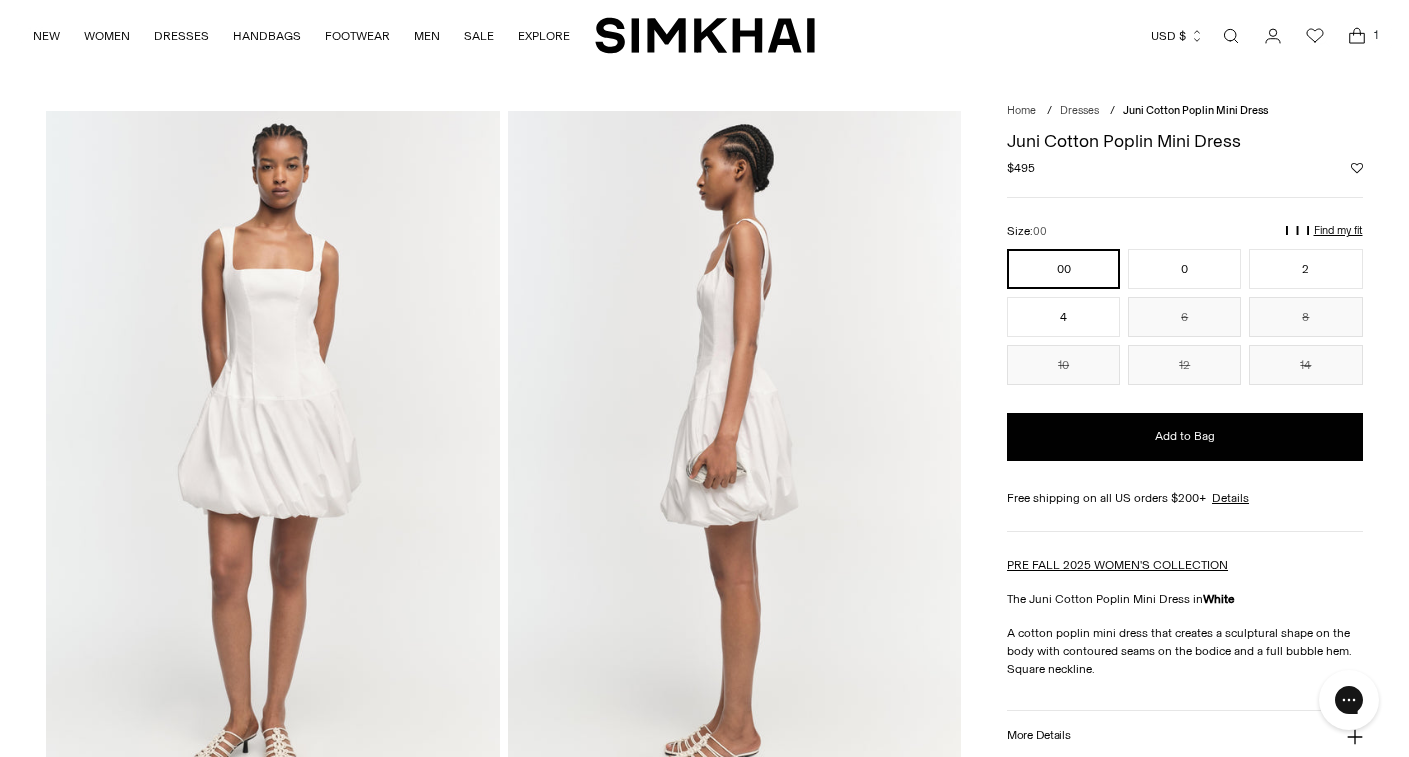 scroll, scrollTop: 0, scrollLeft: 0, axis: both 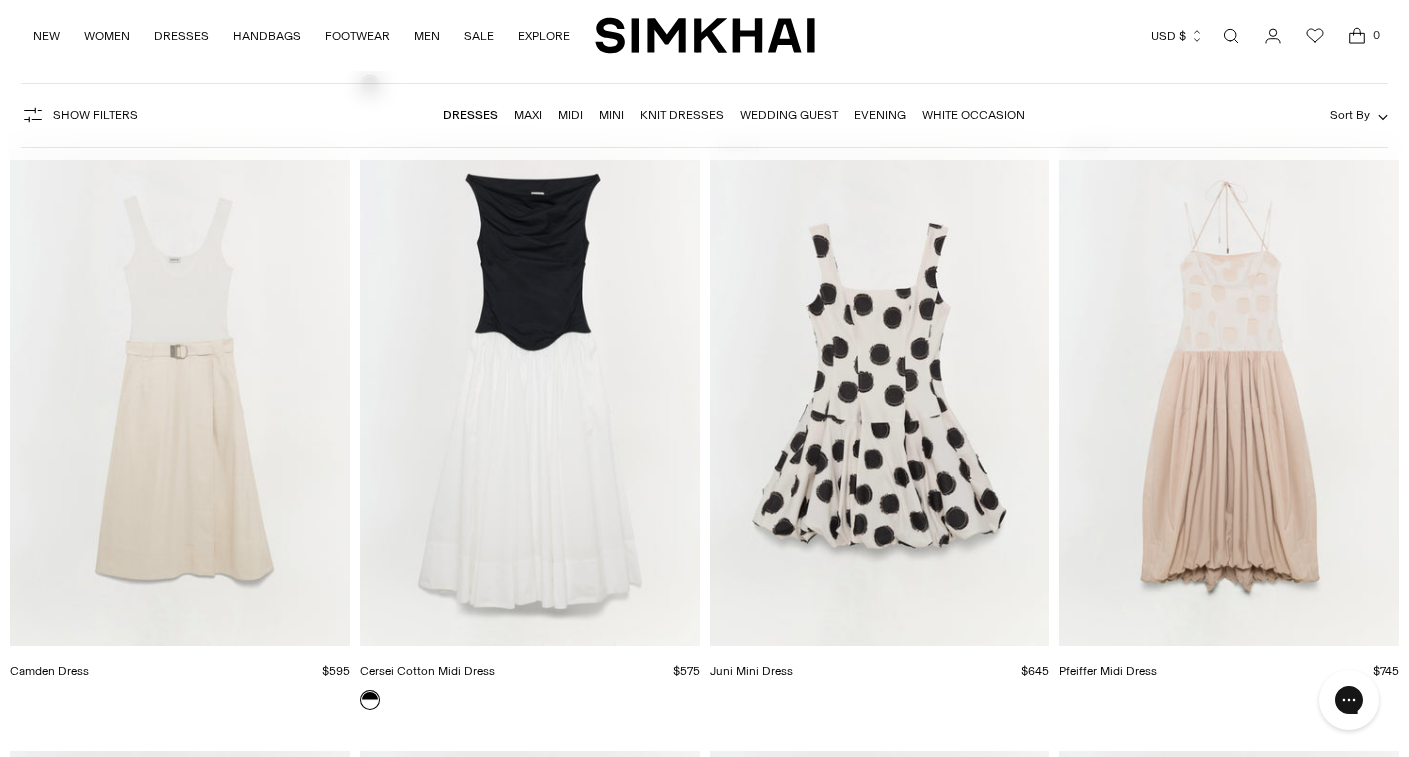 click at bounding box center (0, 0) 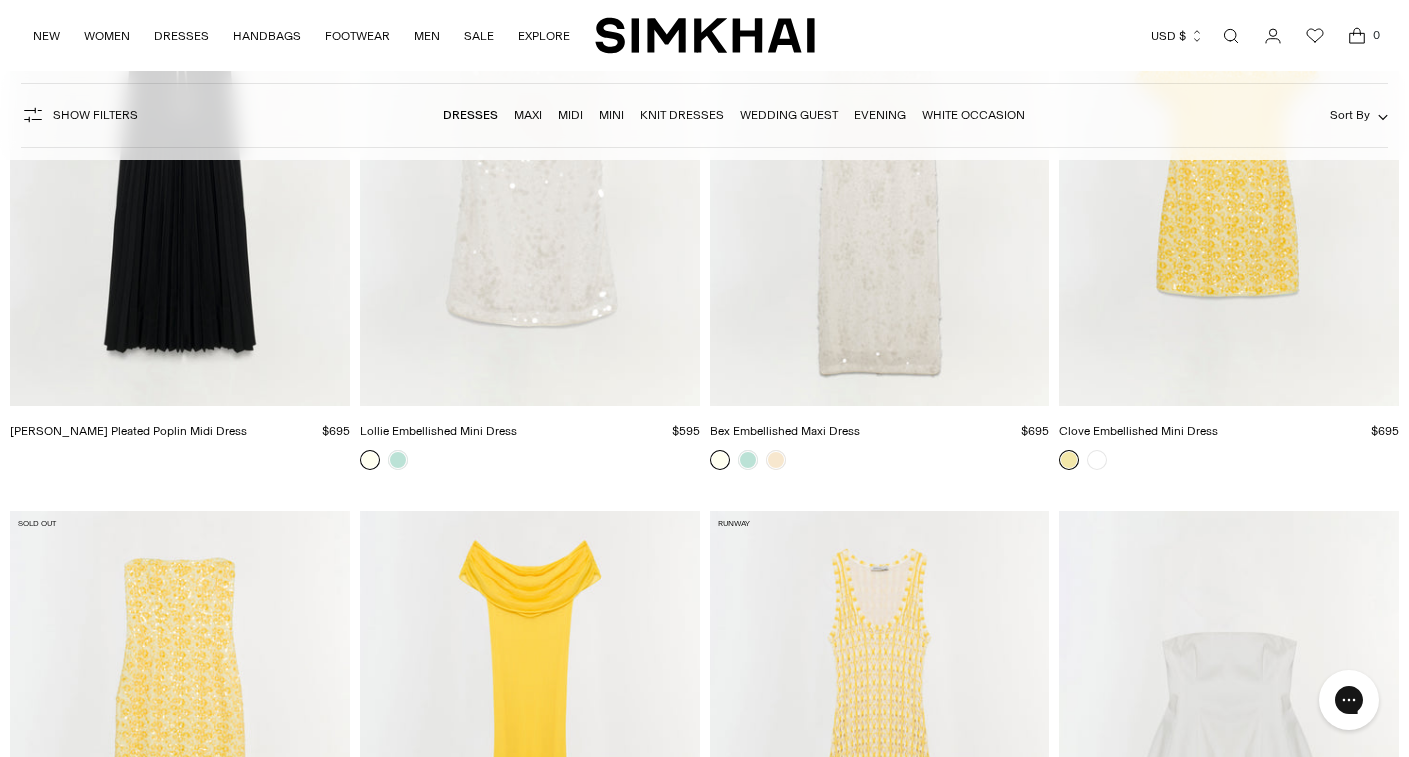 scroll, scrollTop: 21713, scrollLeft: 0, axis: vertical 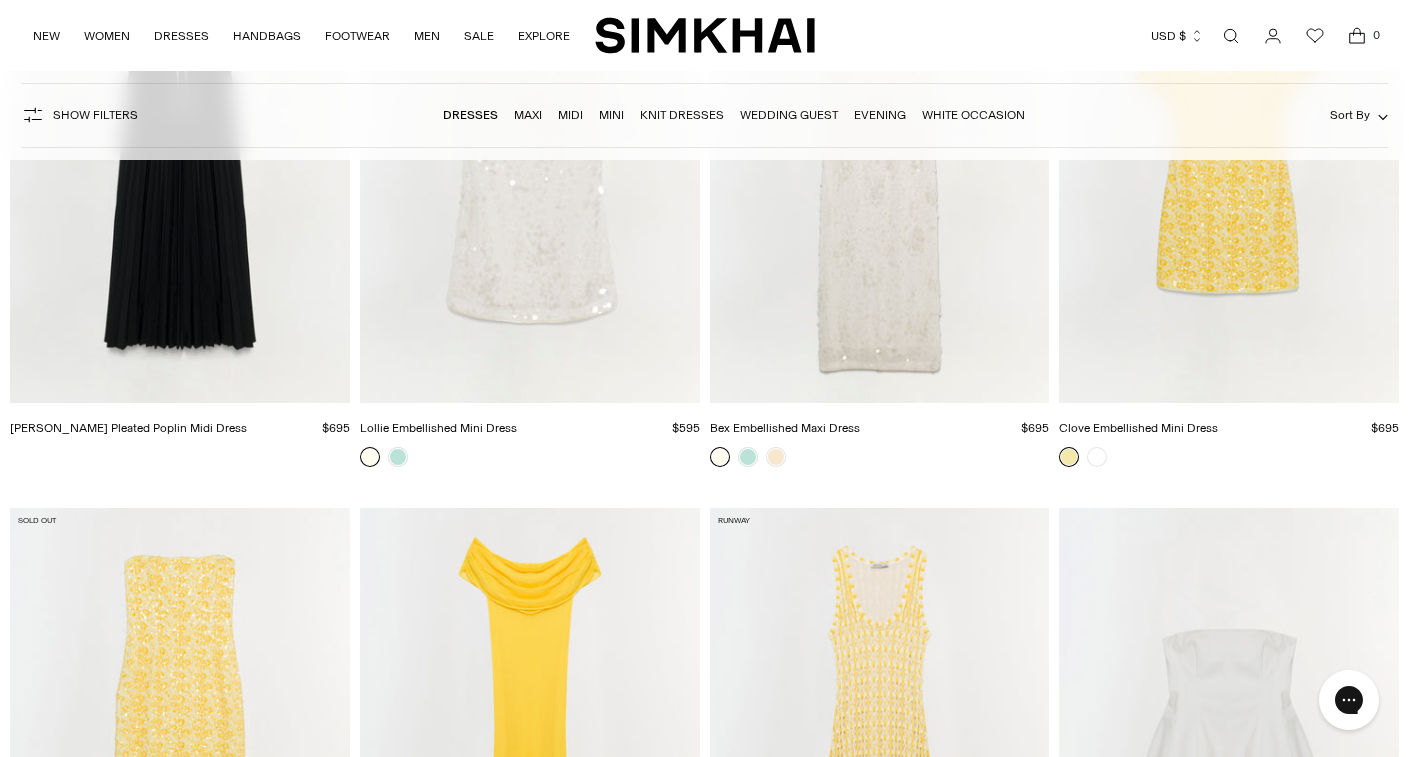 click at bounding box center (0, 0) 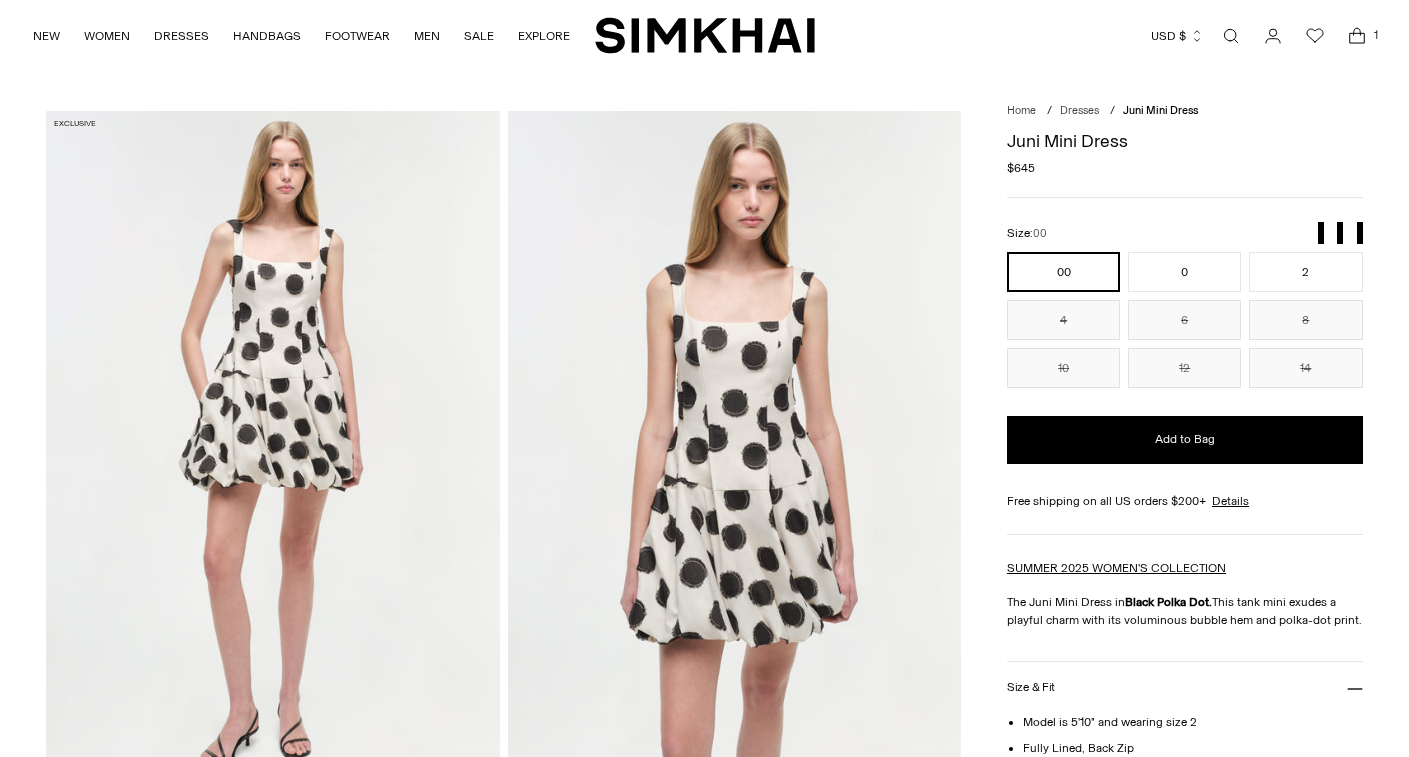scroll, scrollTop: 0, scrollLeft: 0, axis: both 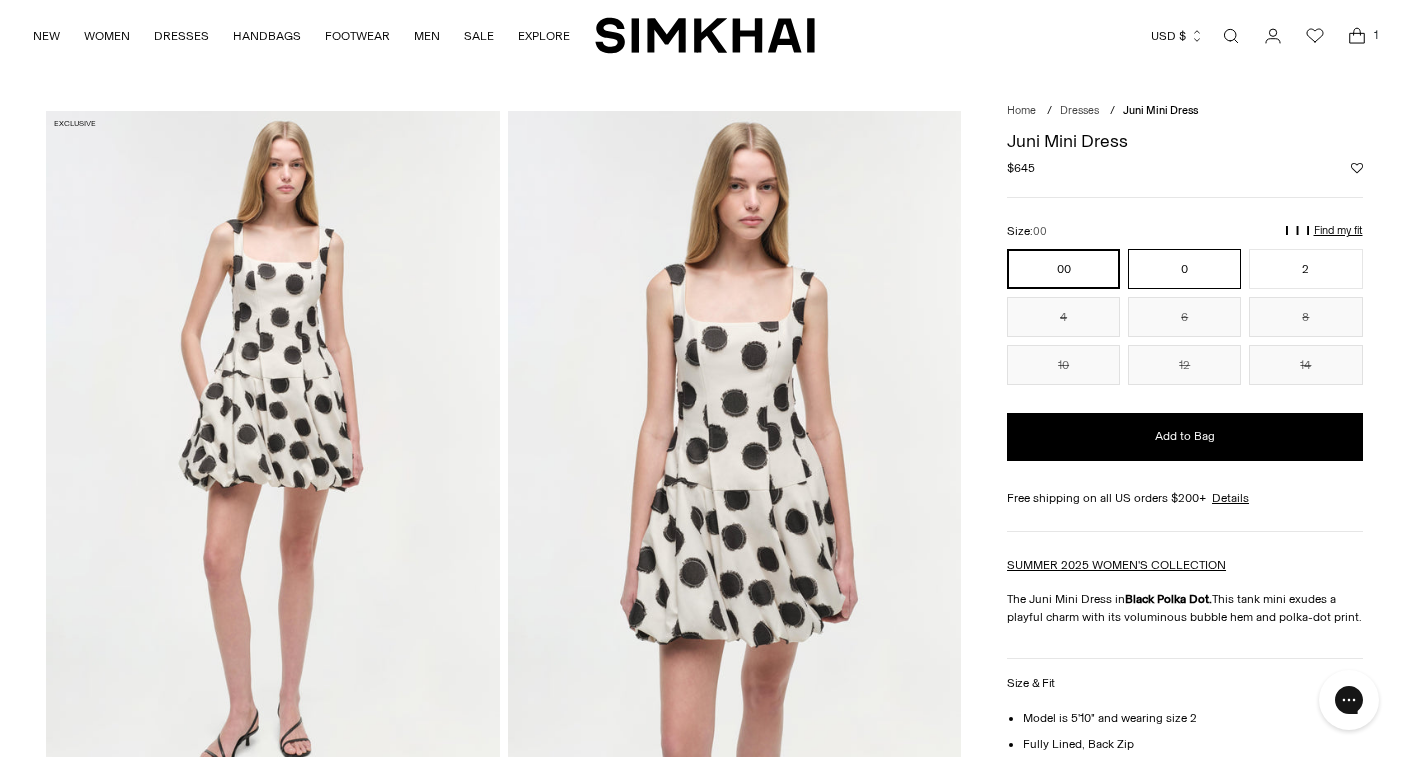 click on "0" at bounding box center (1184, 269) 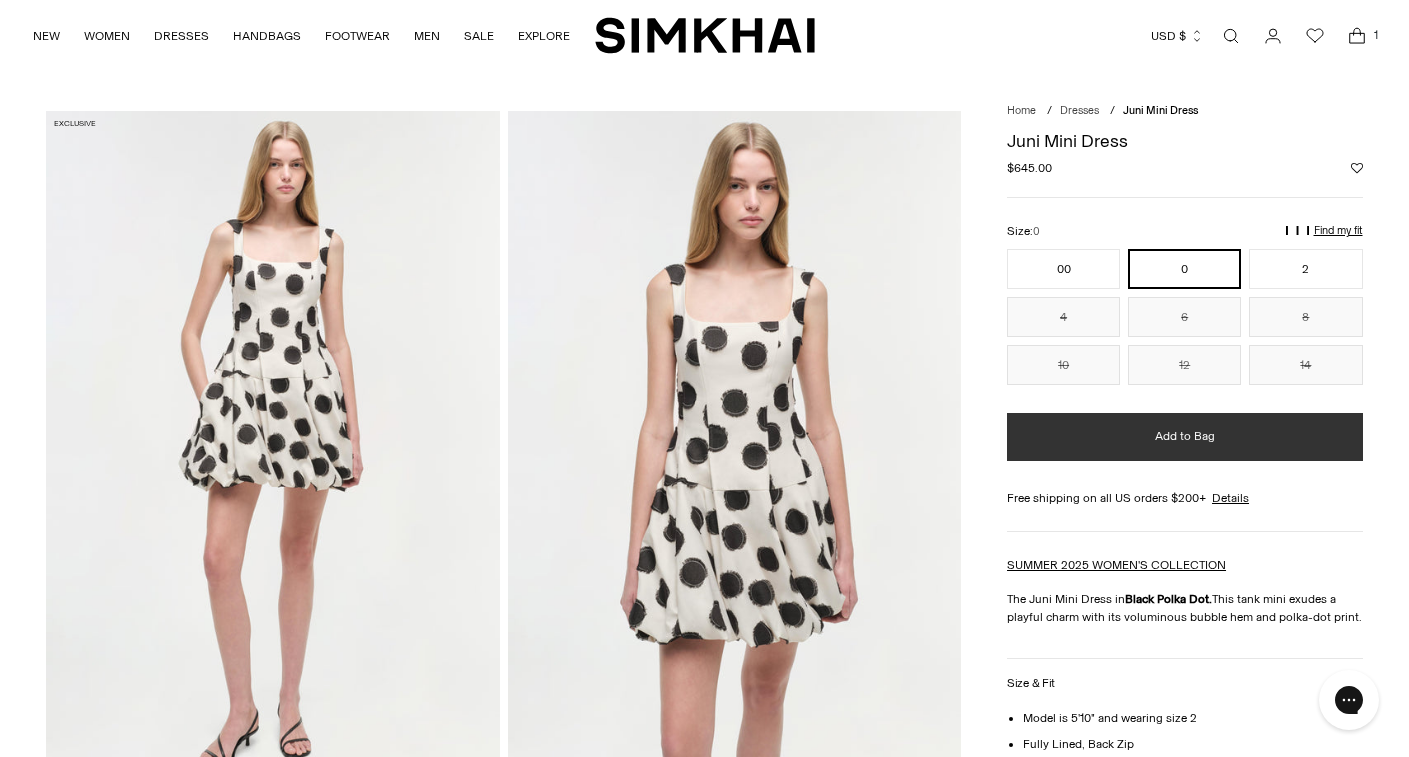 click on "Add to Bag" at bounding box center (1185, 436) 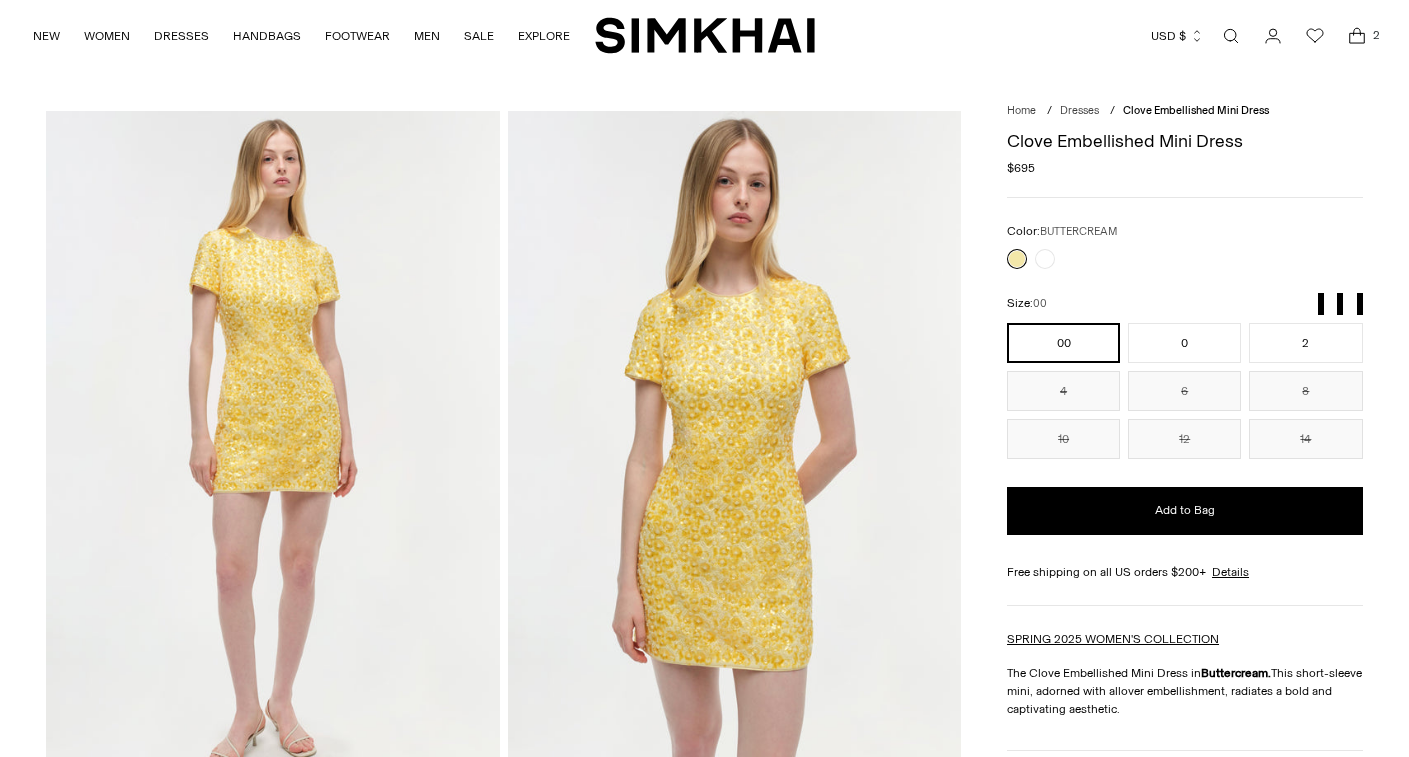 scroll, scrollTop: 0, scrollLeft: 0, axis: both 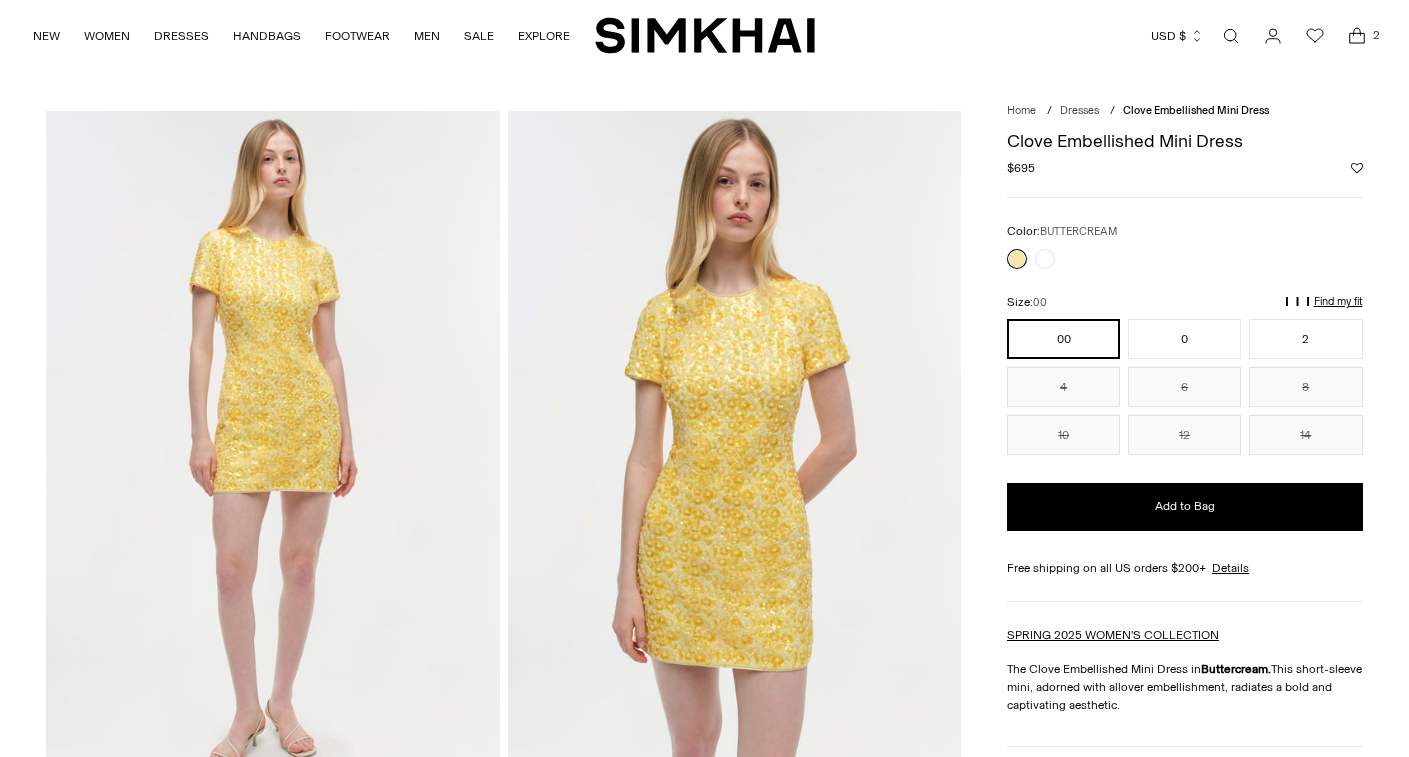 click at bounding box center [272, 451] 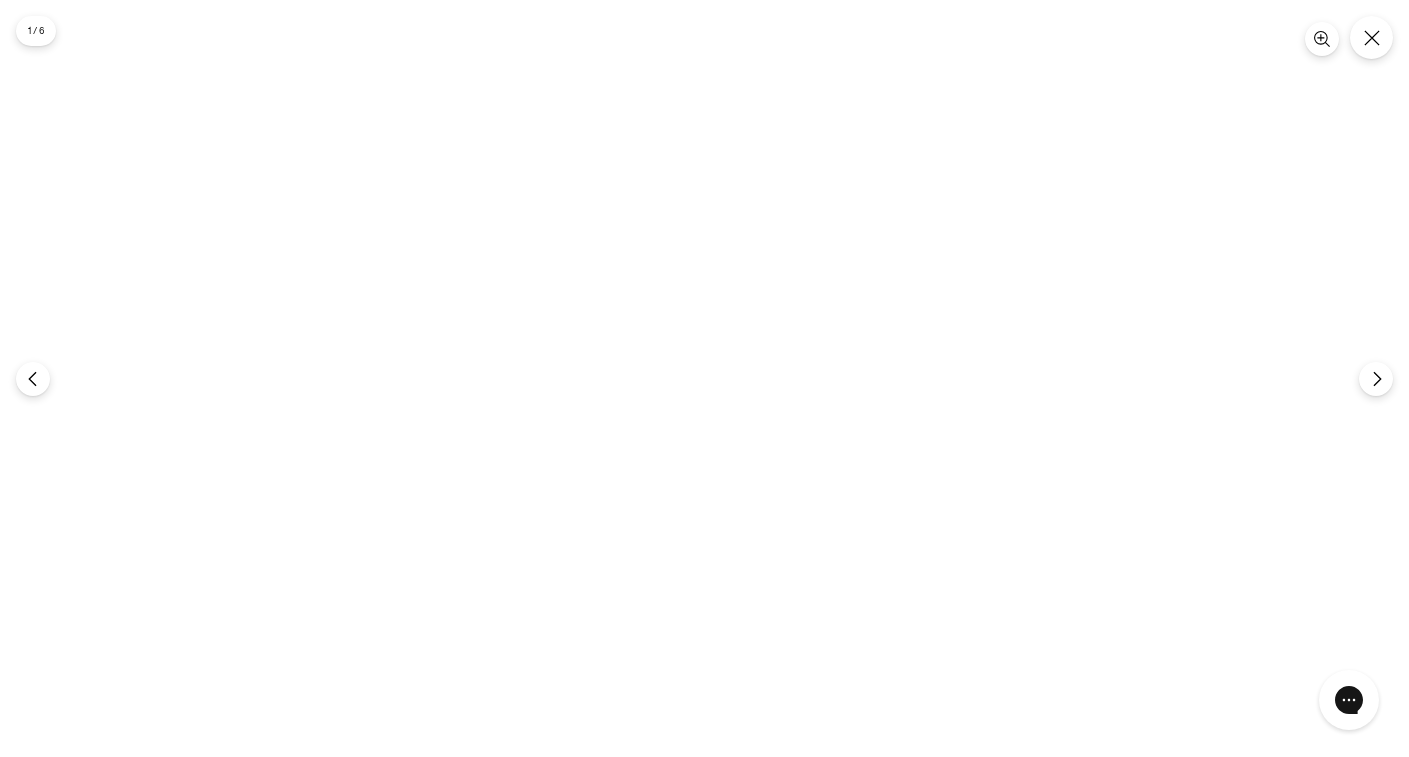 click at bounding box center [704, 379] 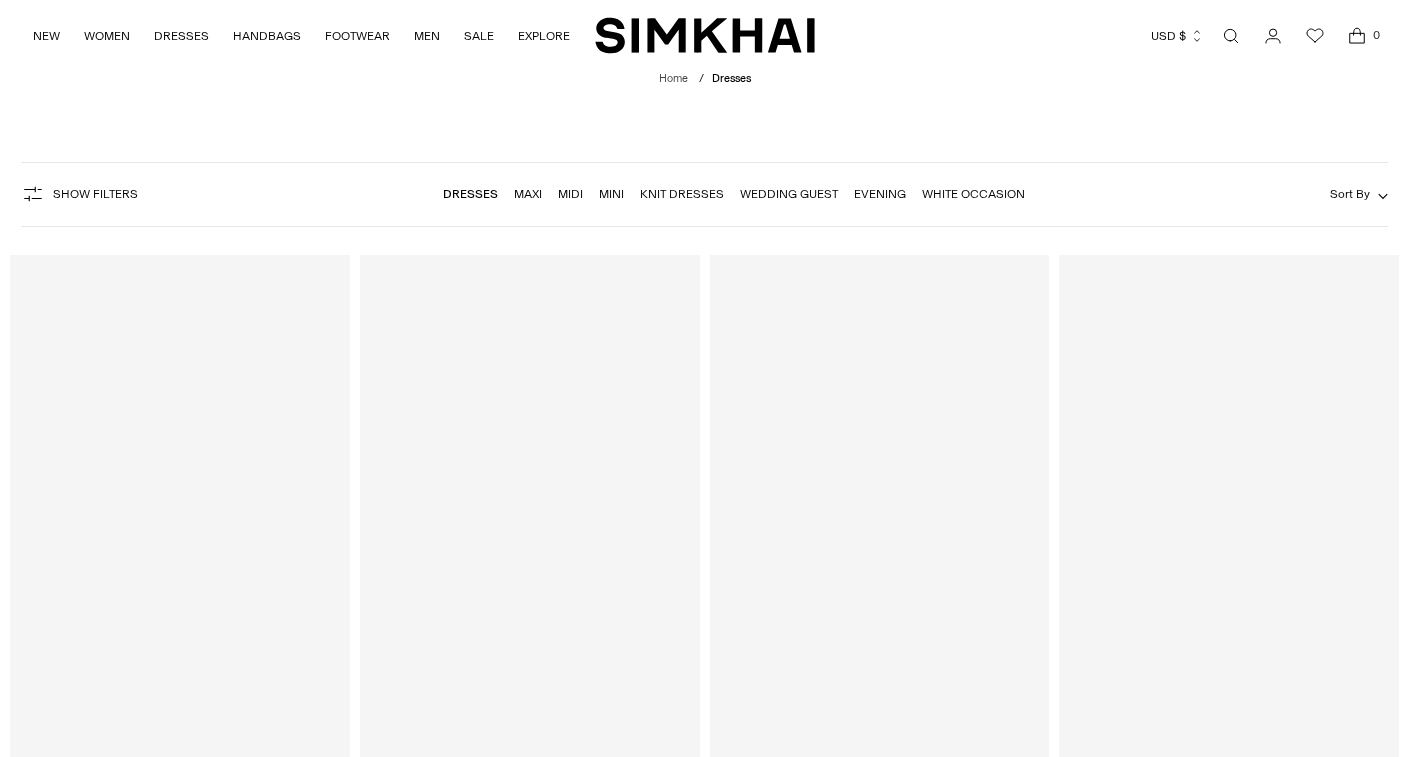 scroll, scrollTop: 3578, scrollLeft: 0, axis: vertical 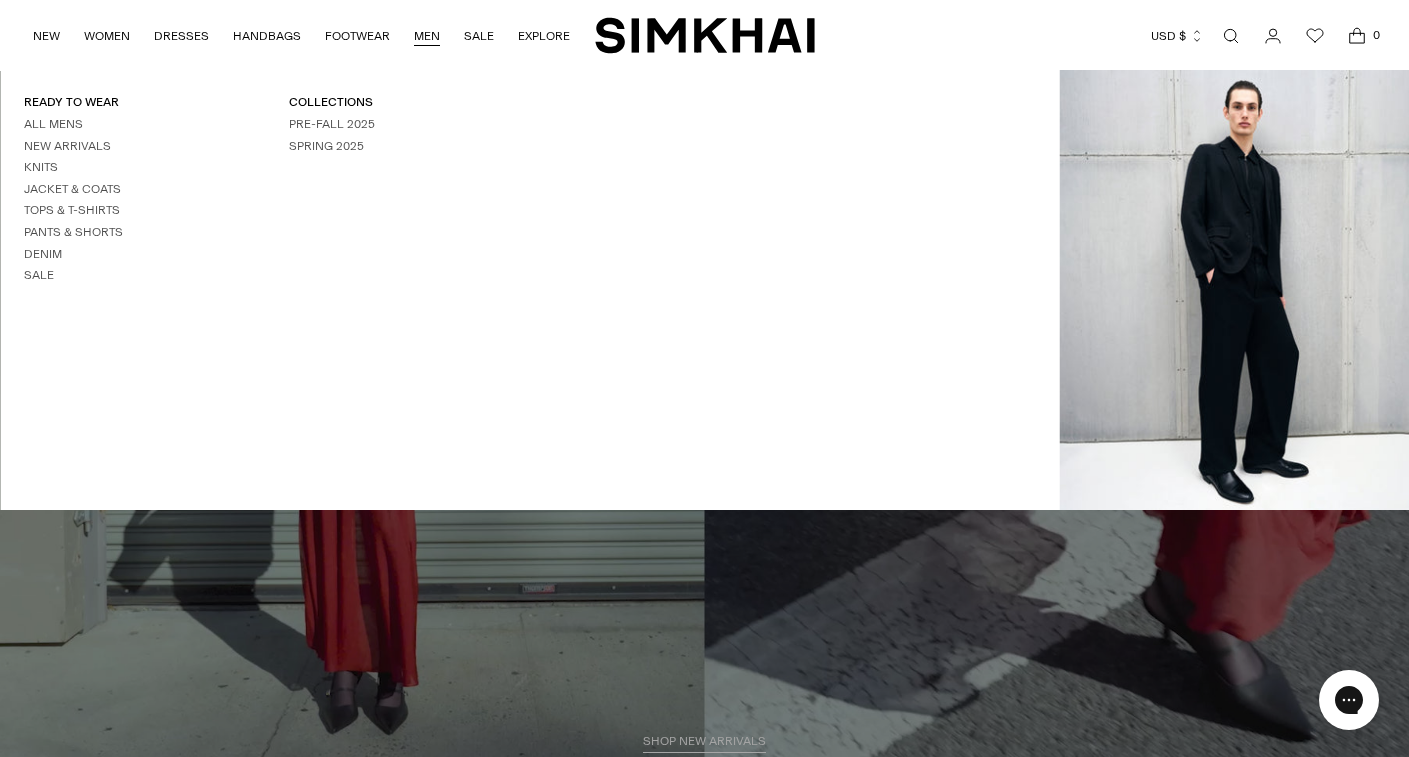 click on "NEW
WOMEN
New Arrivals
Best Sellers
Shop All
Signature
Exclusives
Pre-Fall 2025
Sale
READY TO WEAR
All Clothing
Dresses
Tops
Knits" at bounding box center [301, 35] 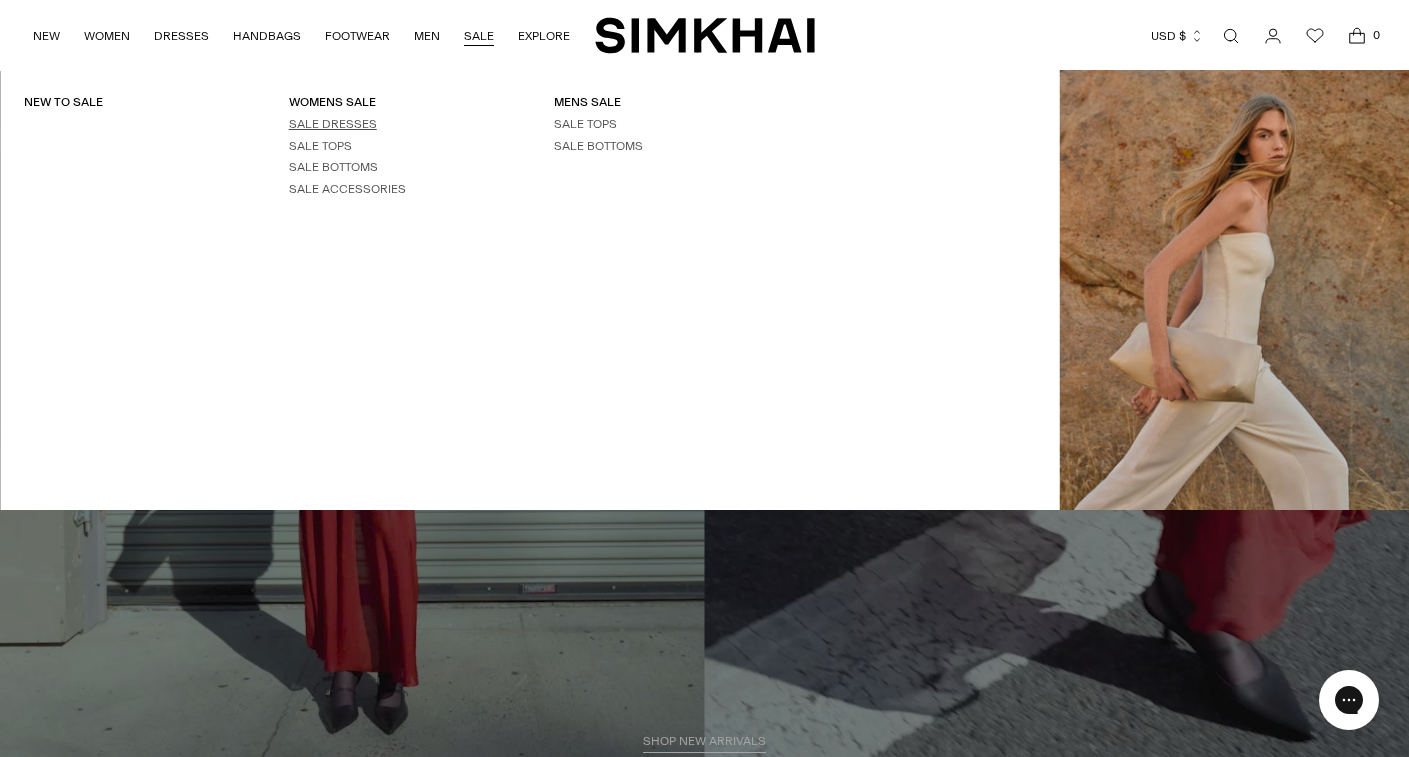 click on "SALE DRESSES" at bounding box center (333, 124) 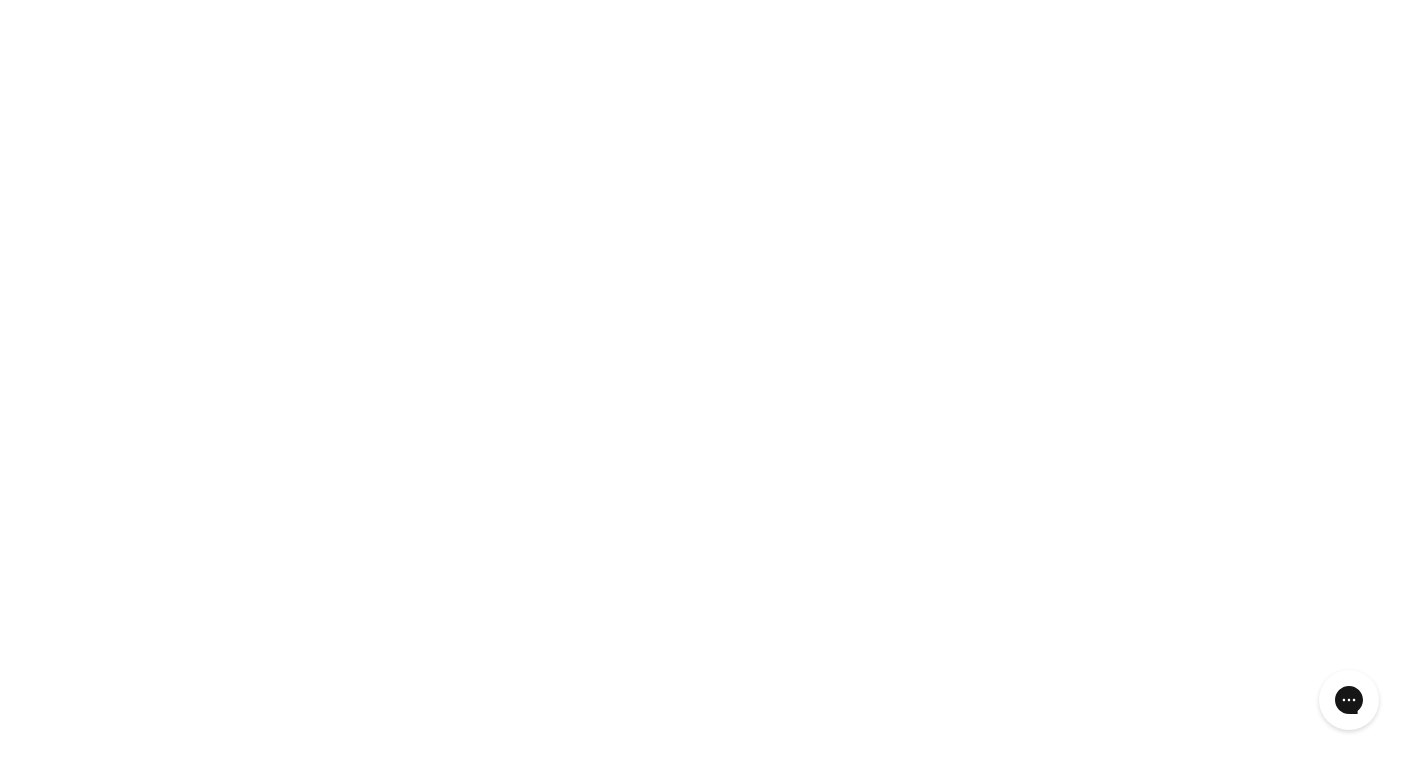 click on "SALE DRESSES" at bounding box center [333, 124] 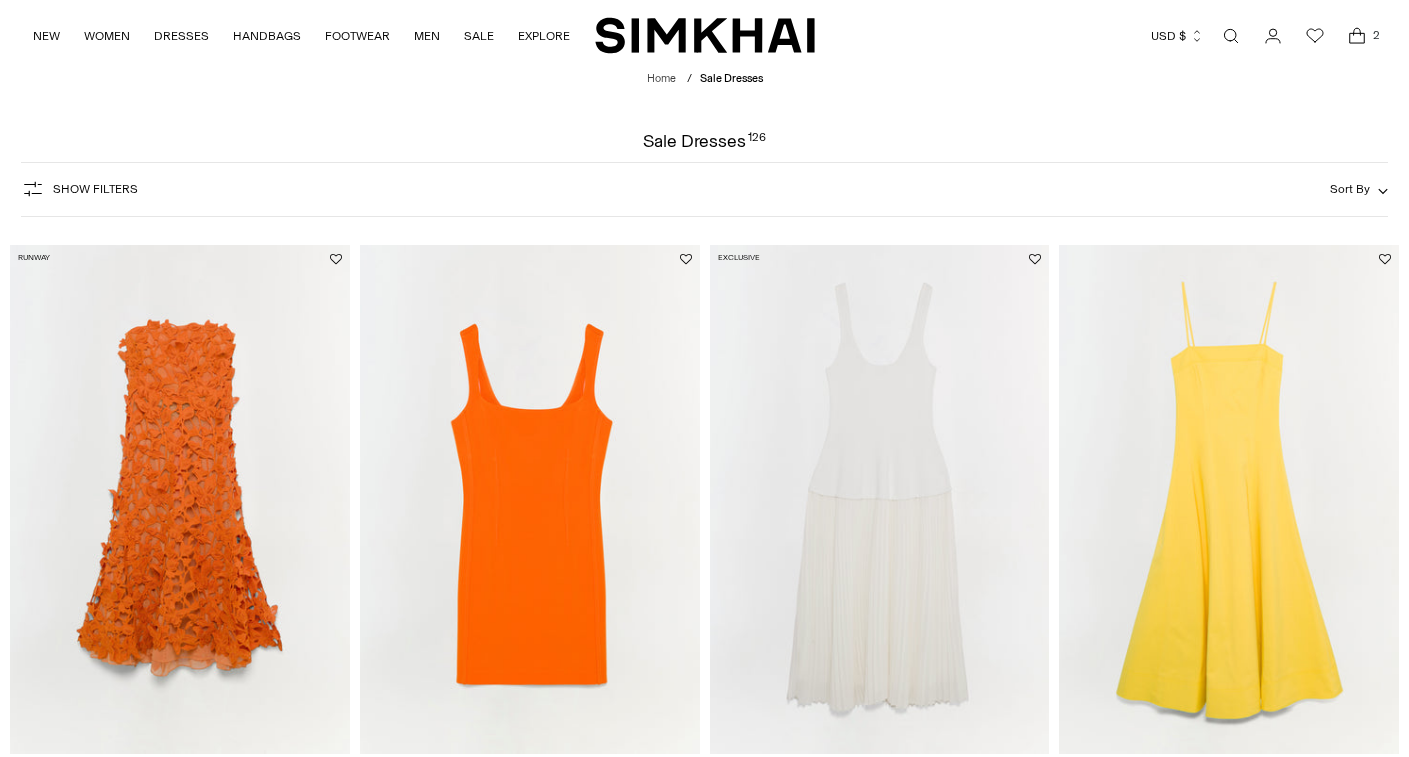 scroll, scrollTop: 0, scrollLeft: 0, axis: both 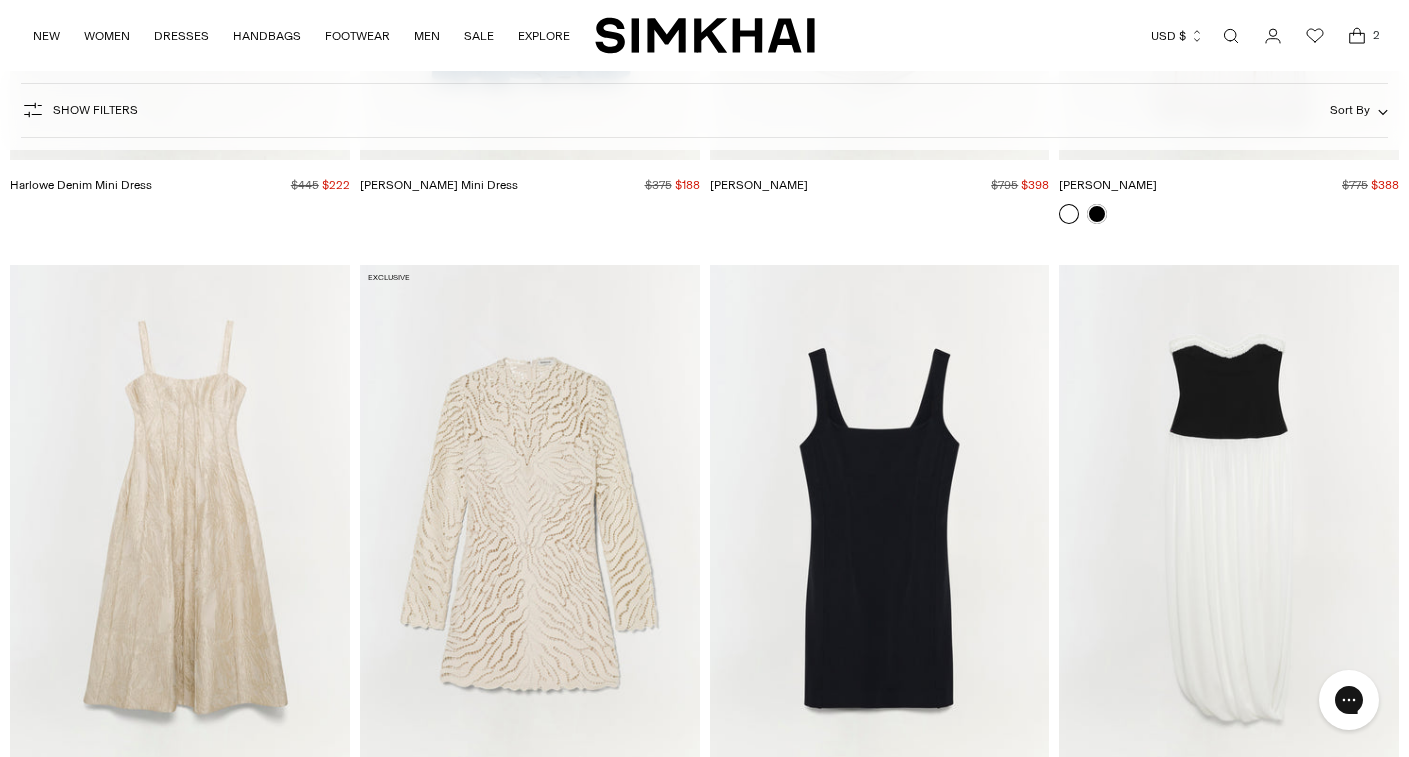 click at bounding box center [0, 0] 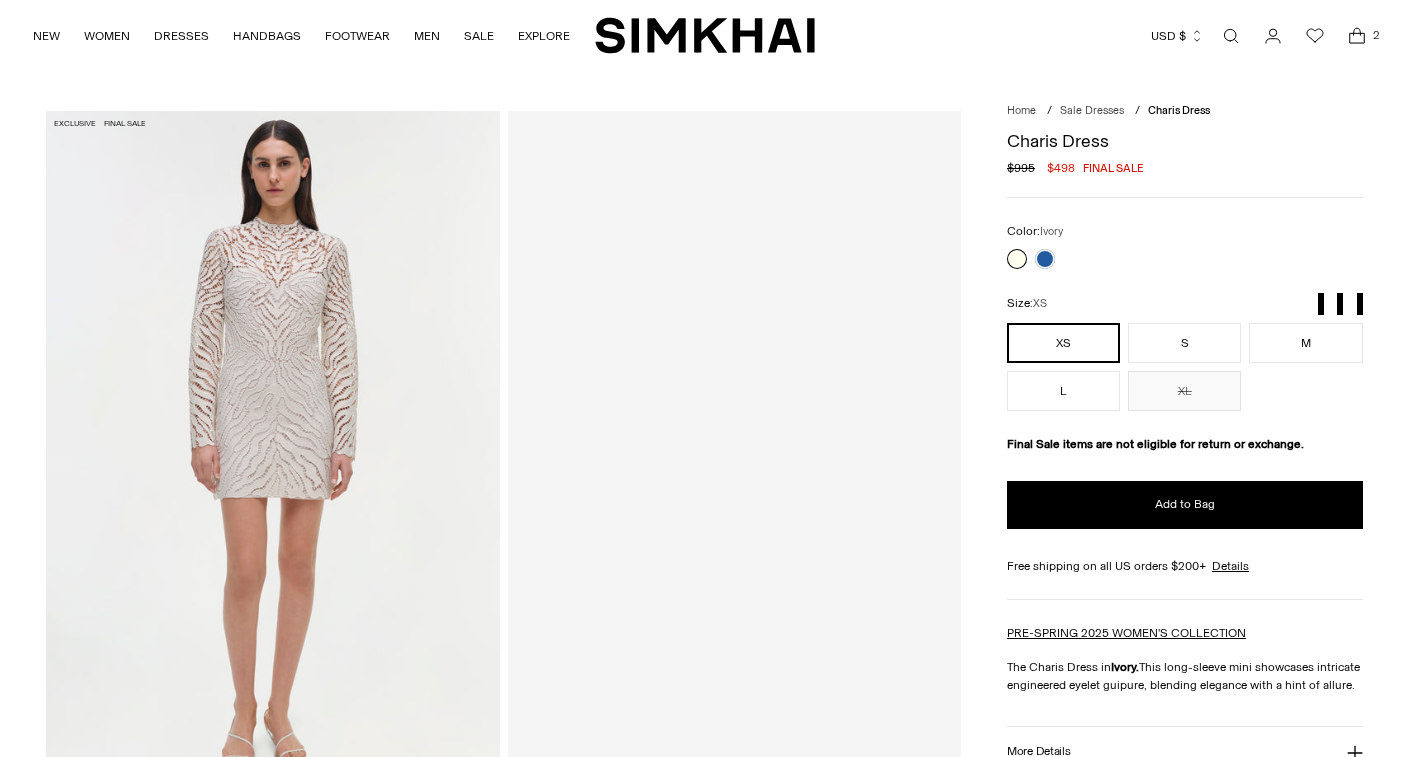 scroll, scrollTop: 0, scrollLeft: 0, axis: both 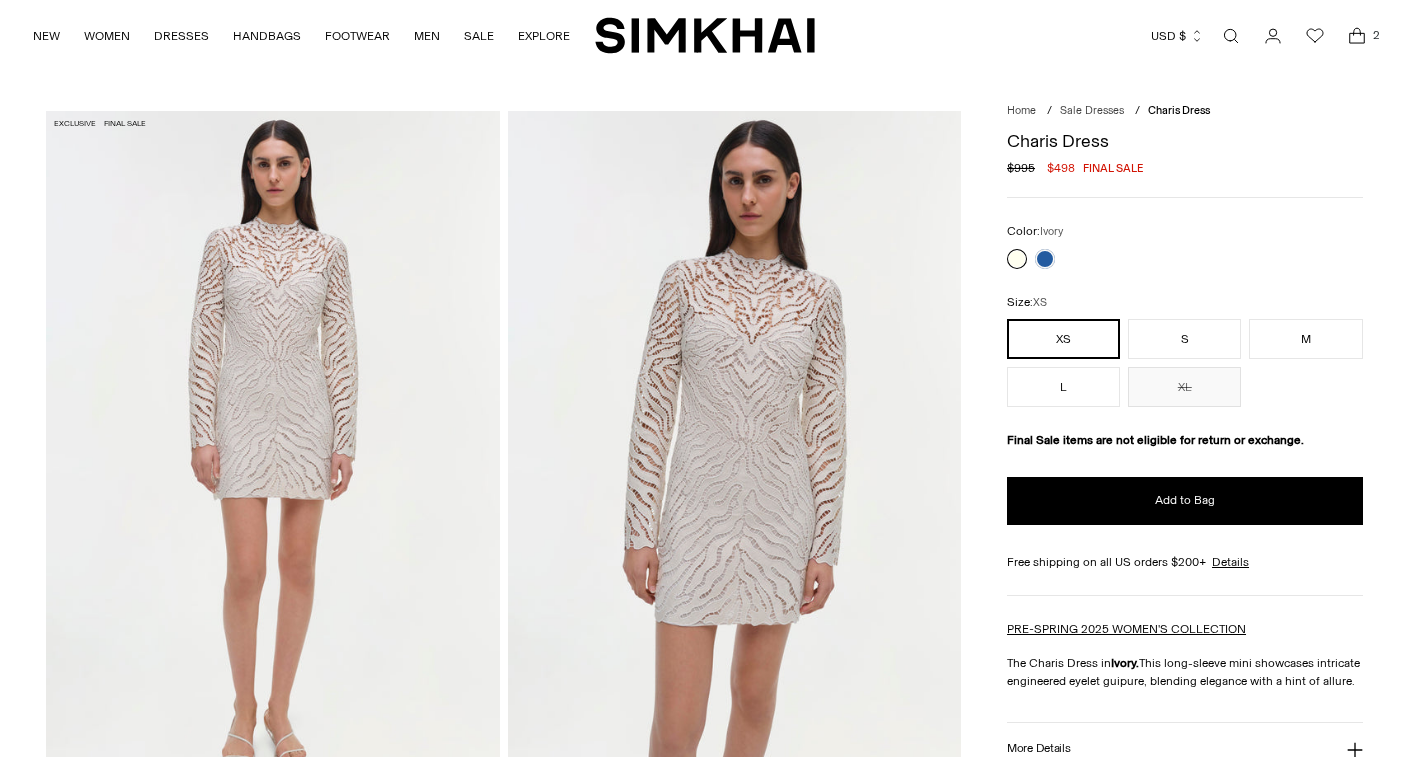 click at bounding box center [272, 451] 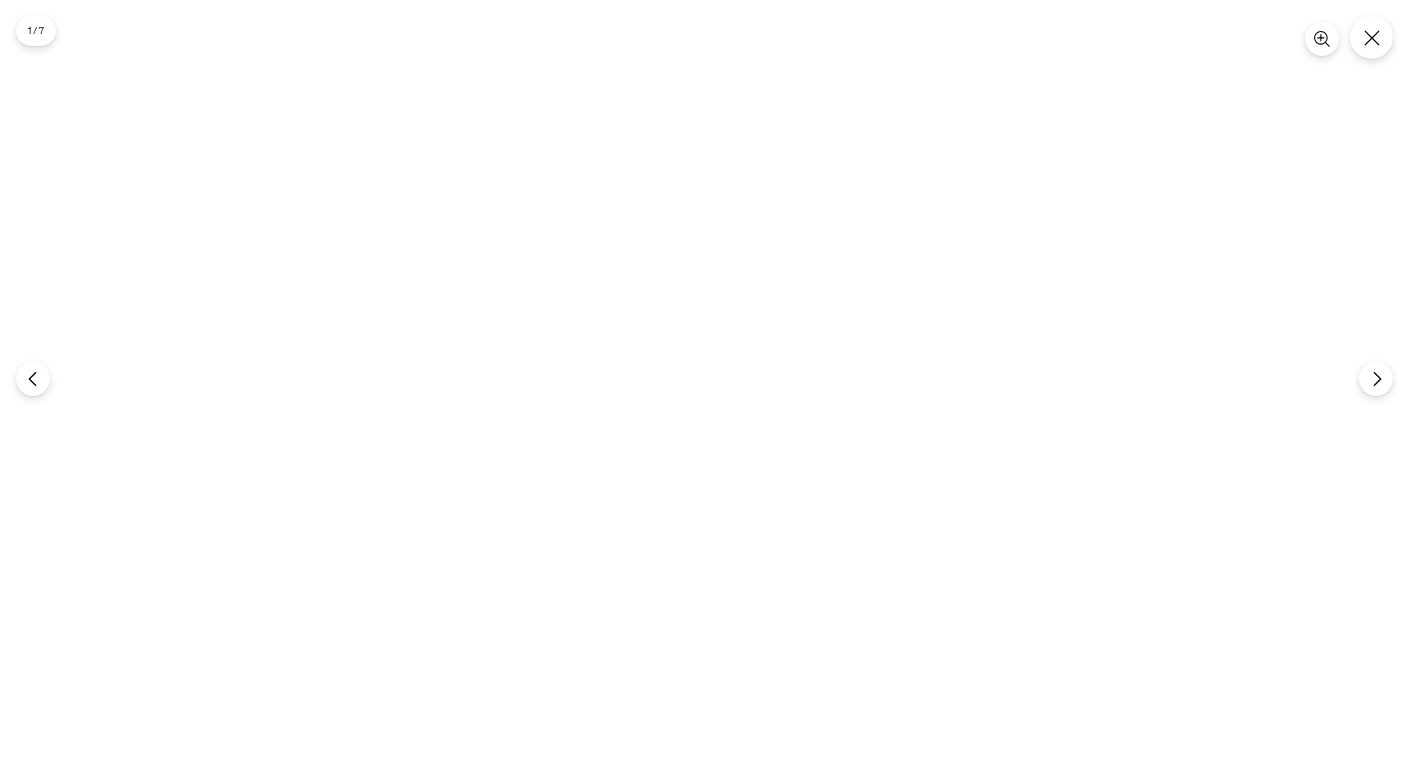 scroll, scrollTop: 0, scrollLeft: 0, axis: both 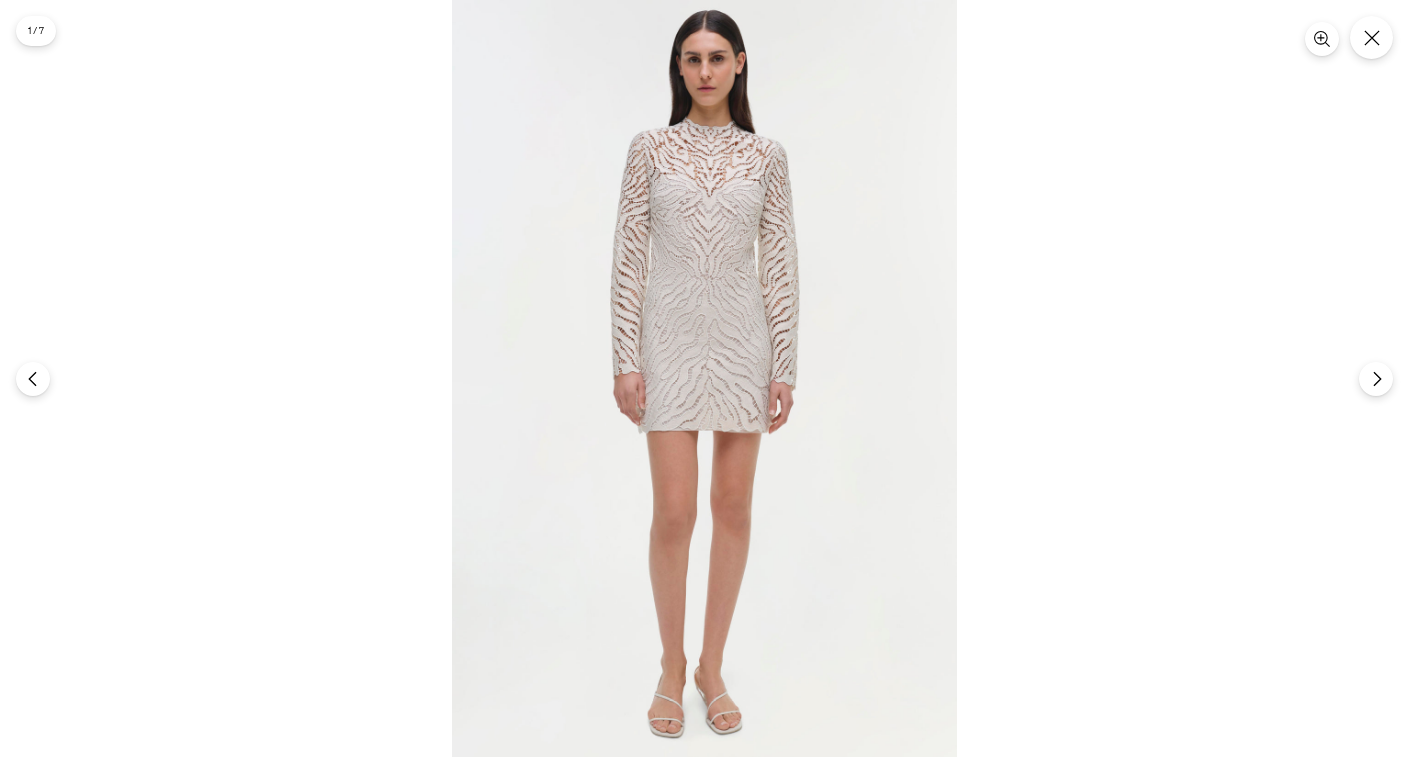 click at bounding box center (704, 379) 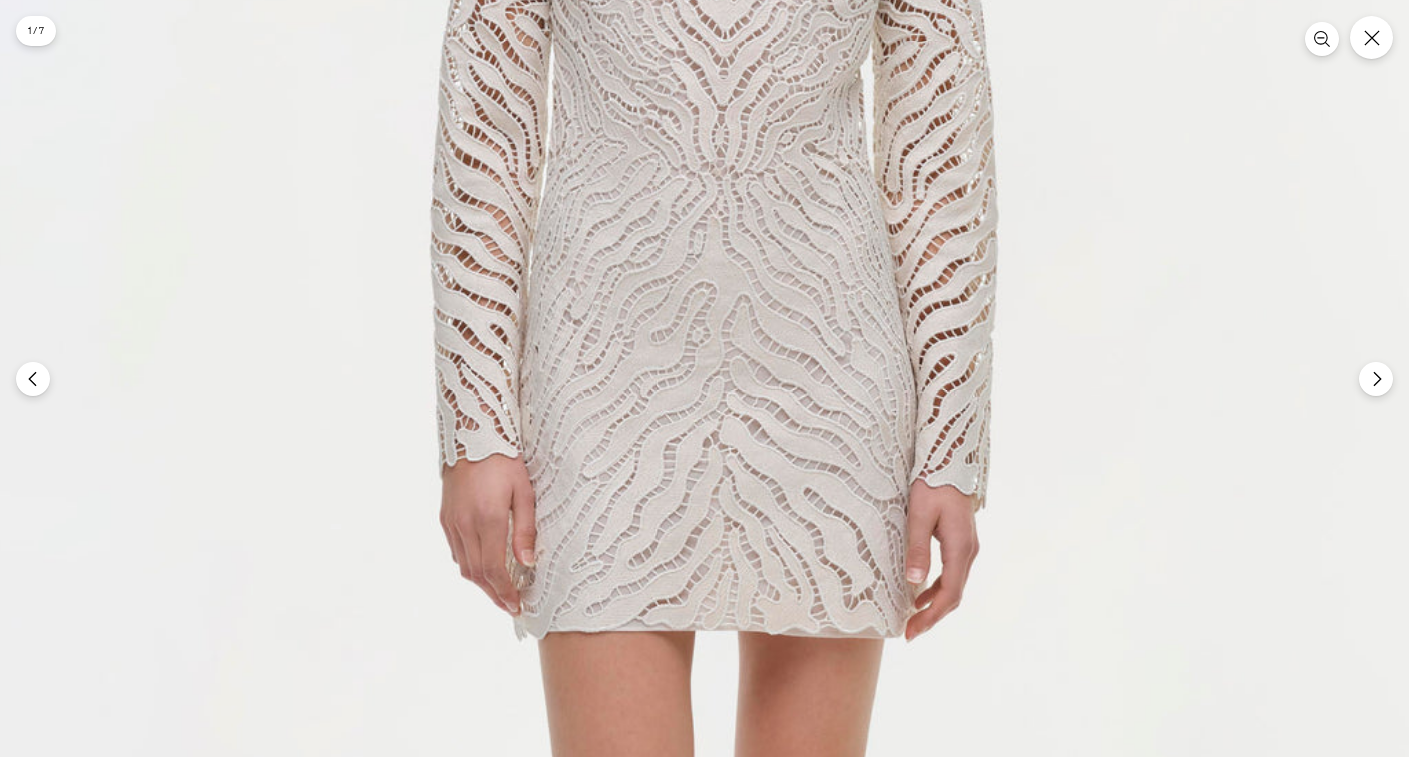 click at bounding box center (713, 475) 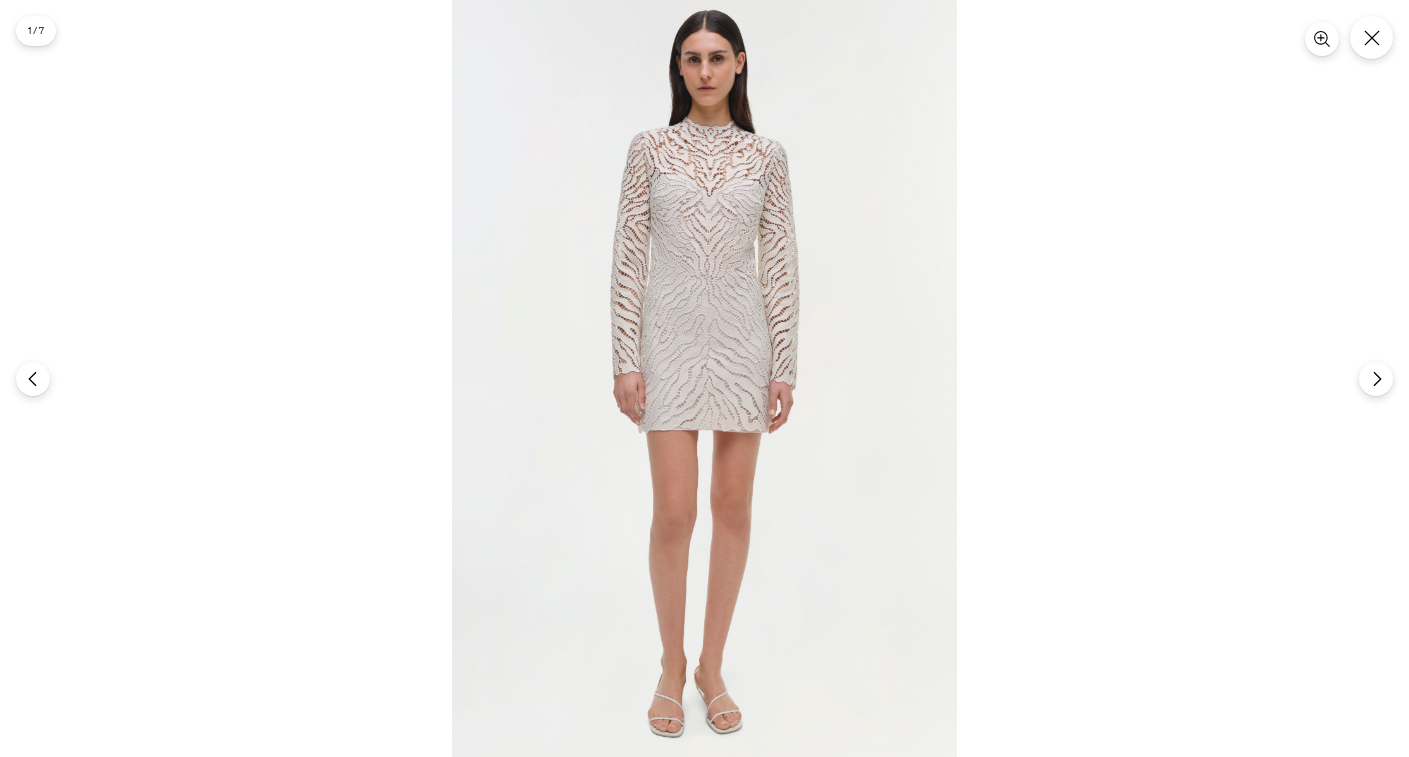 click at bounding box center [704, 378] 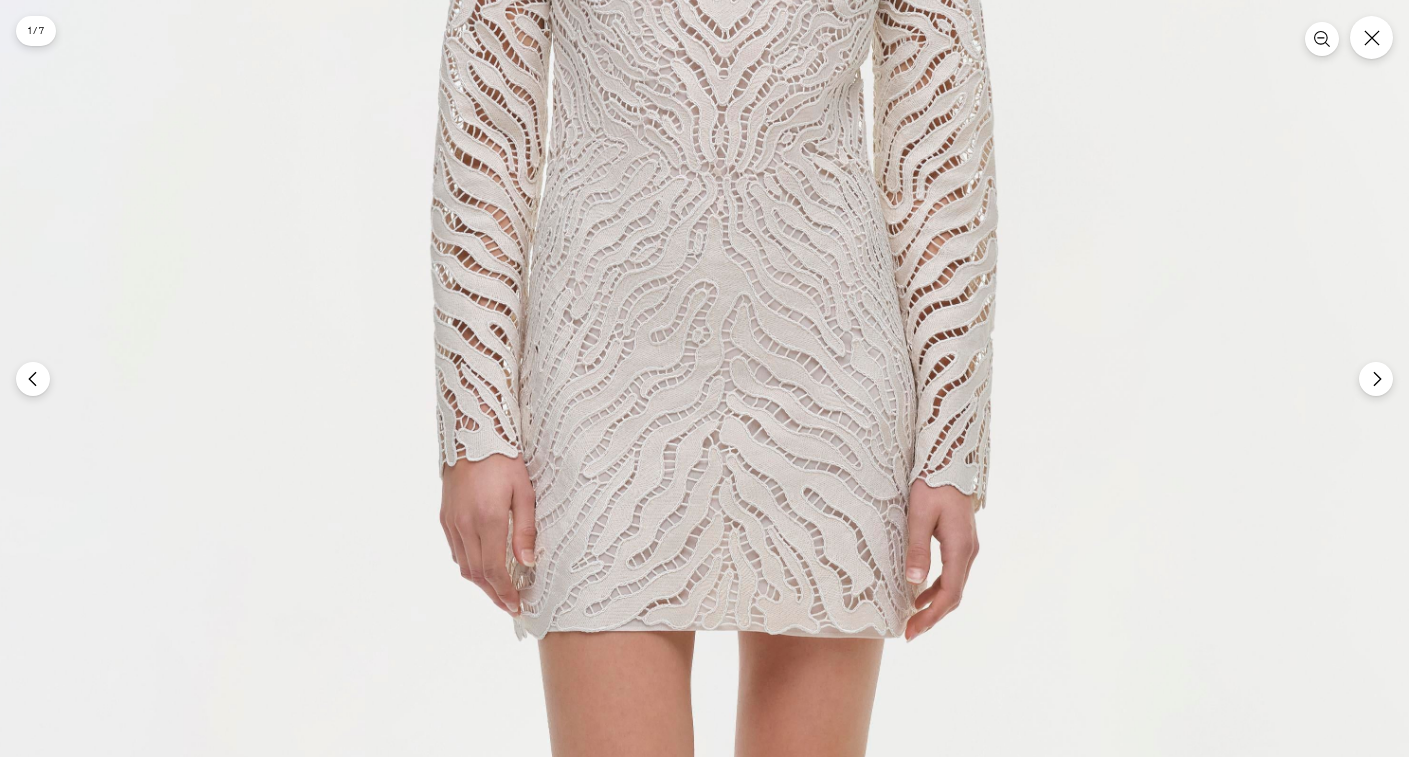 click at bounding box center (713, 475) 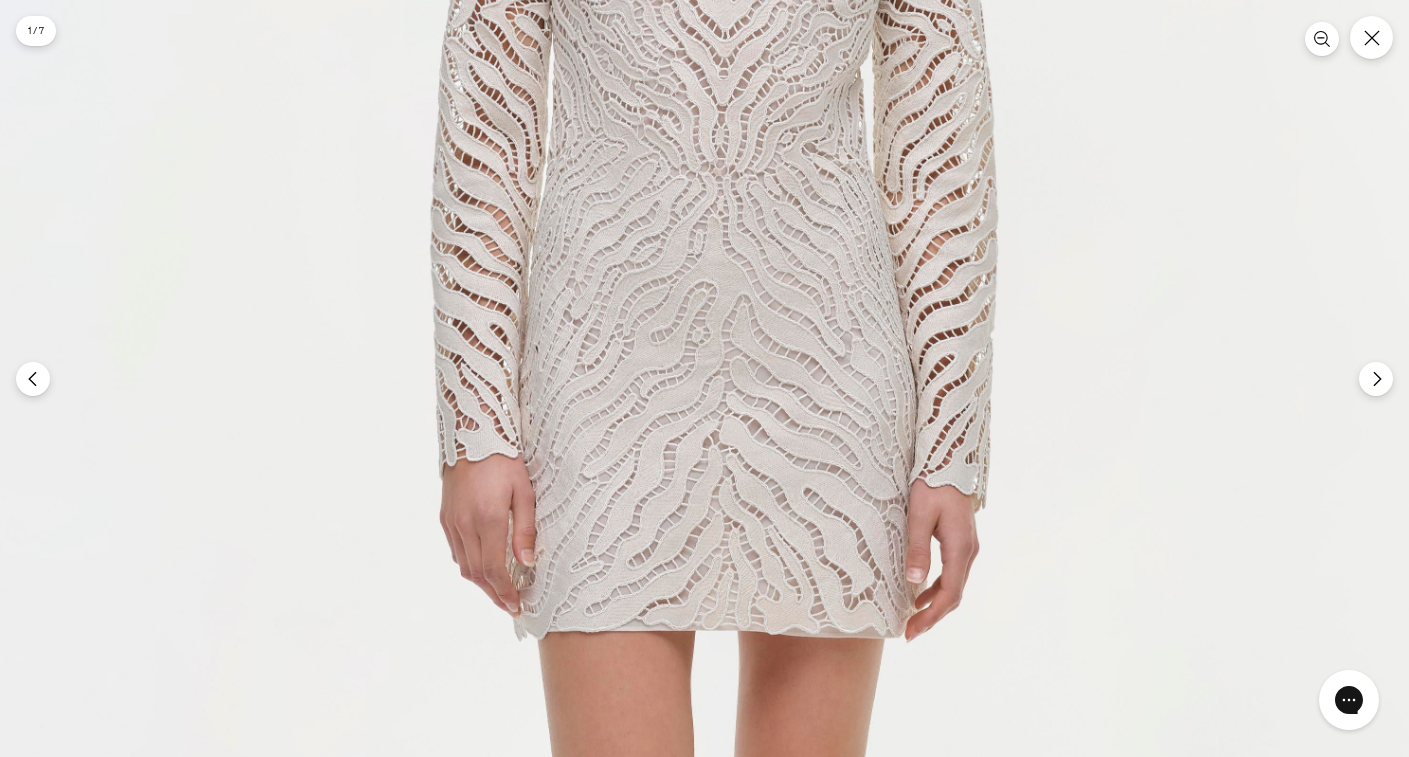 scroll, scrollTop: 0, scrollLeft: 0, axis: both 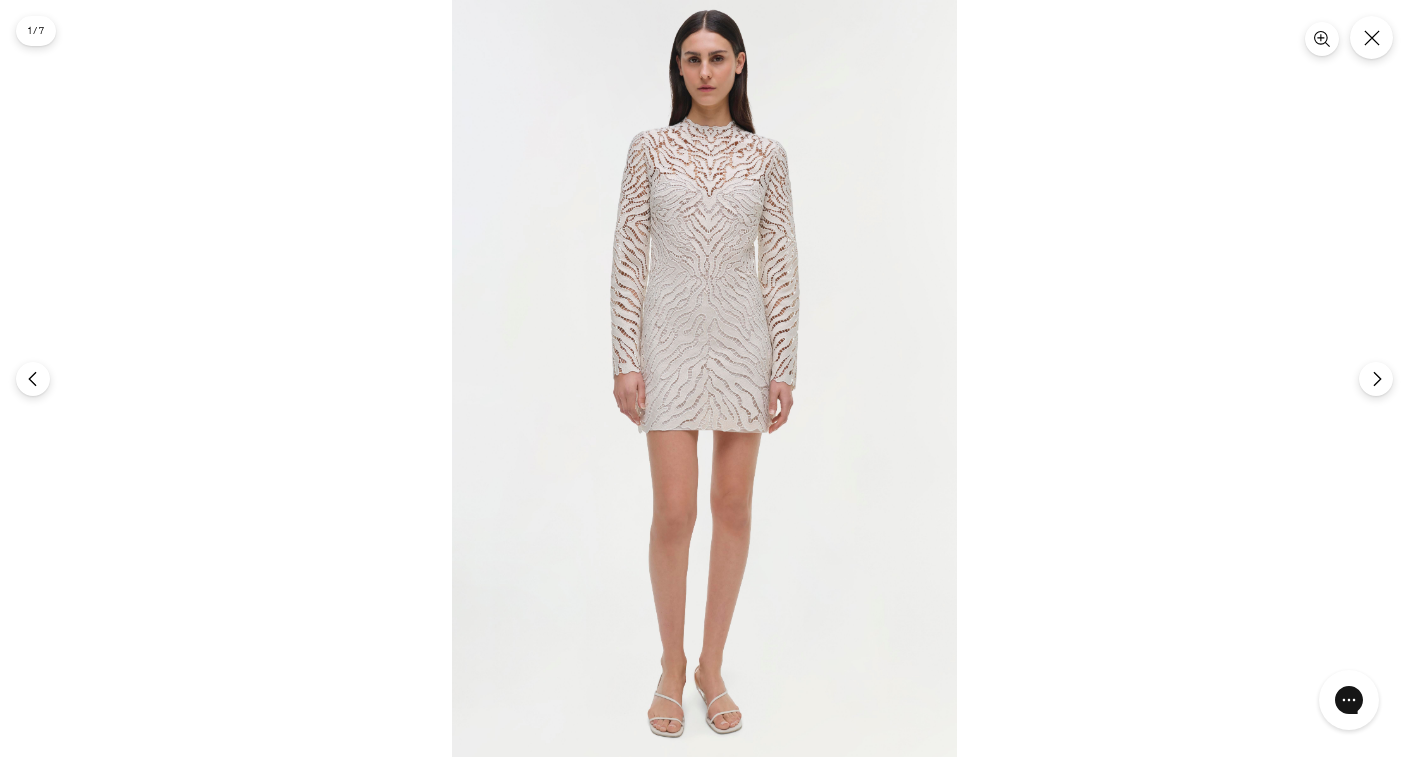 click at bounding box center (704, 378) 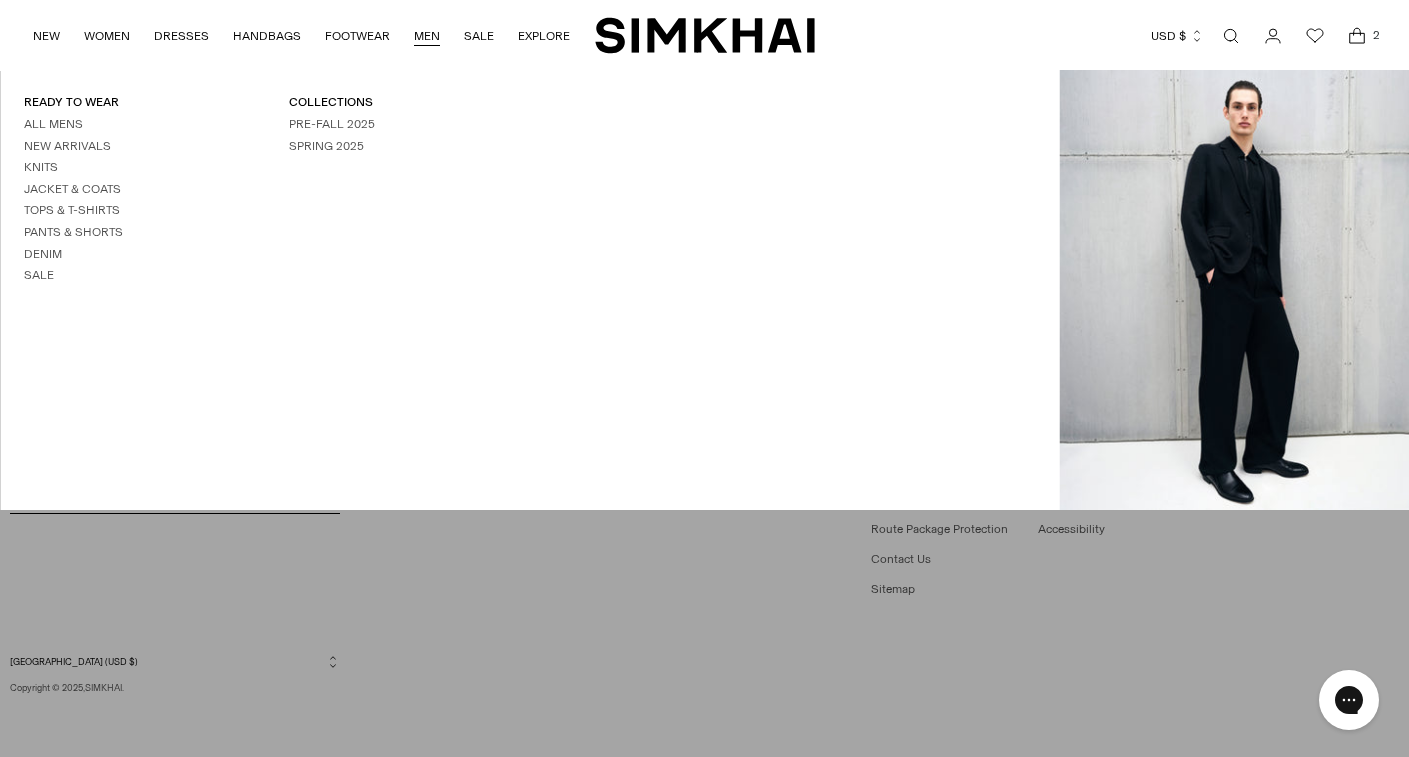 scroll, scrollTop: 0, scrollLeft: 0, axis: both 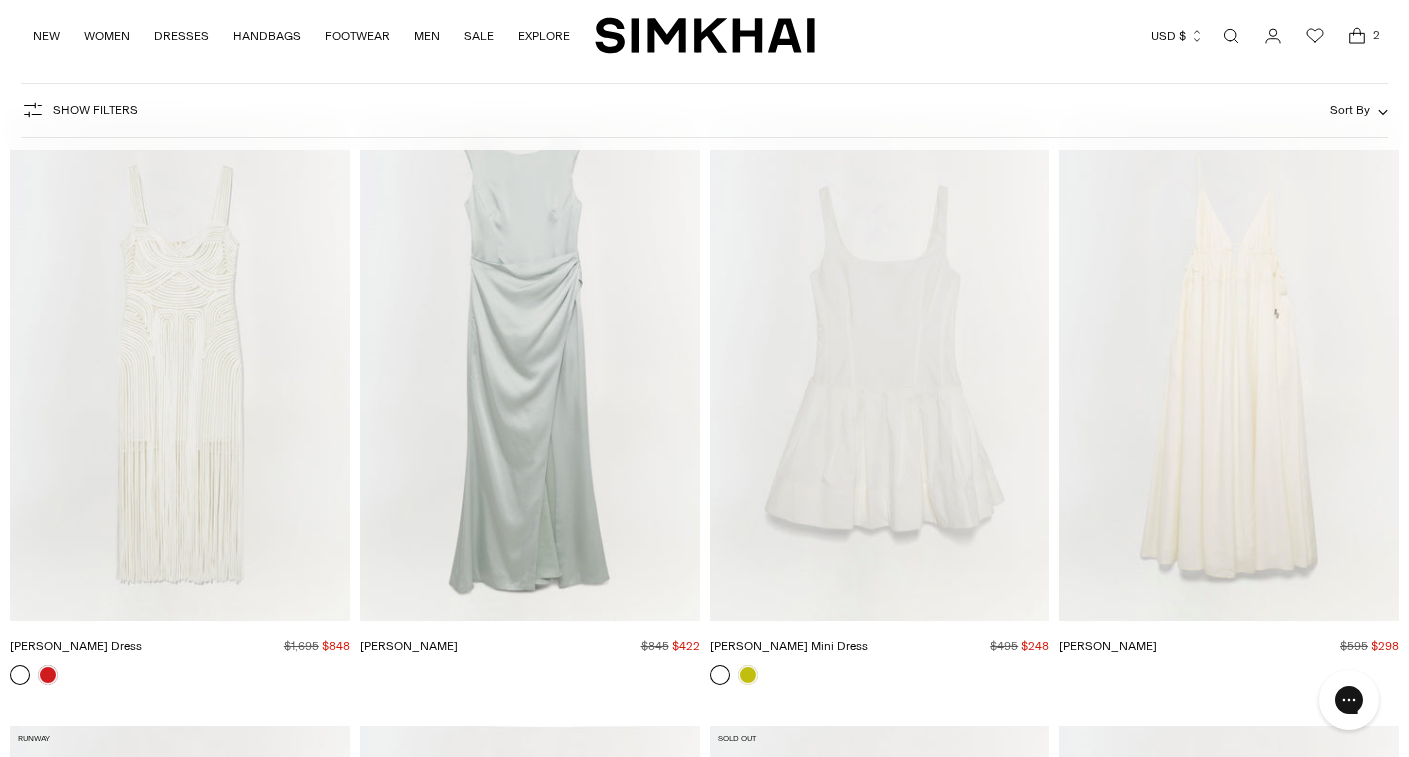 click at bounding box center [0, 0] 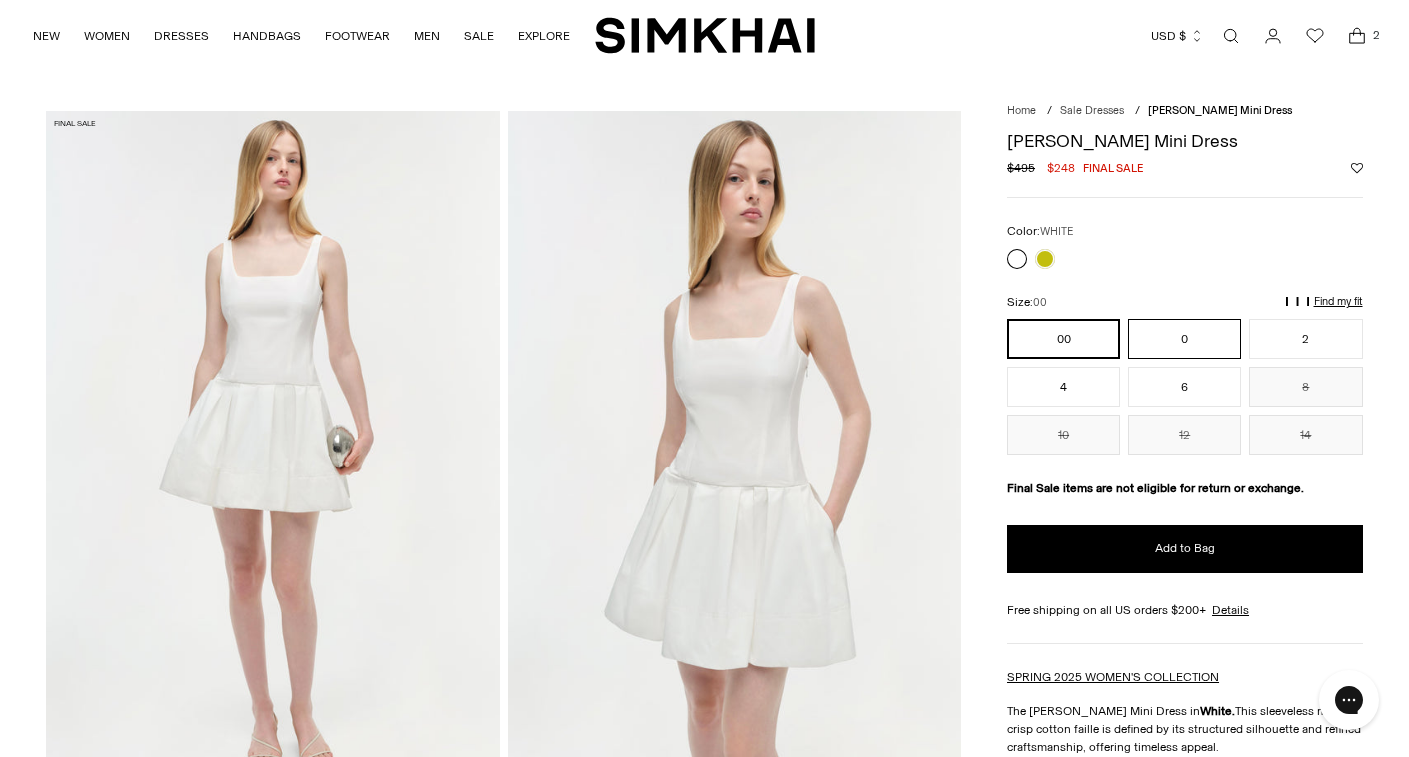 scroll, scrollTop: 0, scrollLeft: 0, axis: both 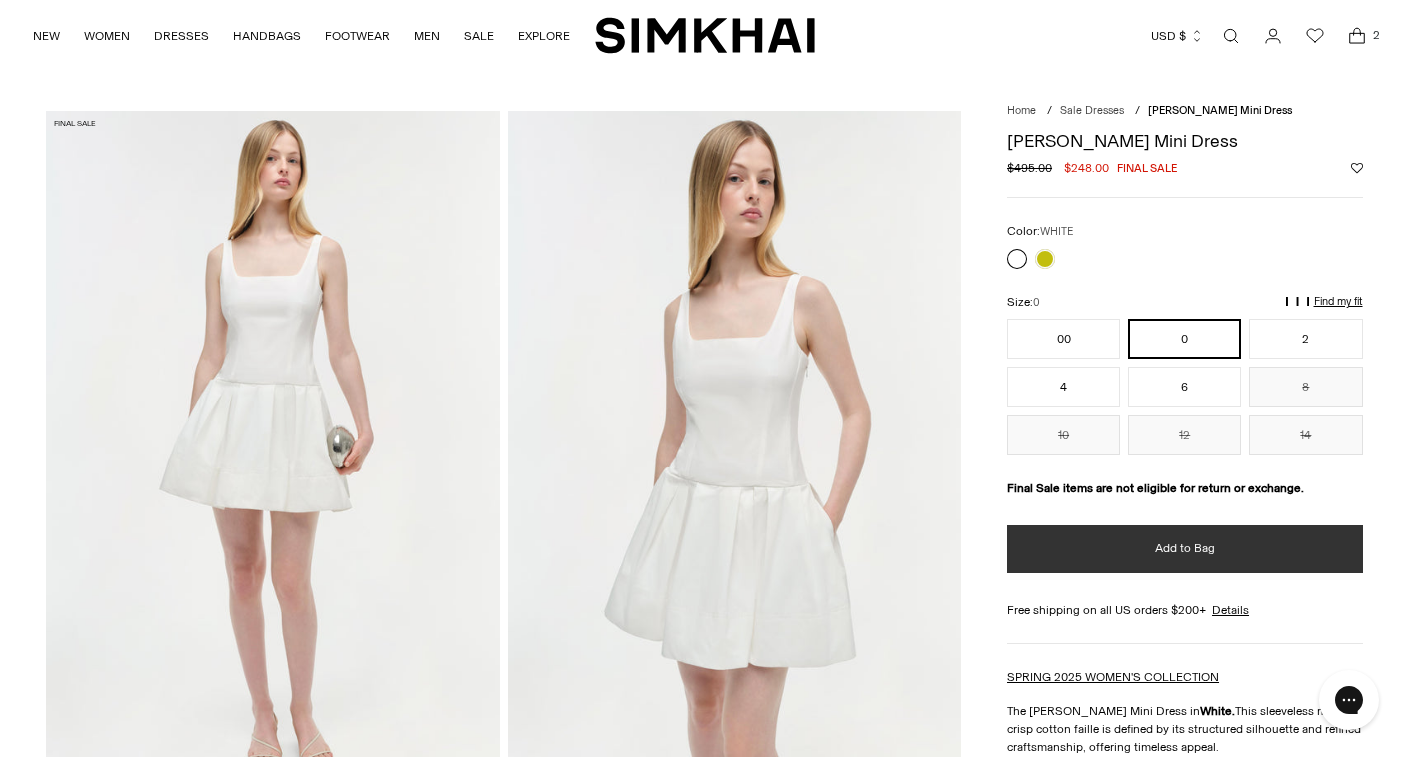 click on "Add to Bag" at bounding box center (1184, 549) 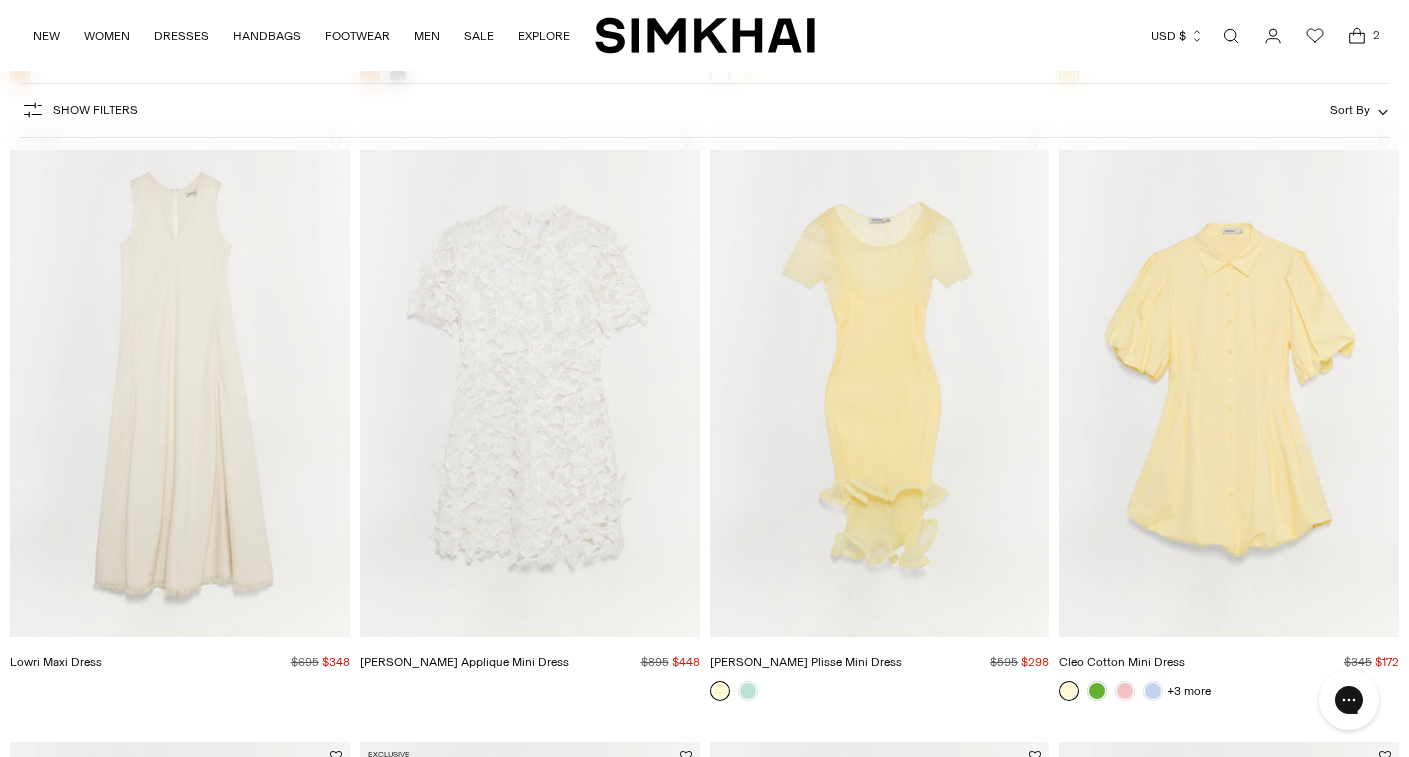 scroll, scrollTop: 0, scrollLeft: 0, axis: both 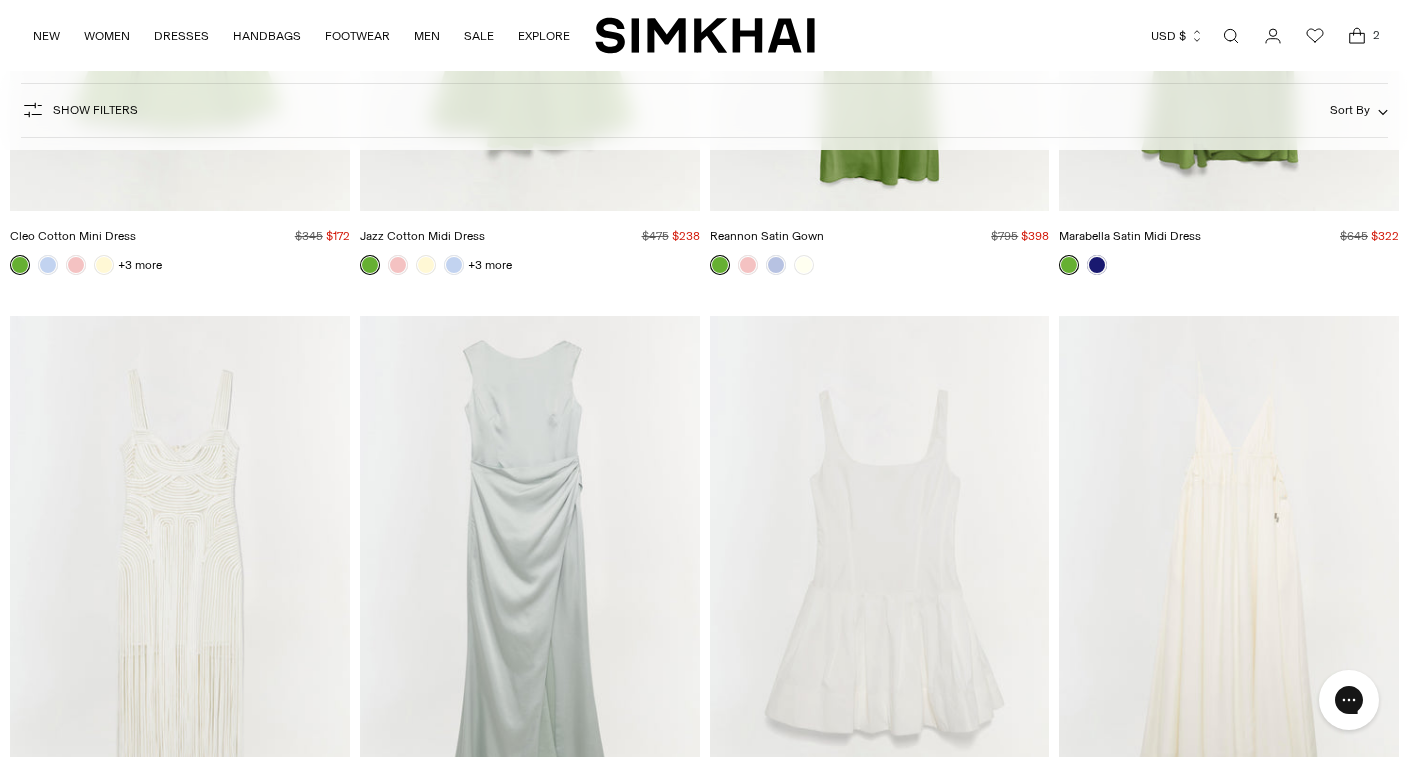click at bounding box center [0, 0] 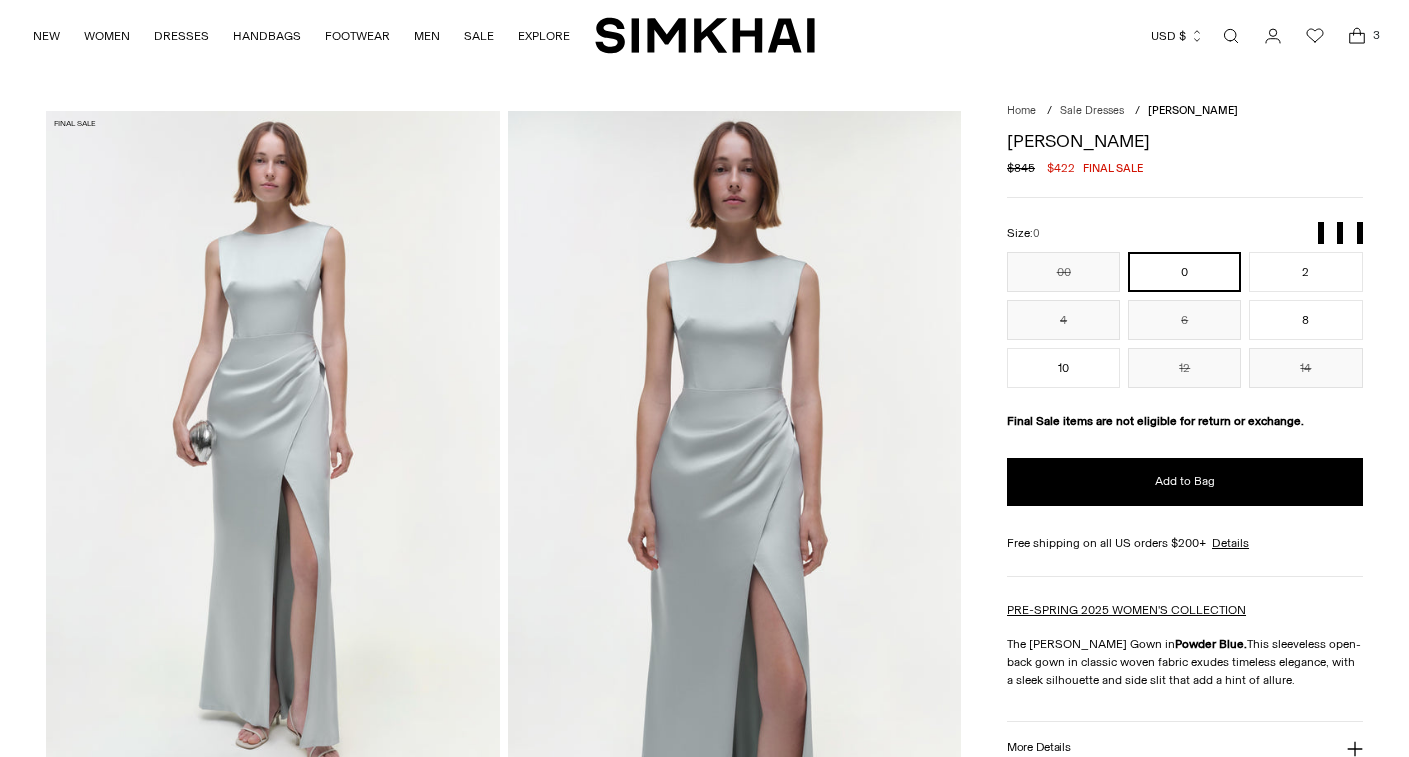 scroll, scrollTop: 0, scrollLeft: 0, axis: both 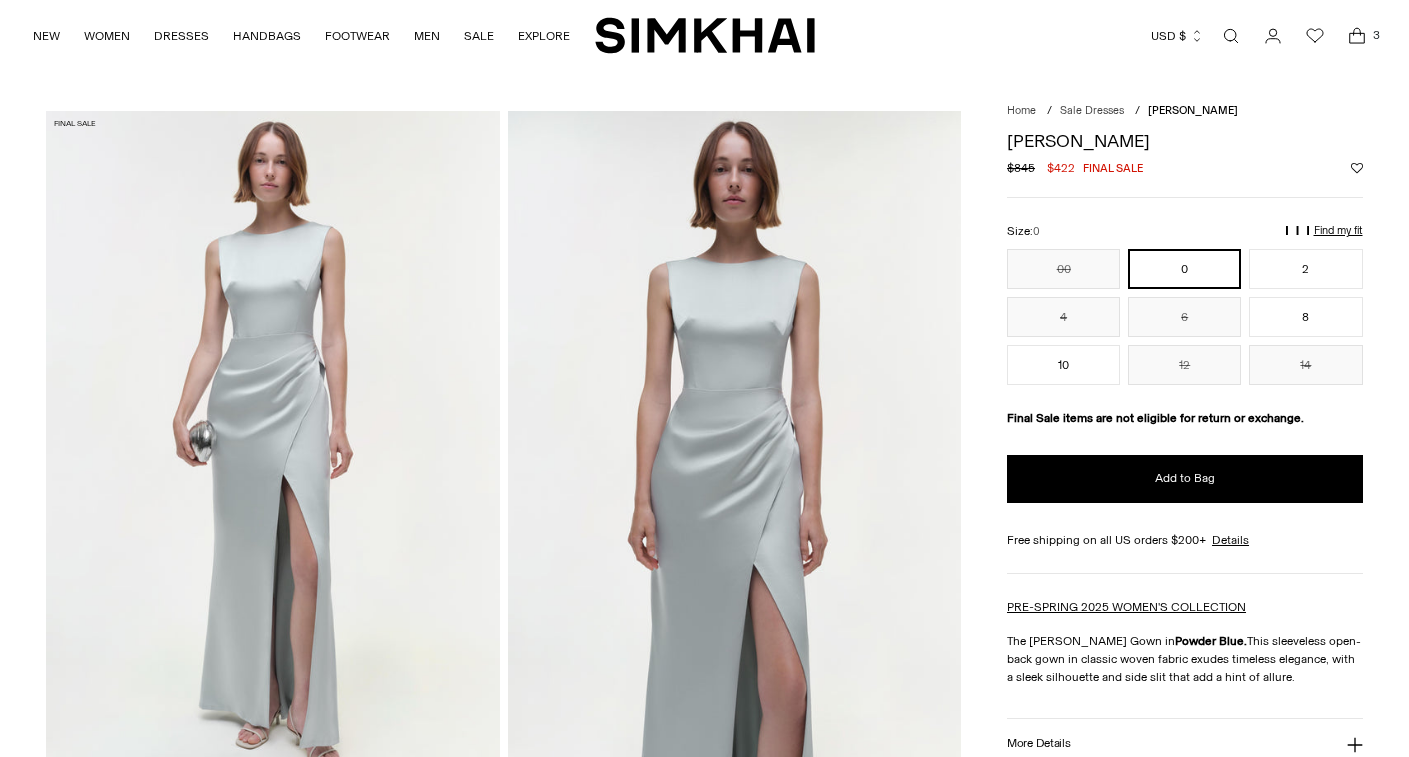 click at bounding box center [734, 451] 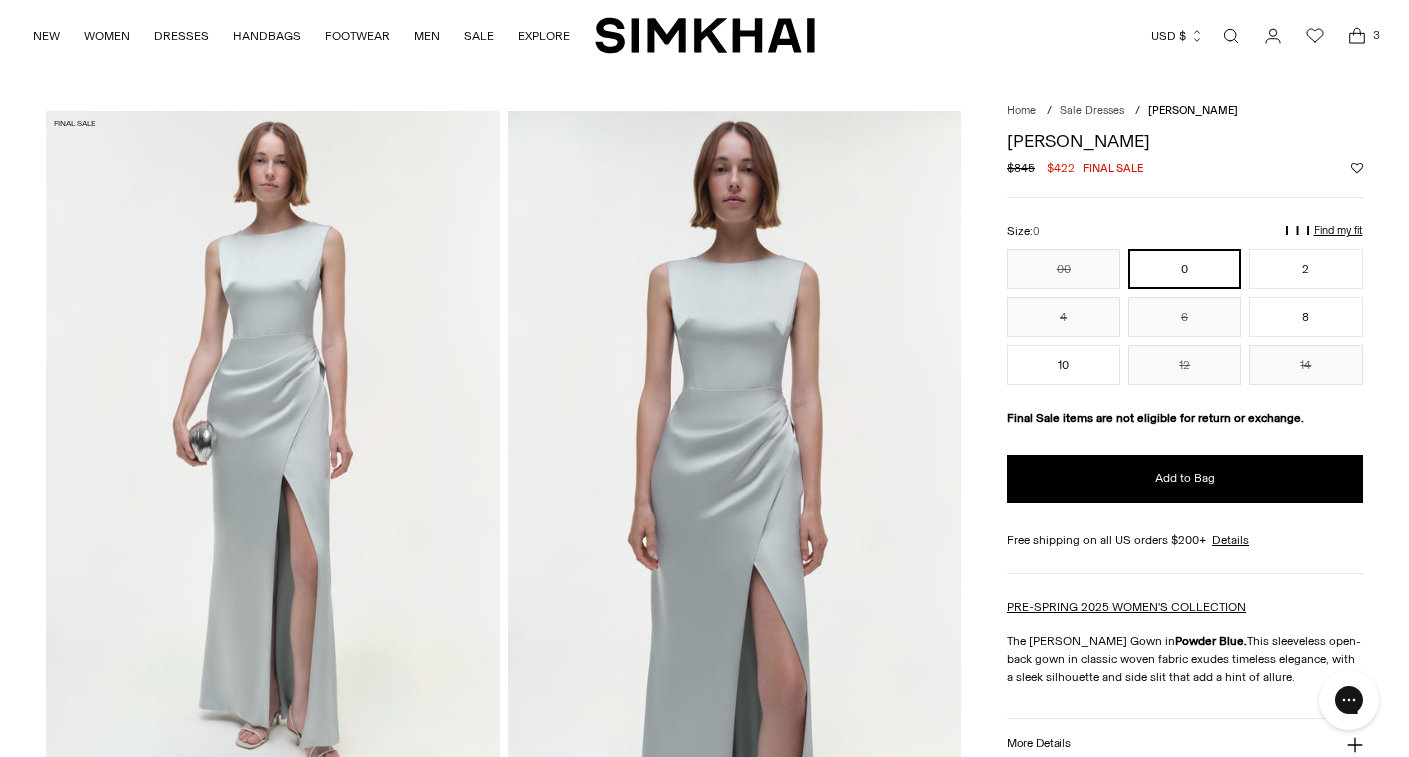scroll, scrollTop: 0, scrollLeft: 0, axis: both 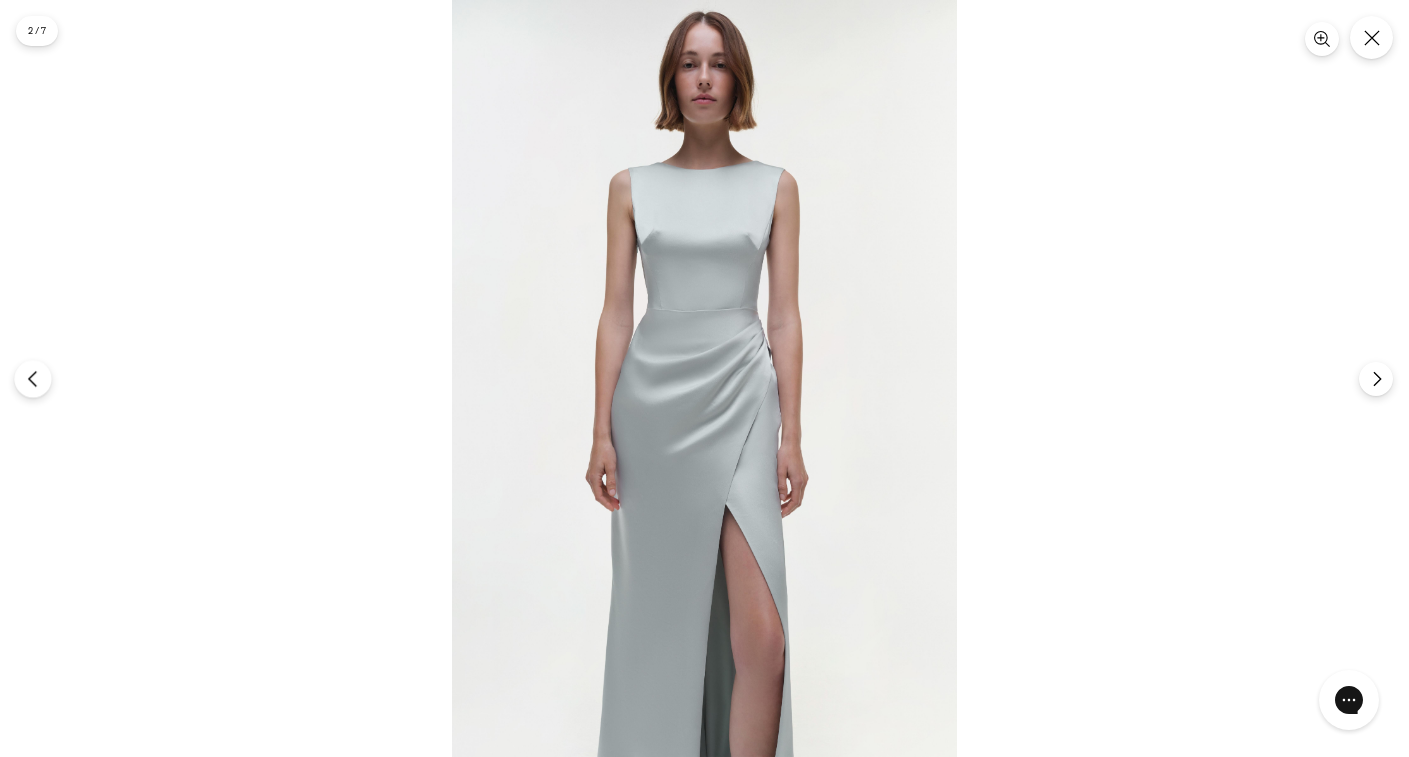 click 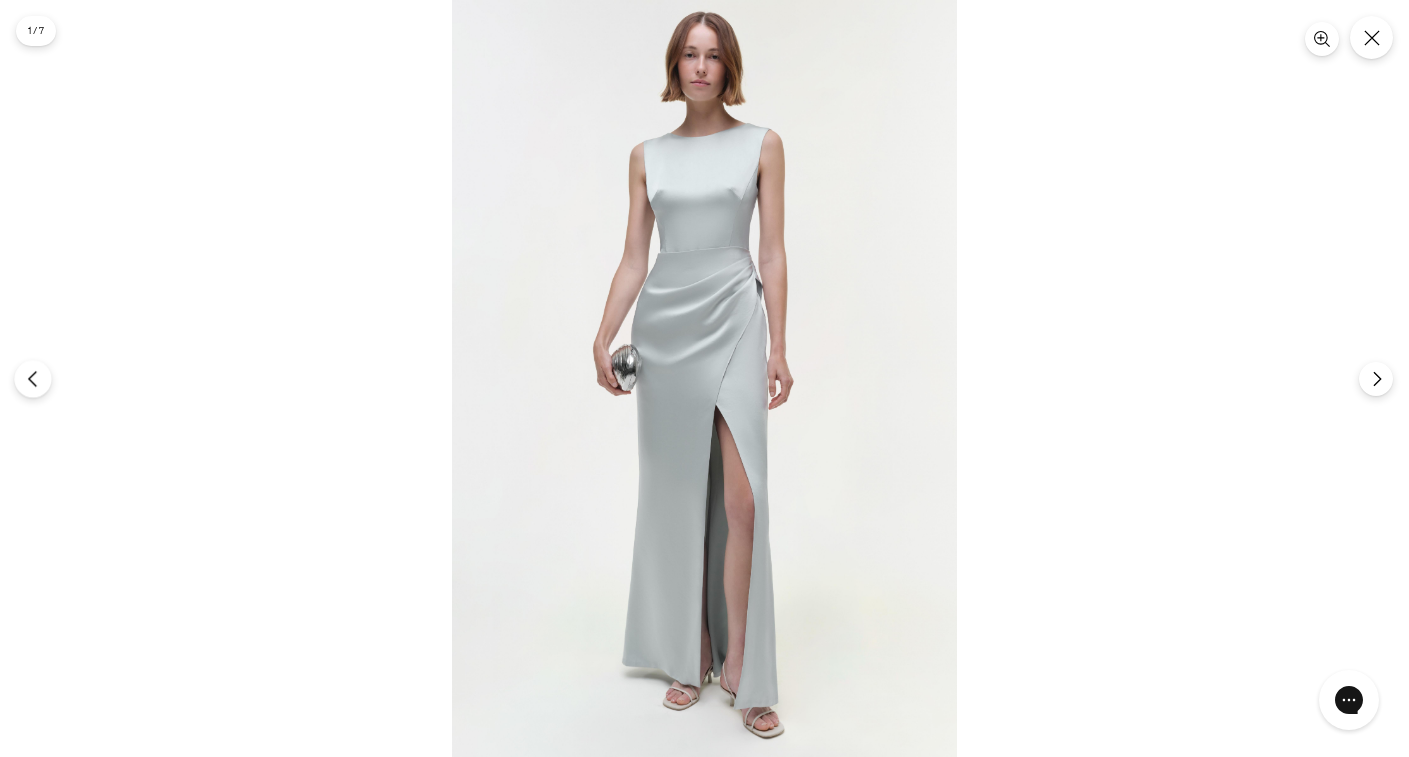 click 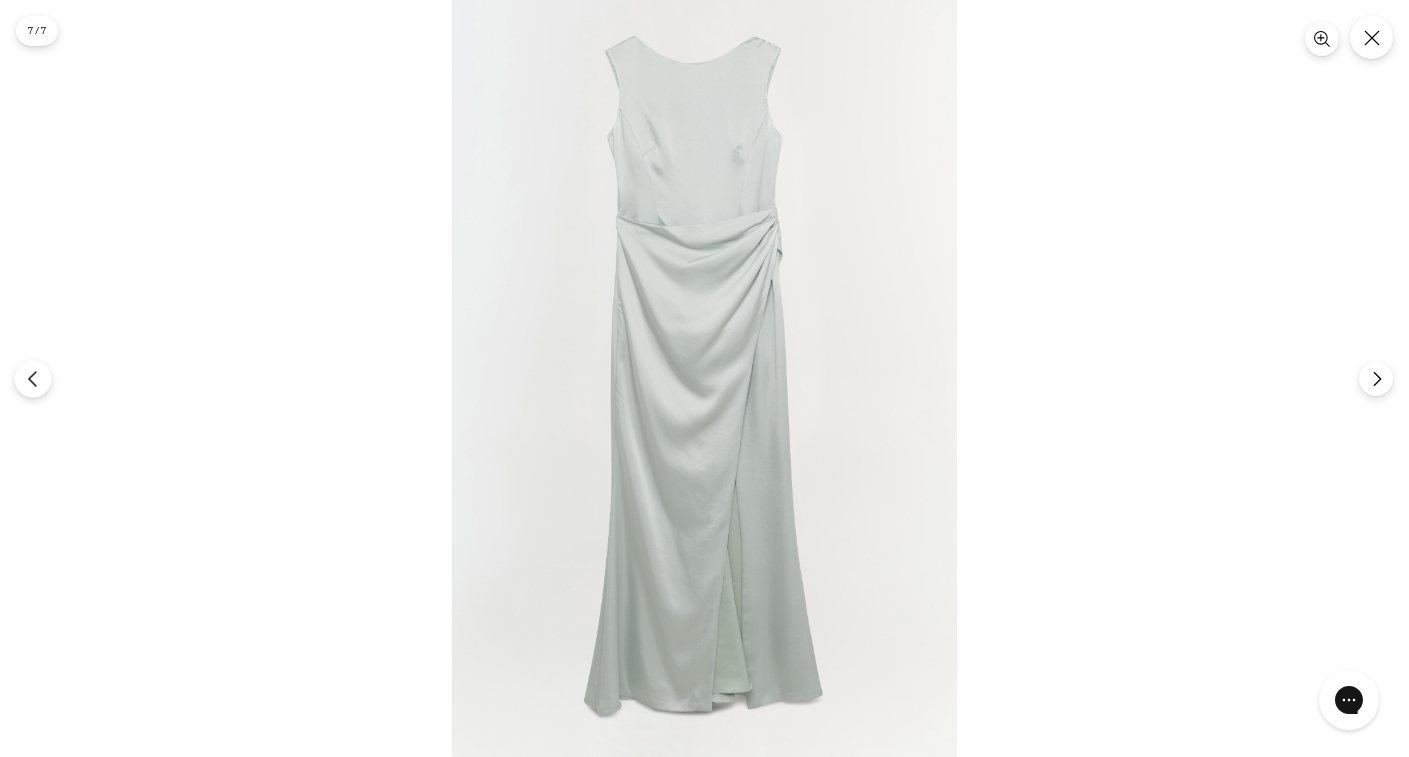 click 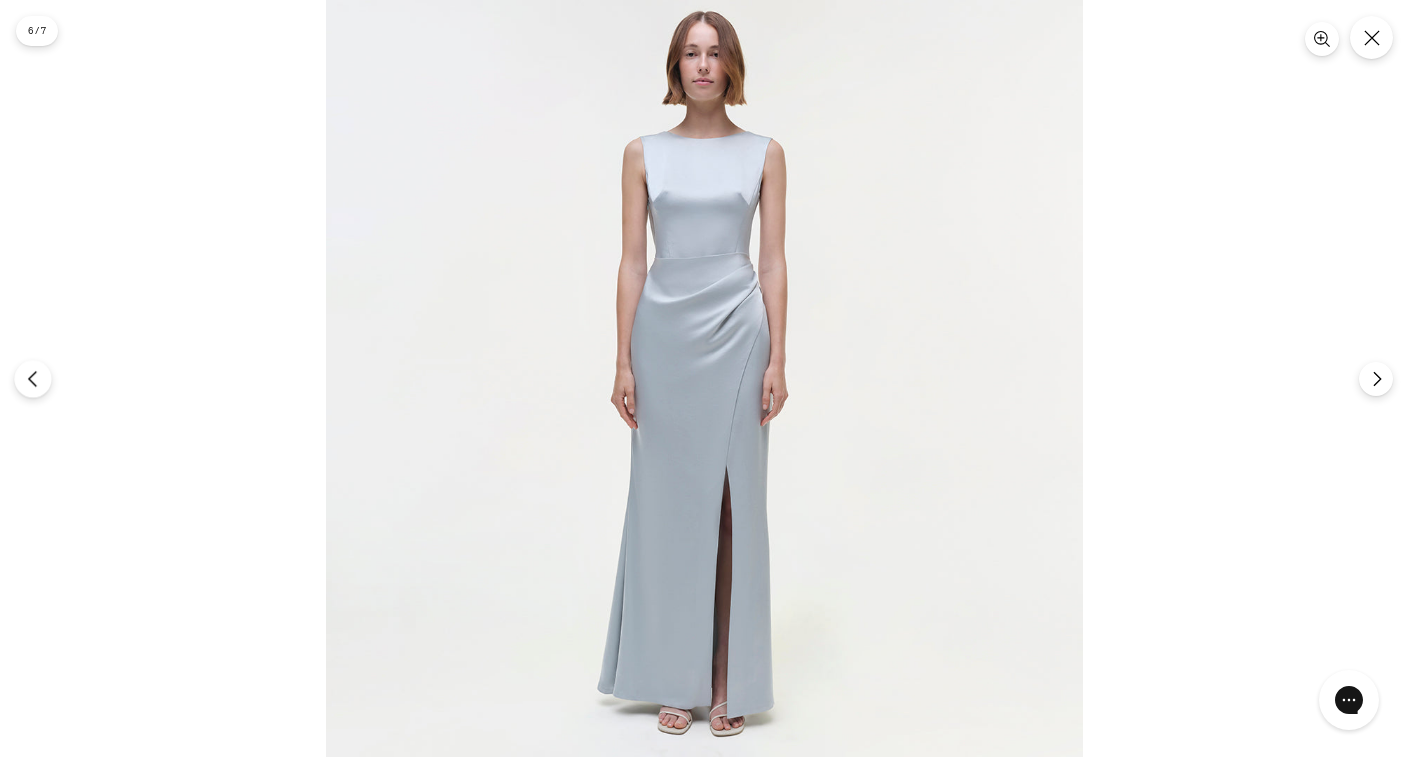 click 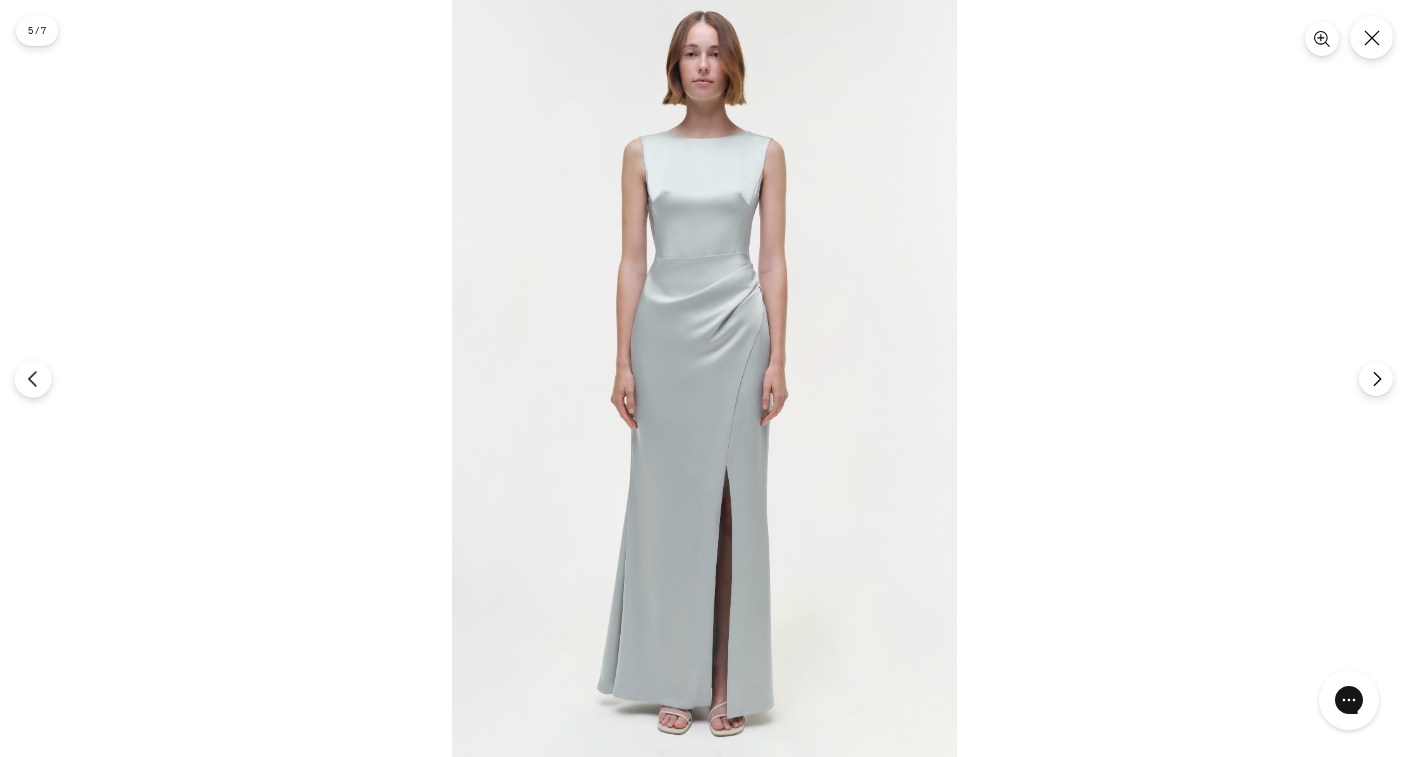 click 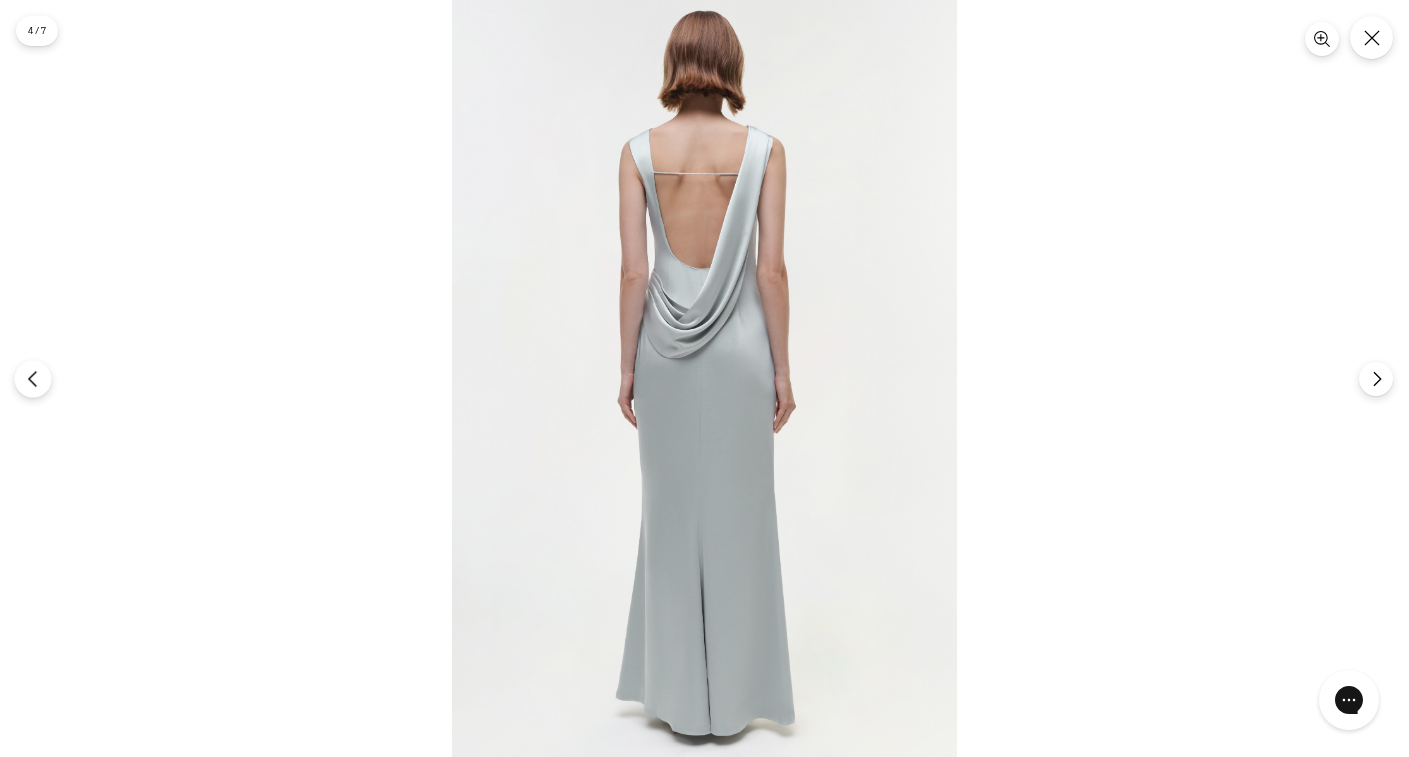 click 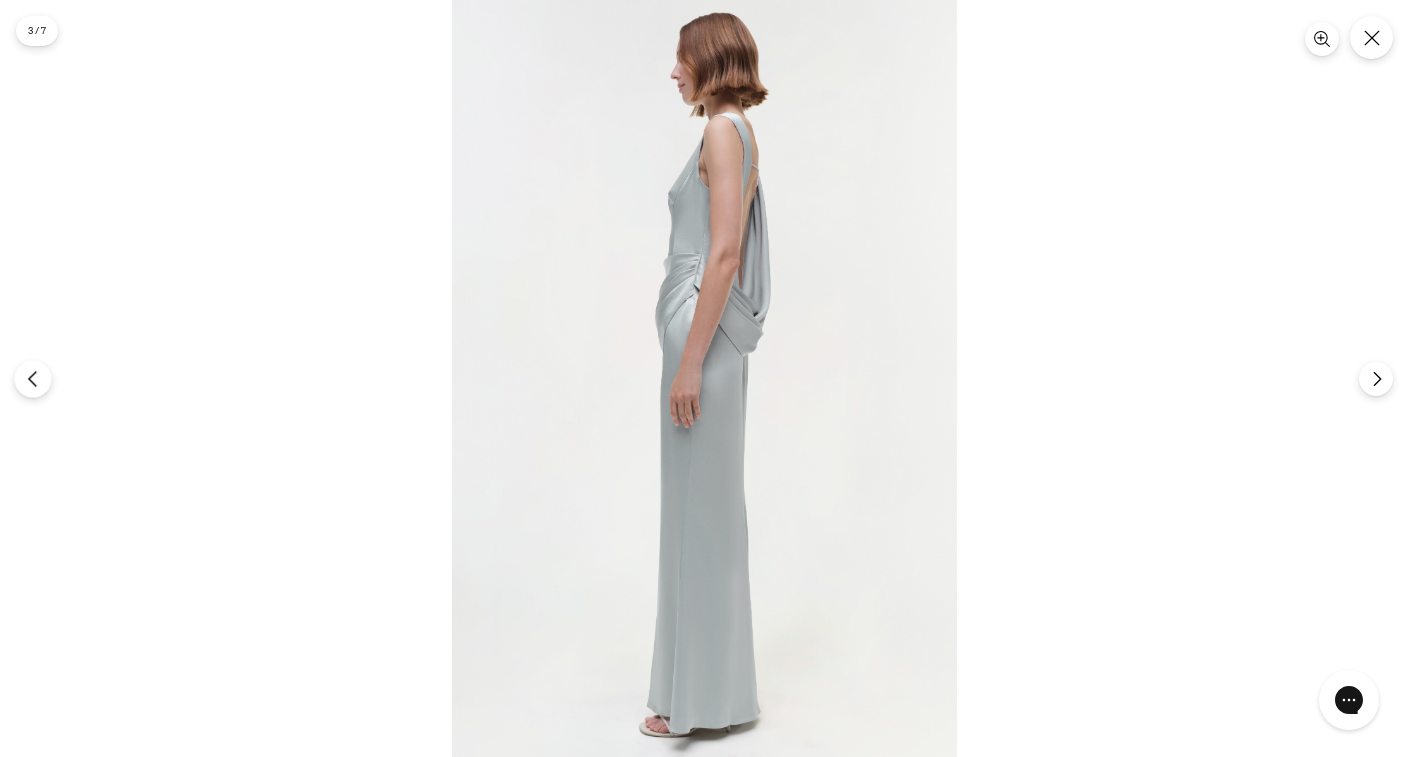 click 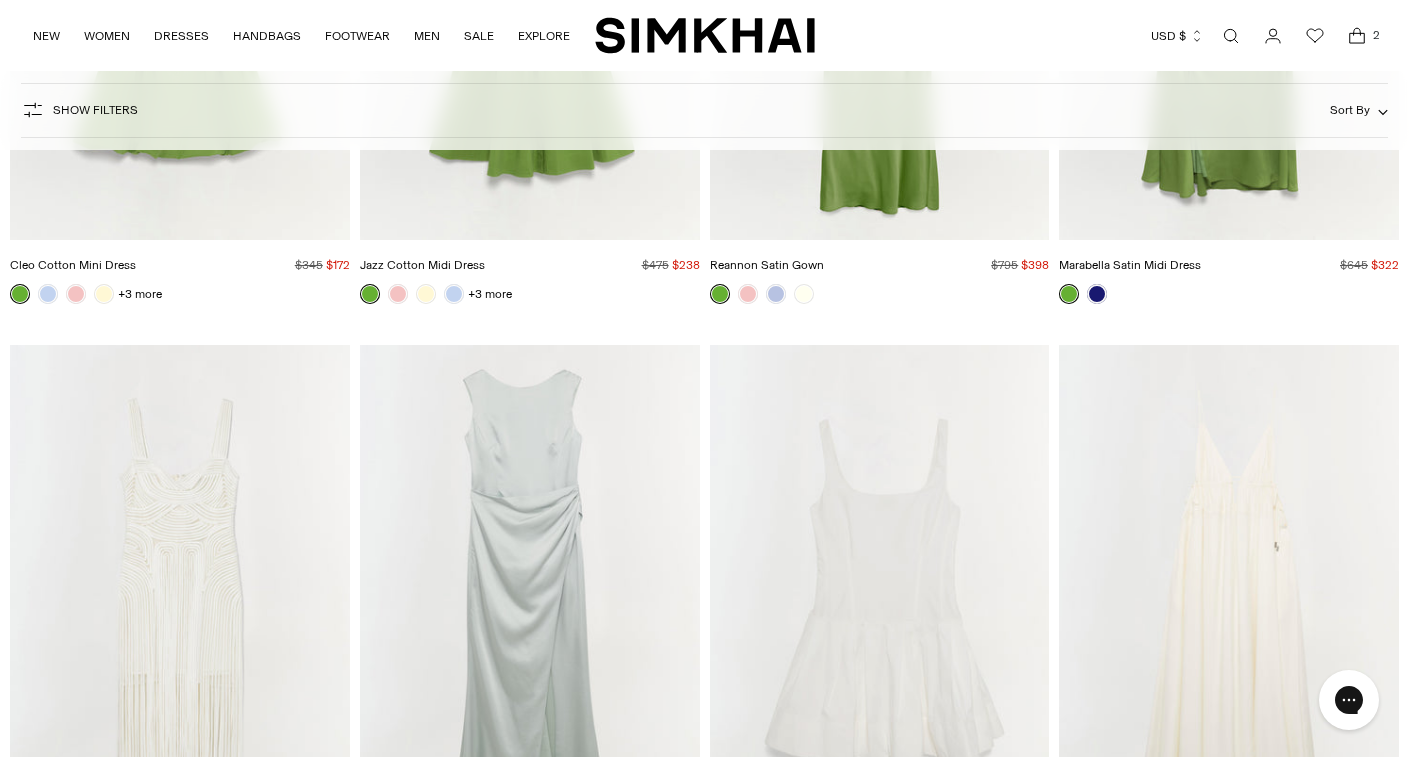 scroll, scrollTop: 0, scrollLeft: 0, axis: both 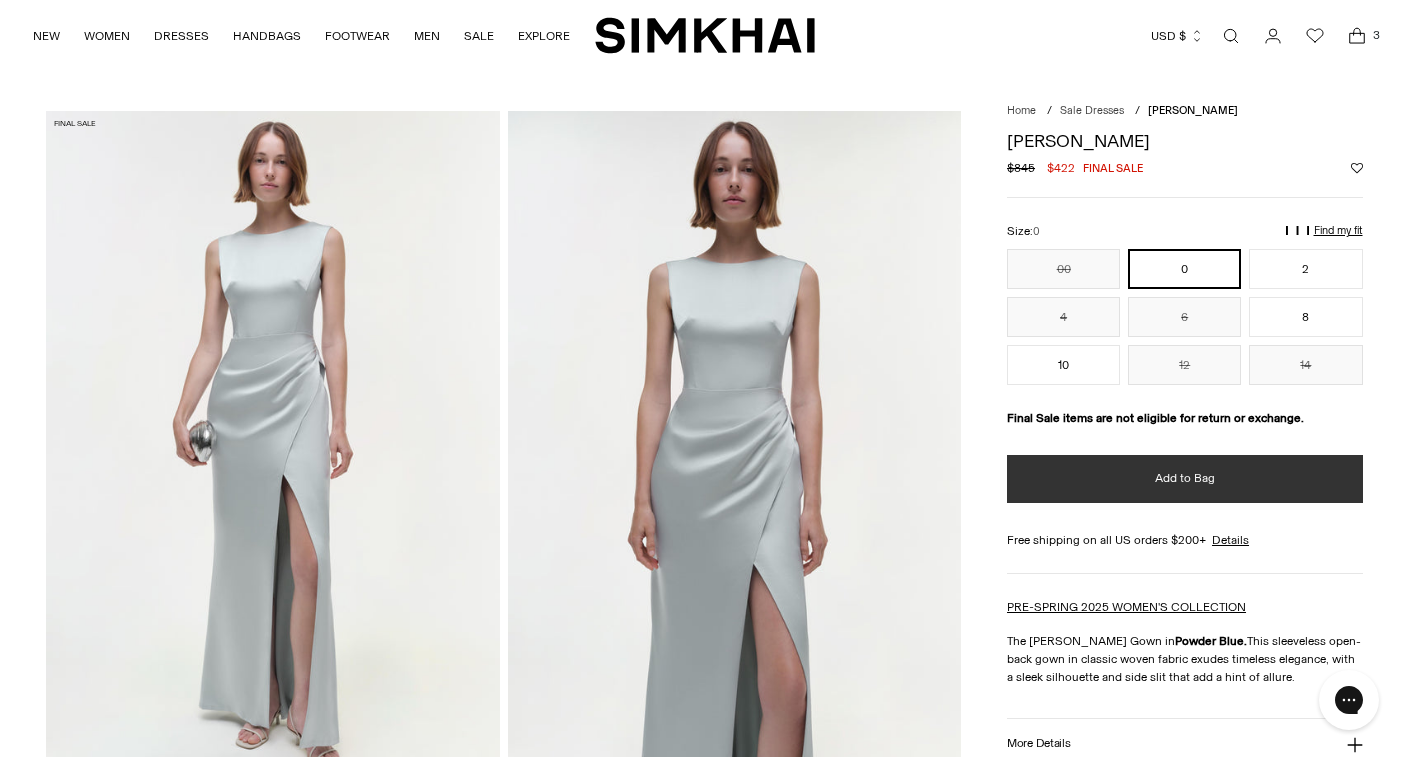 click on "Add to Bag" at bounding box center (1185, 478) 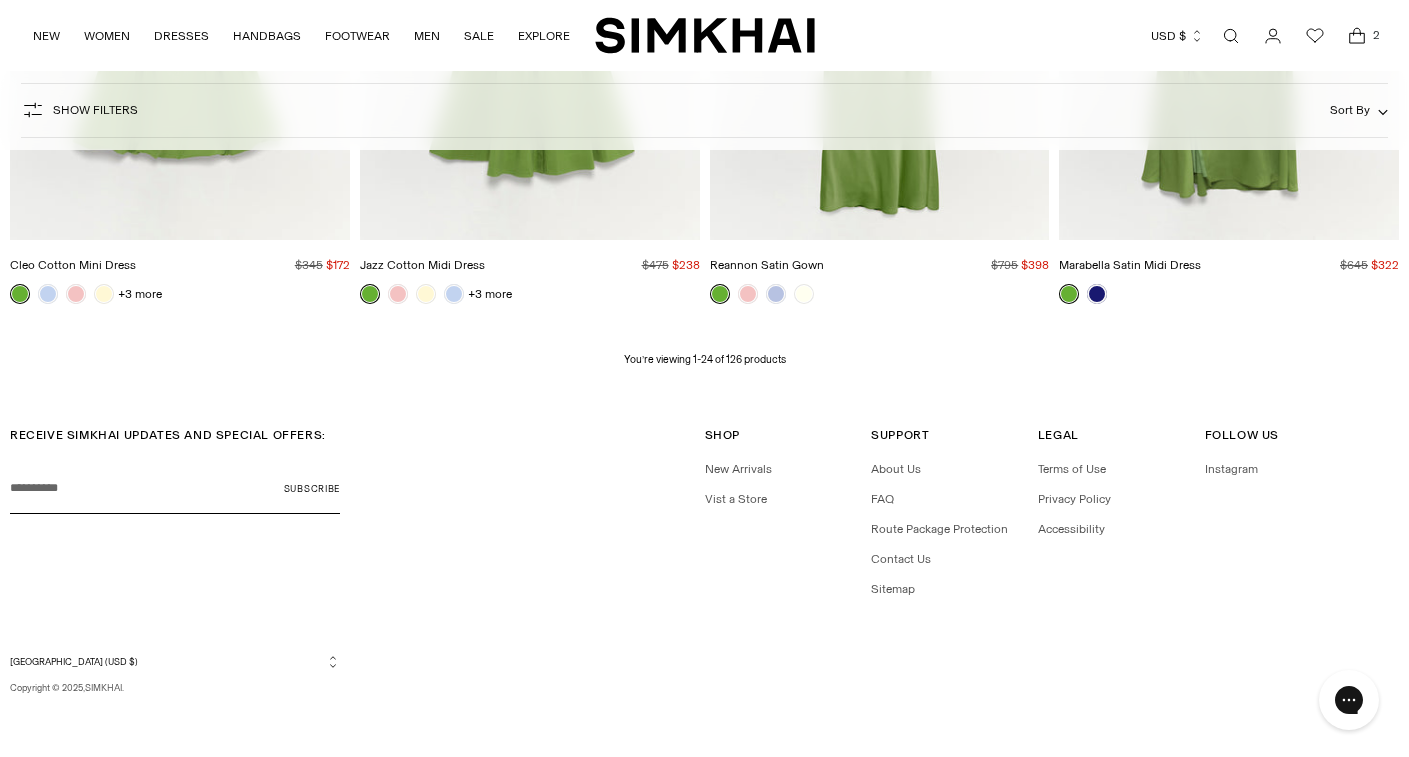 scroll, scrollTop: 3588, scrollLeft: 0, axis: vertical 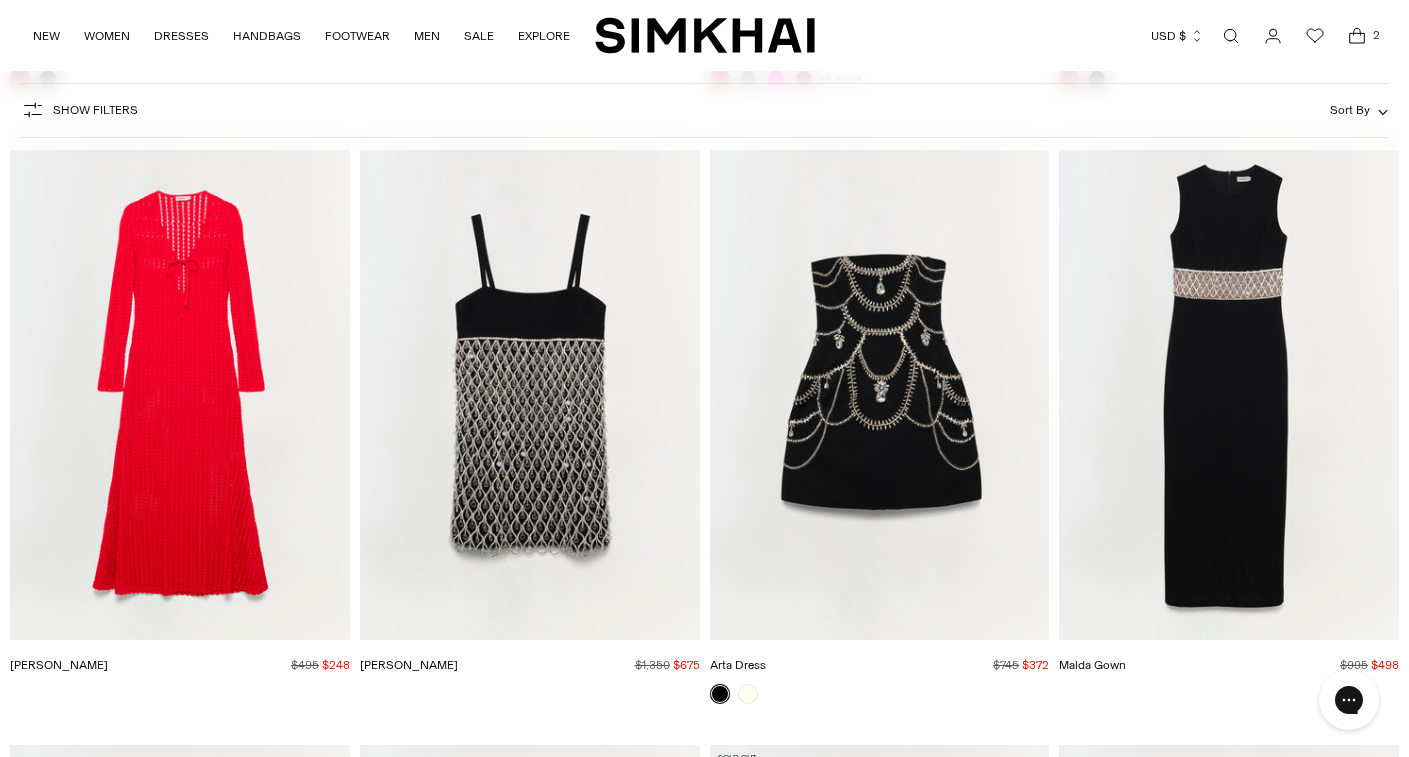 click at bounding box center (0, 0) 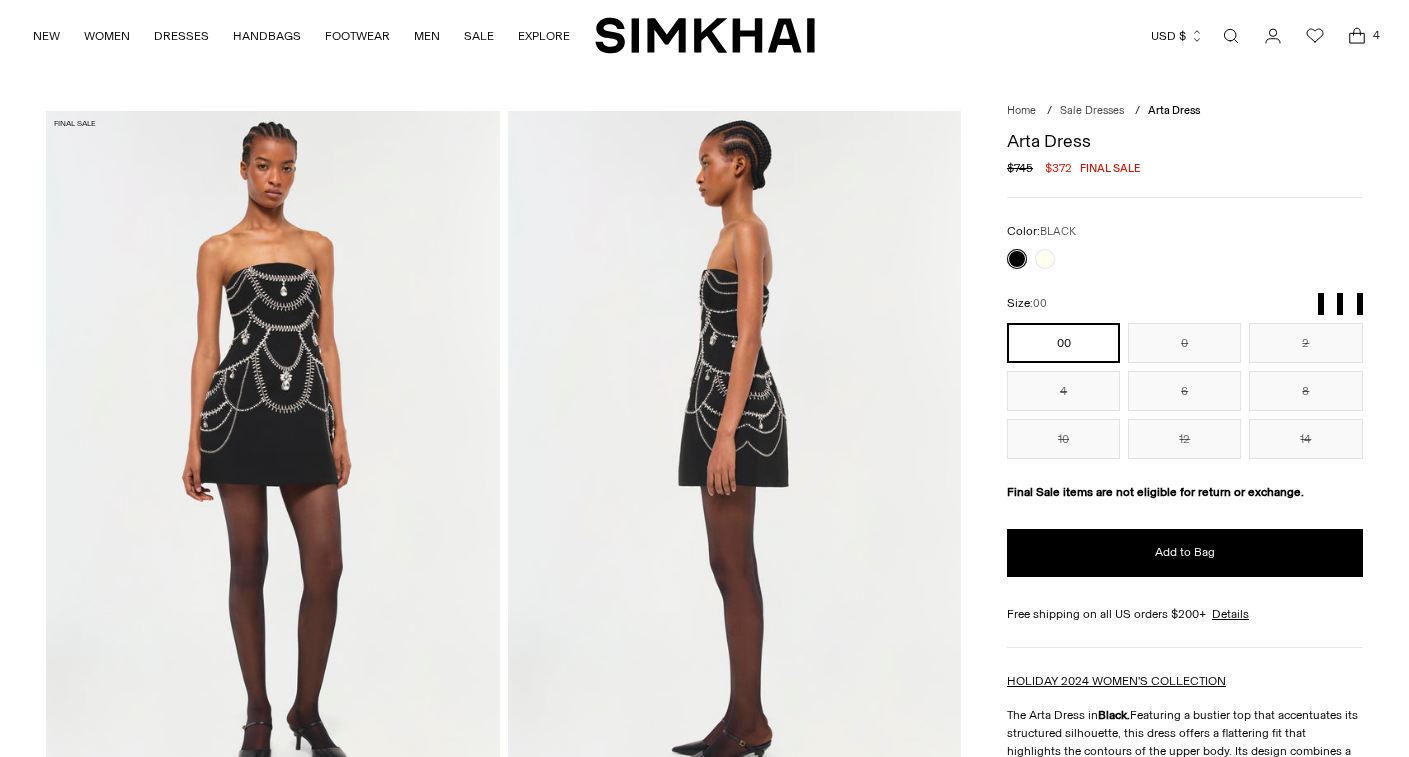 scroll, scrollTop: 0, scrollLeft: 0, axis: both 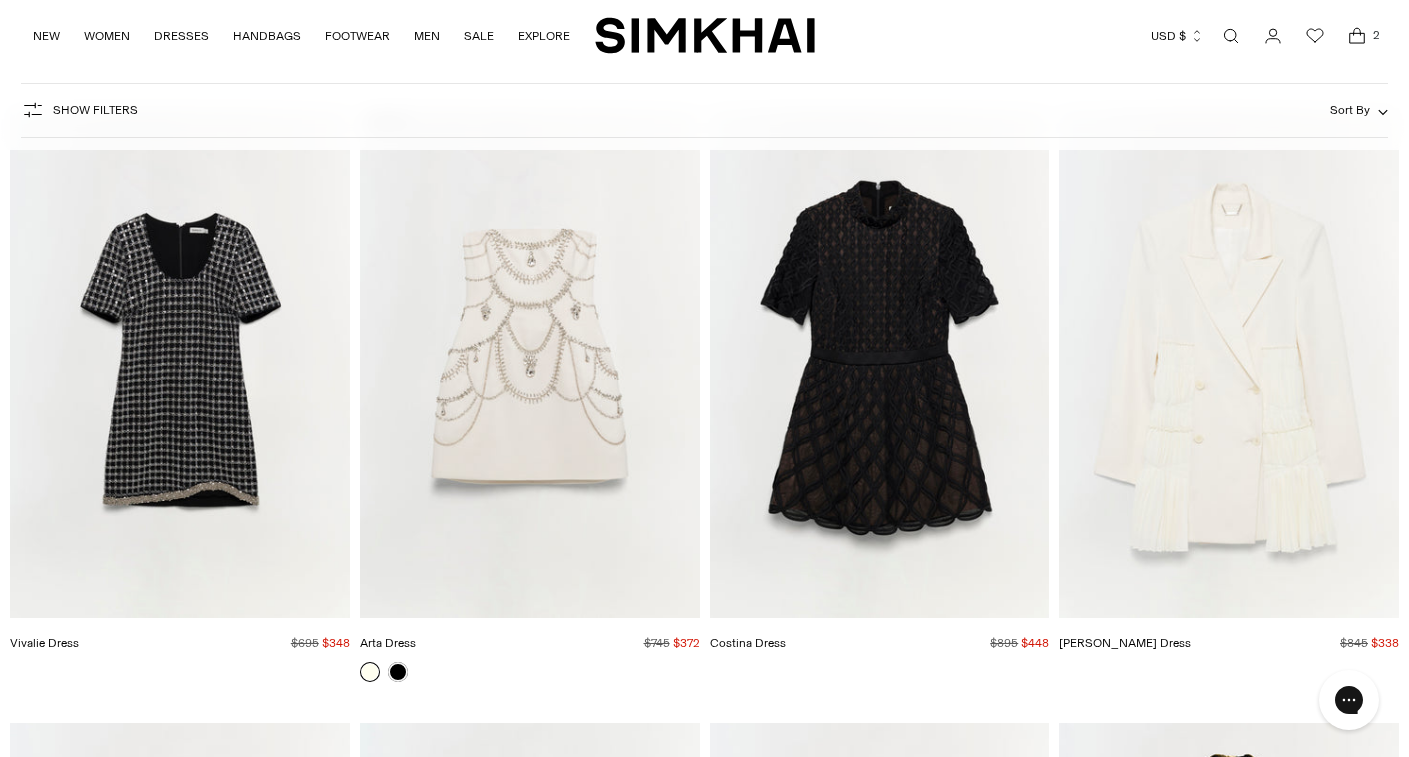 click at bounding box center (0, 0) 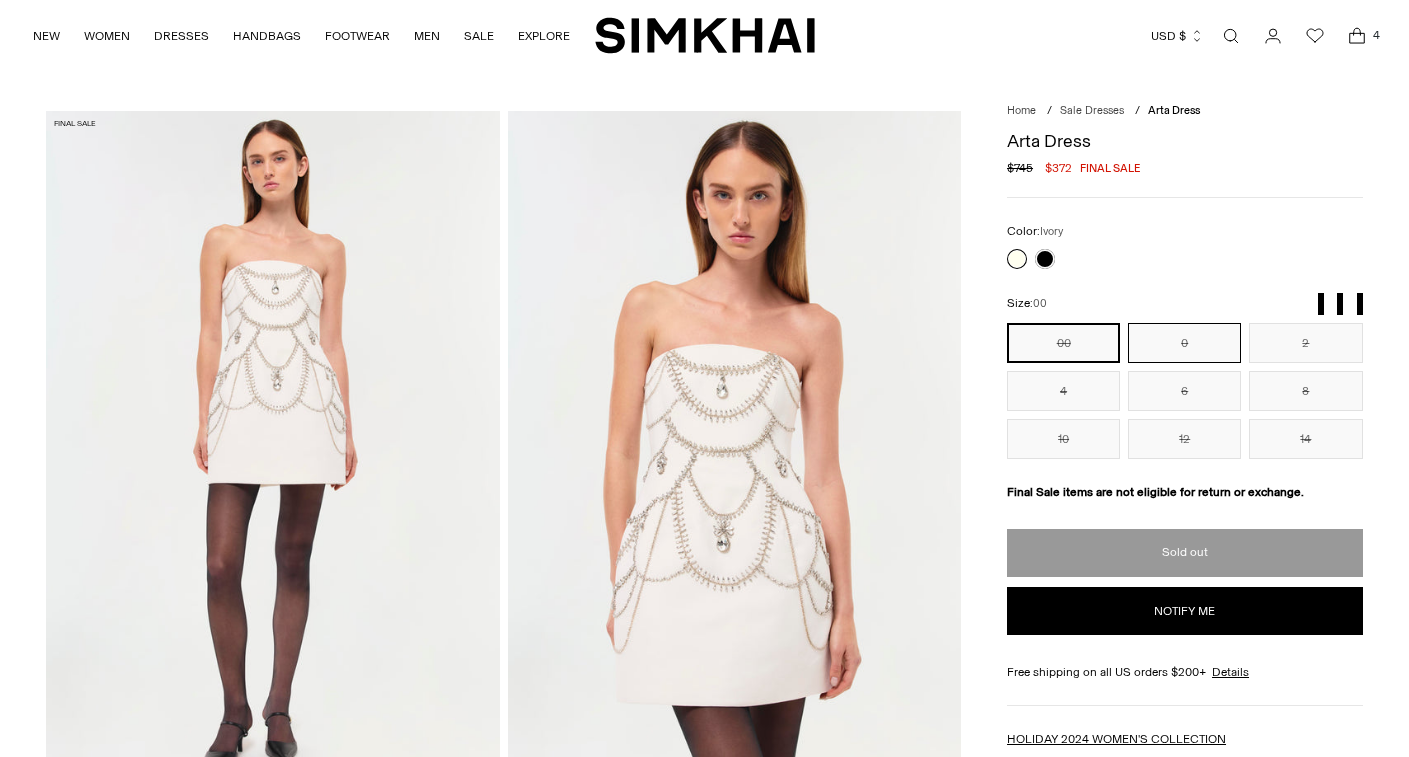 scroll, scrollTop: 0, scrollLeft: 0, axis: both 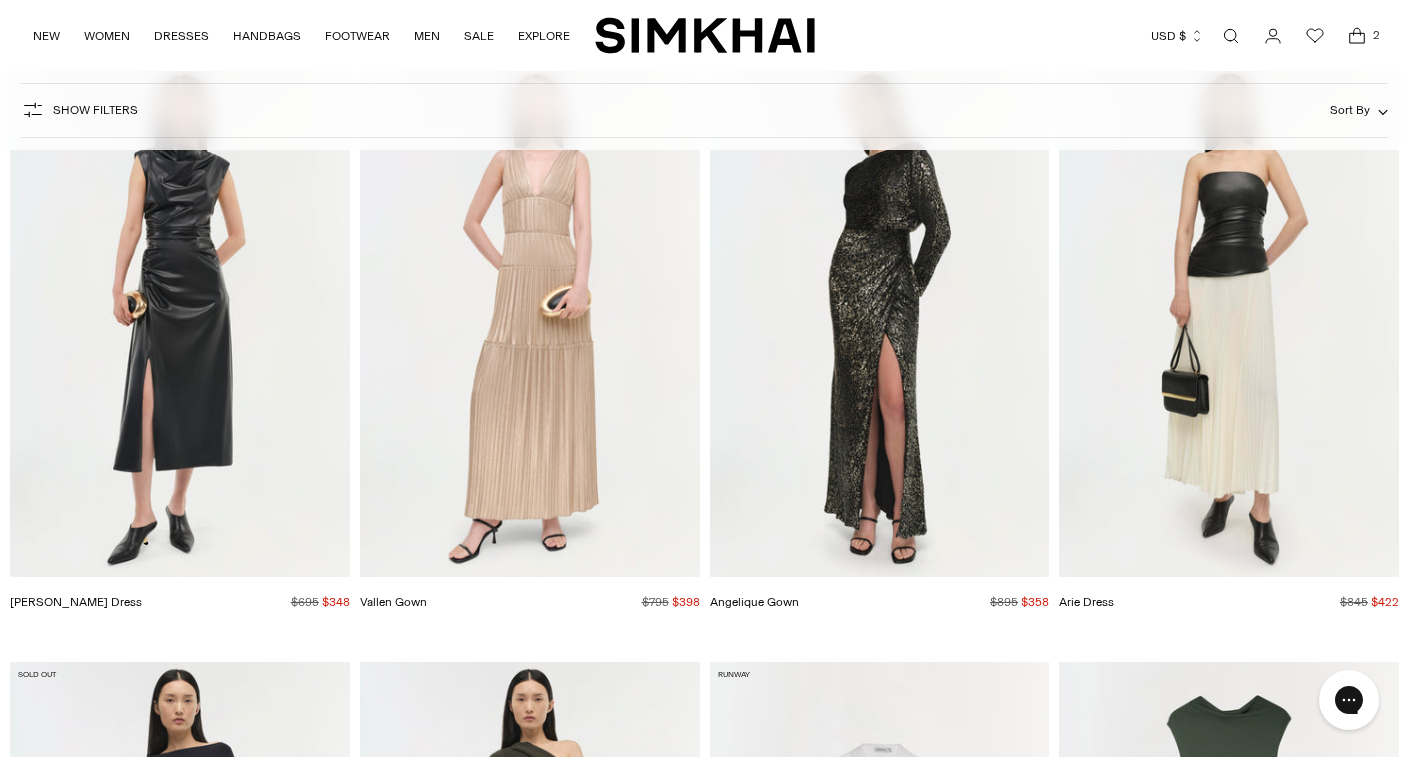 click 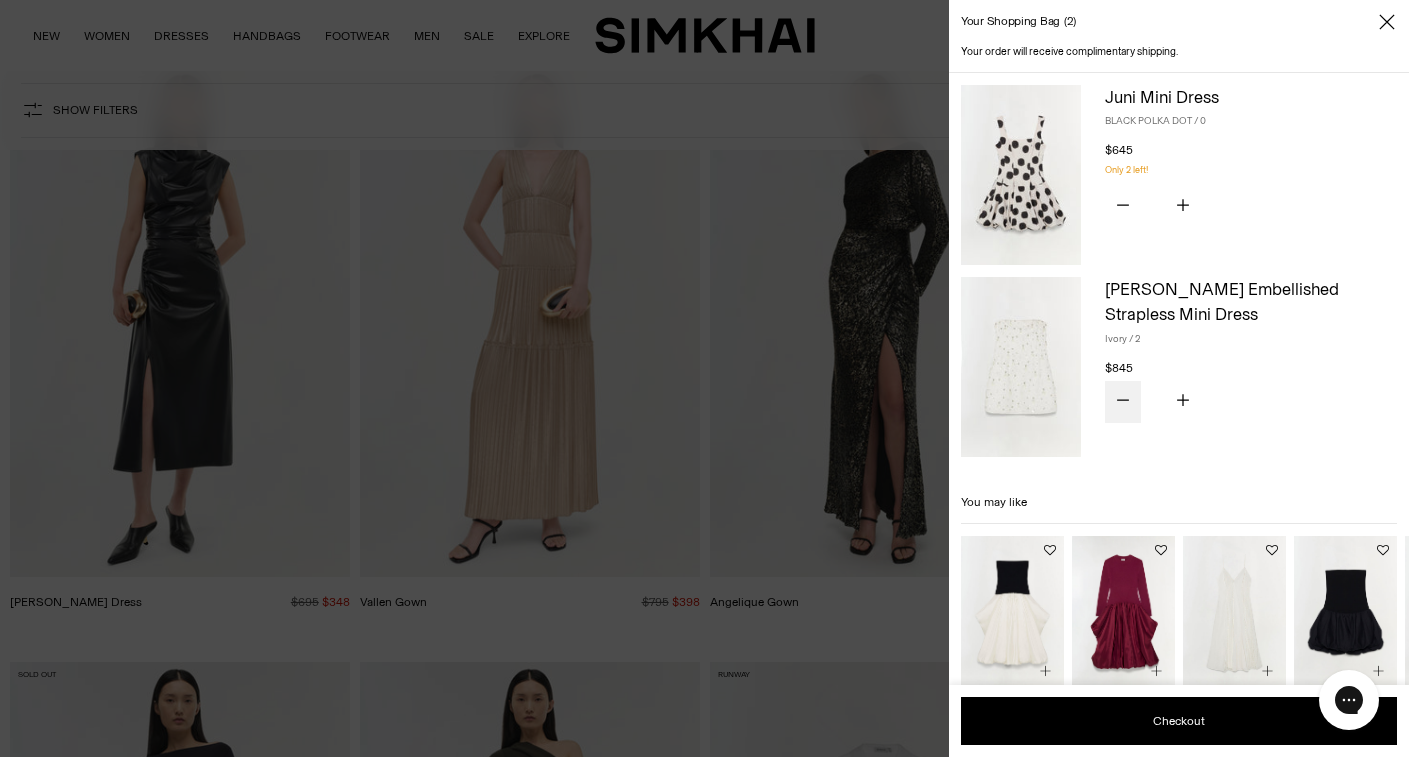 click 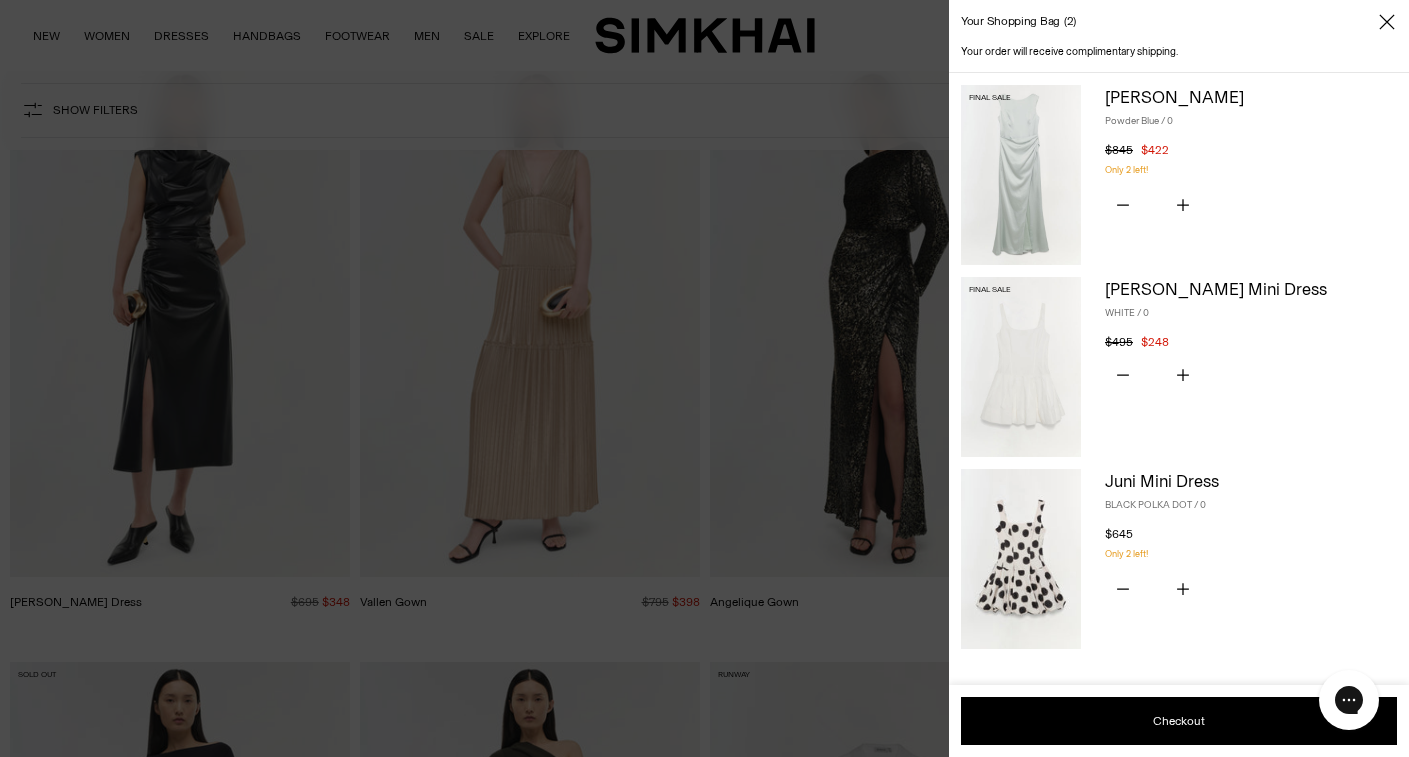 click at bounding box center (1021, 175) 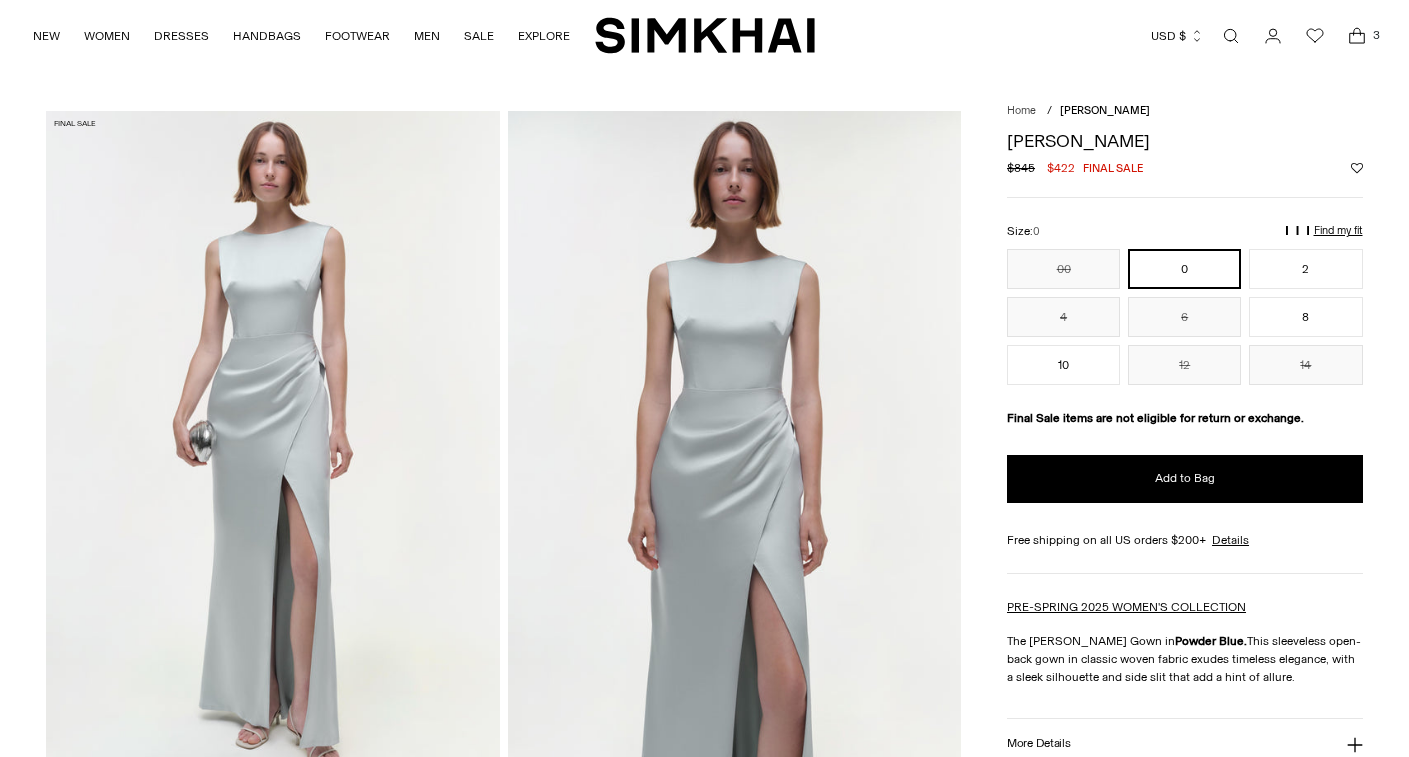 scroll, scrollTop: 0, scrollLeft: 0, axis: both 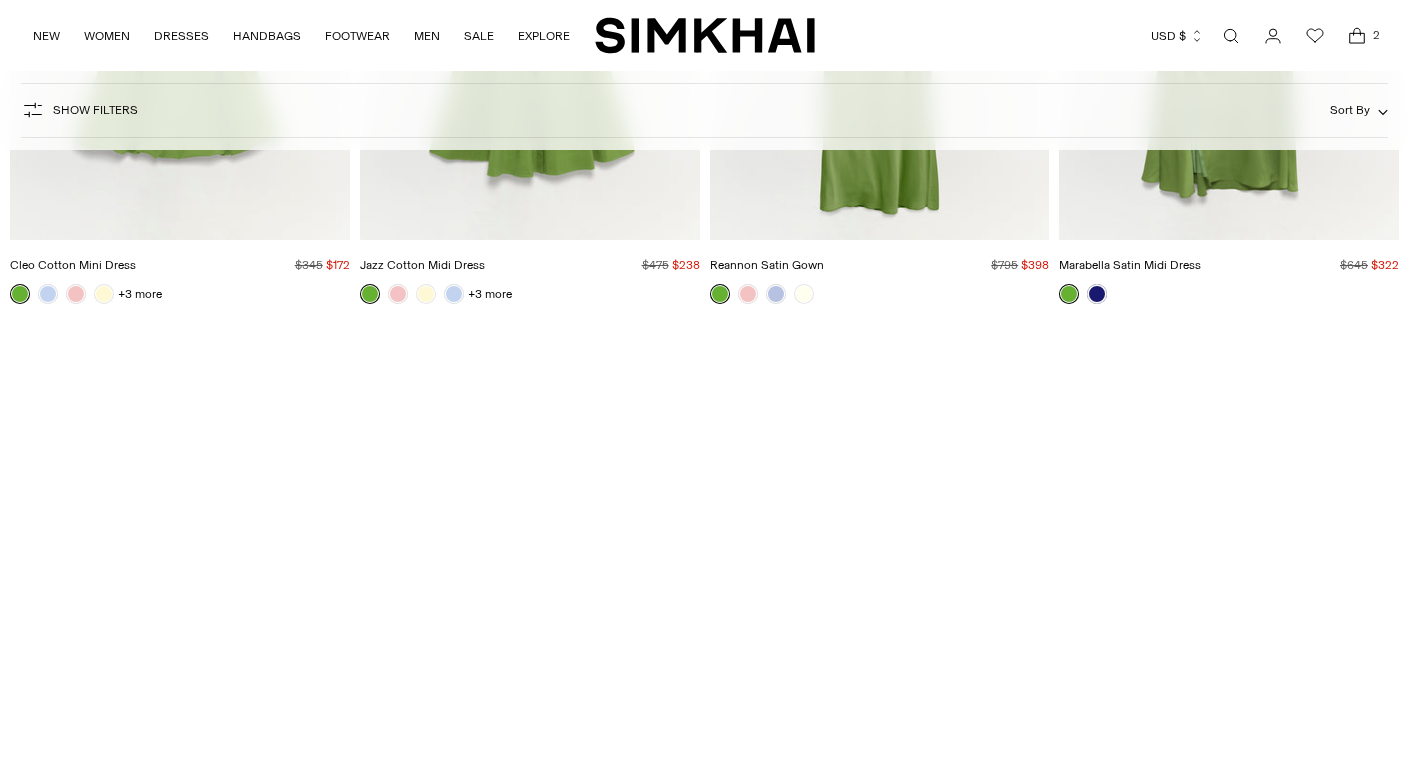 click 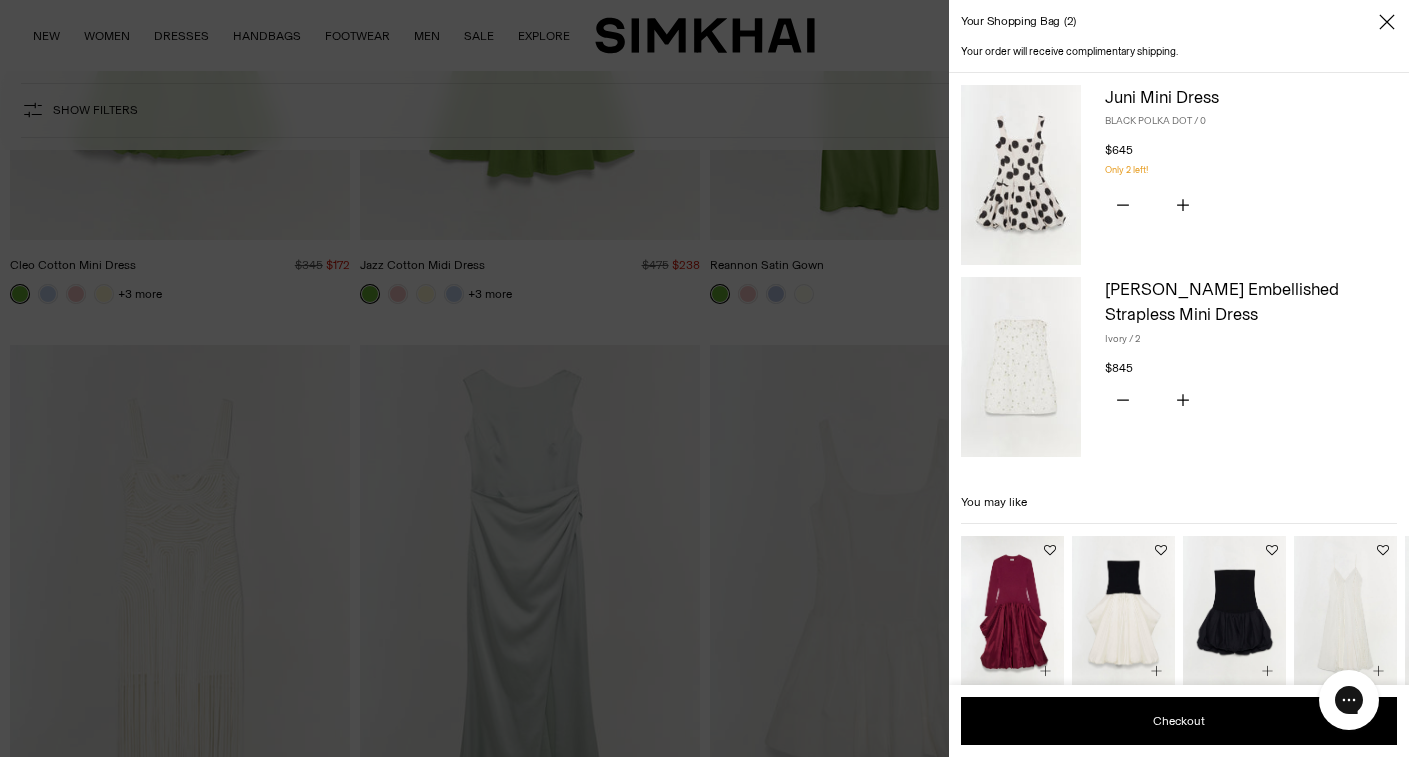 scroll, scrollTop: 0, scrollLeft: 0, axis: both 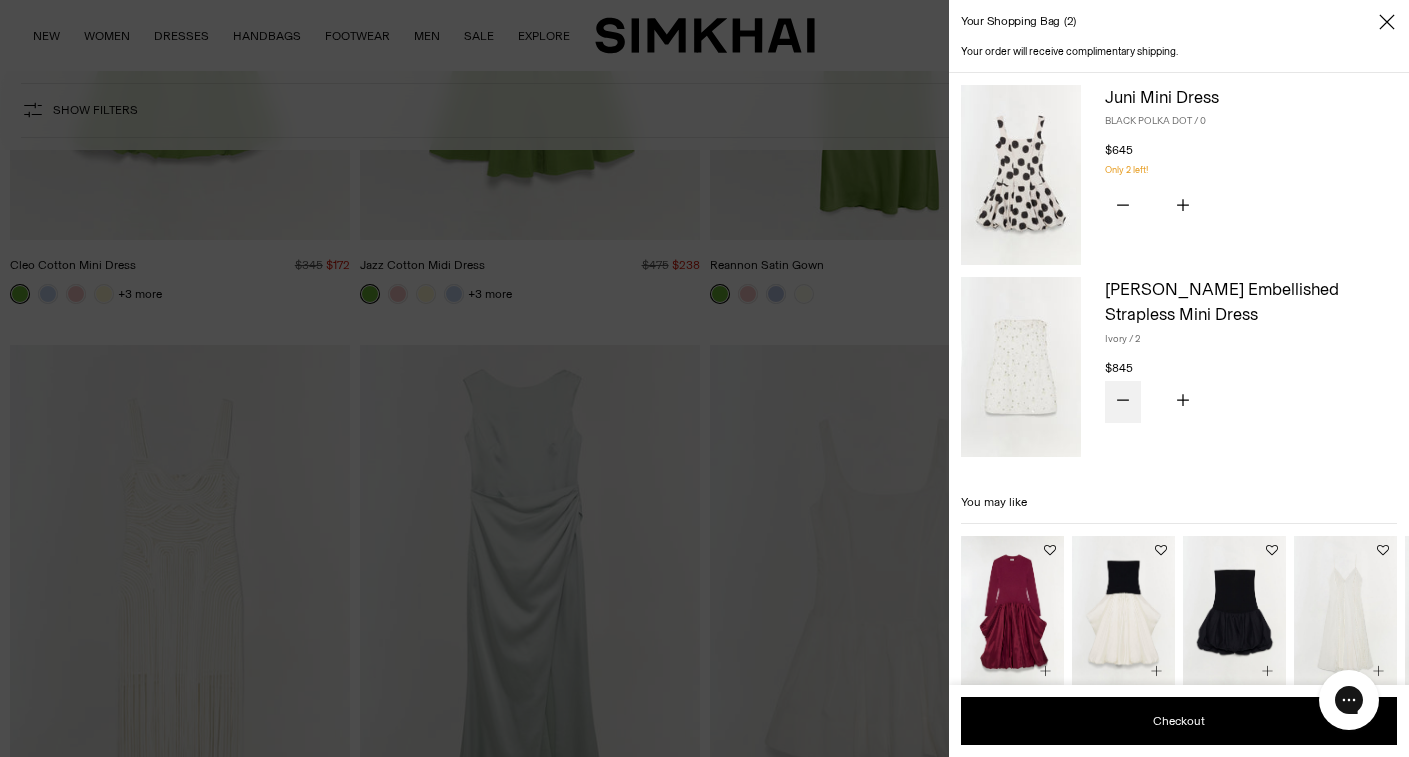 click at bounding box center (1123, 402) 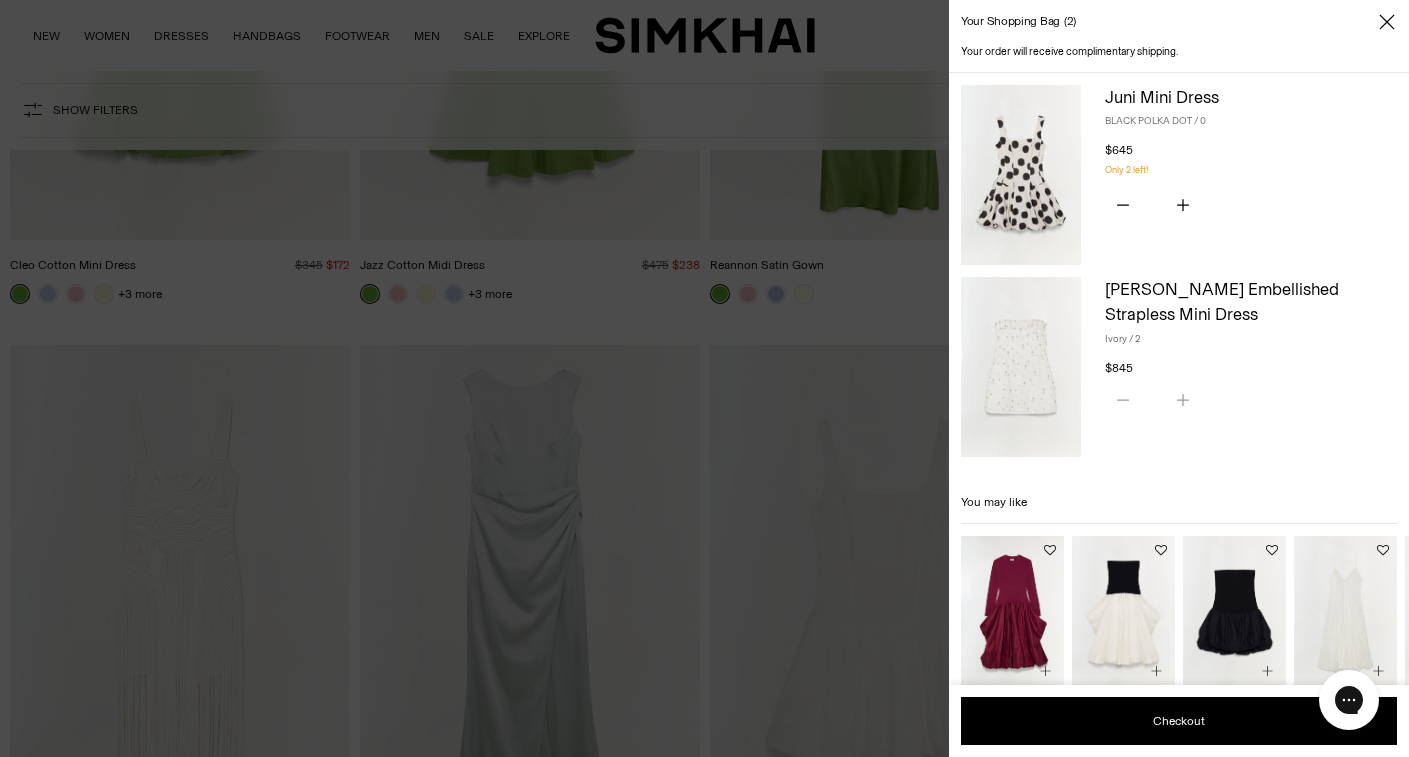 click on "You have the maximum number of this product in your shopping bag.
Quantity
*
Remove" at bounding box center [1251, 402] 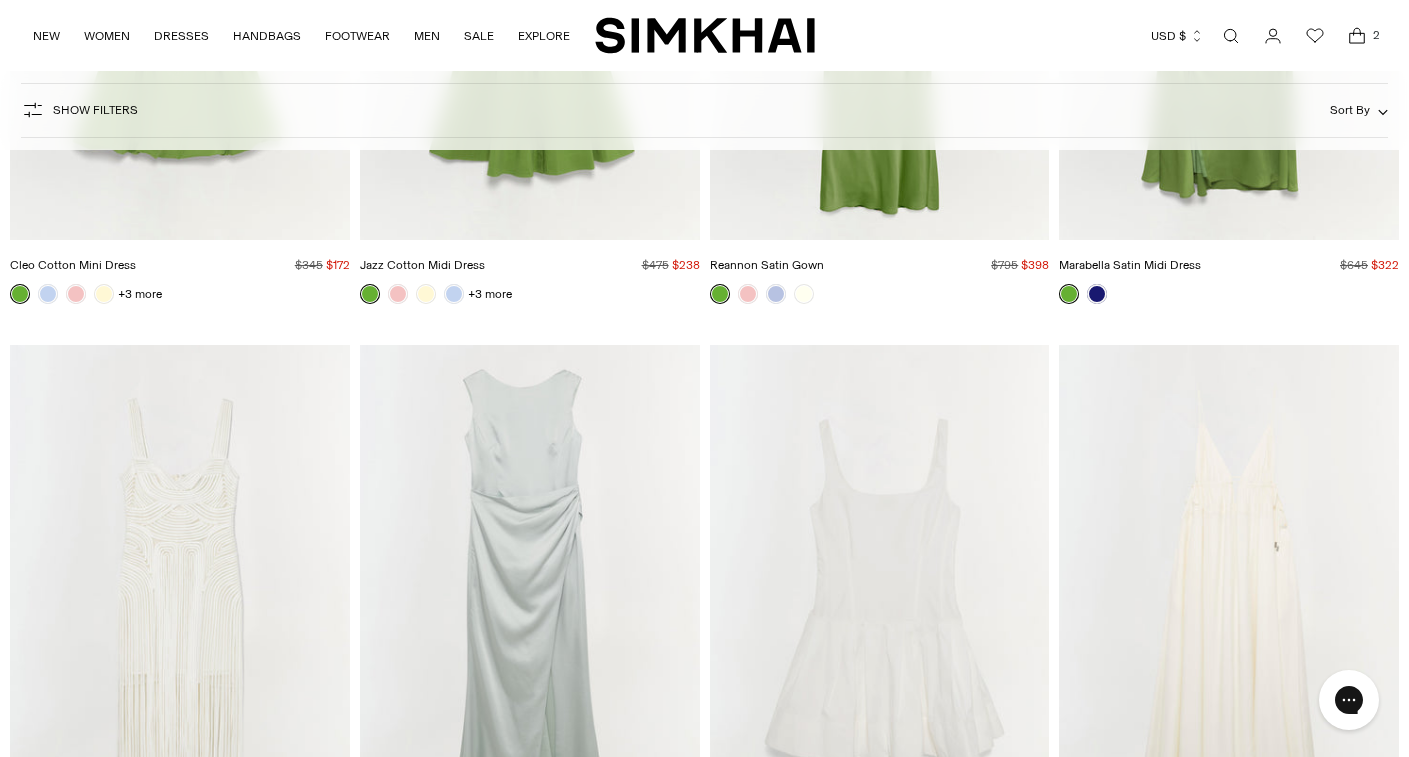 click 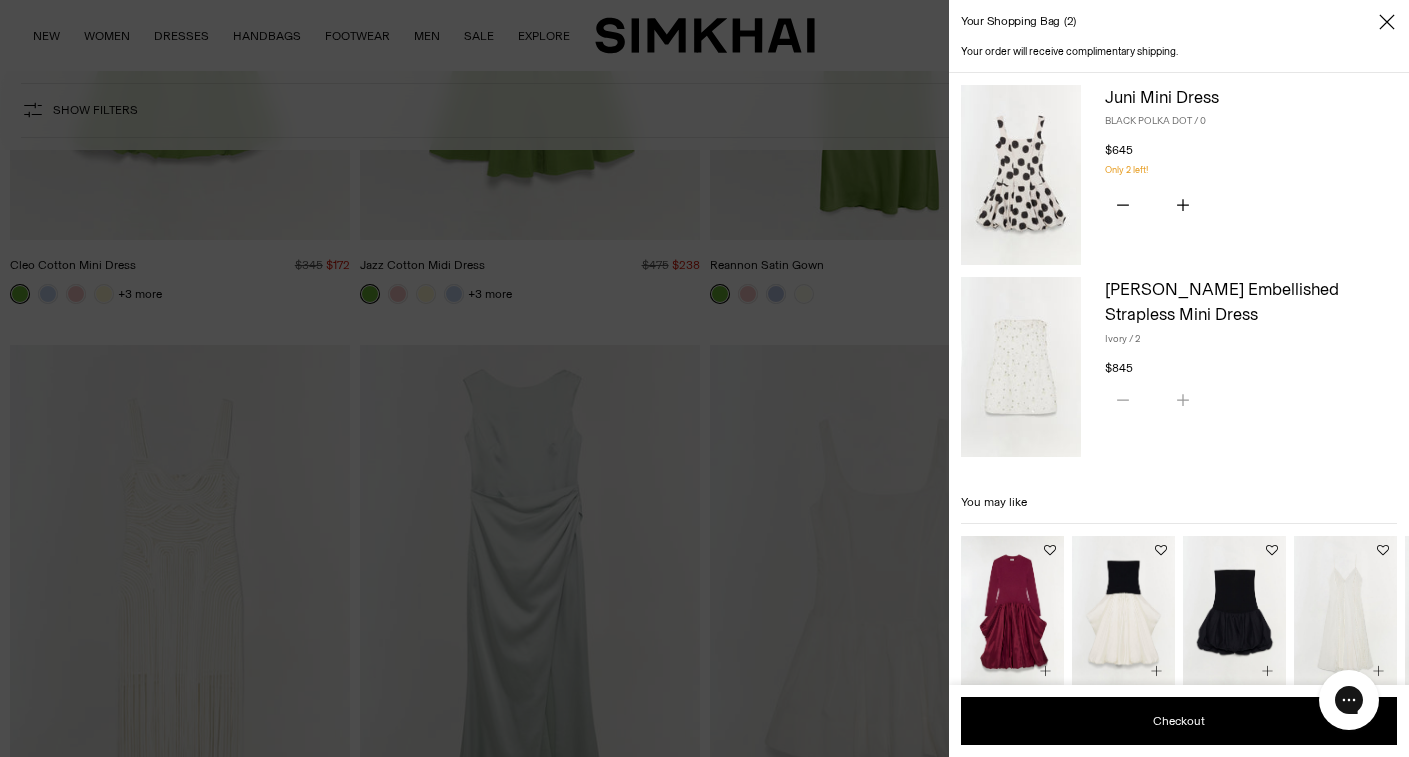 click 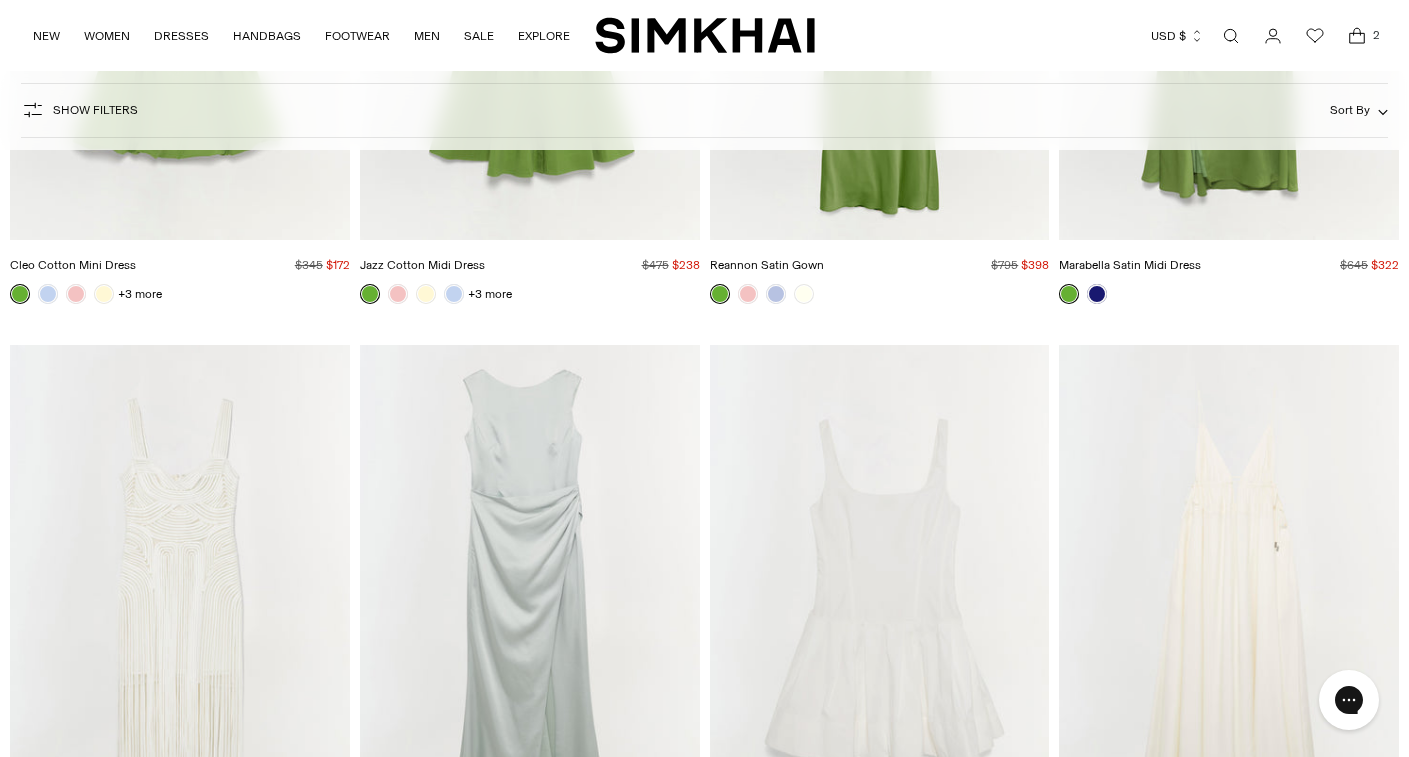 click 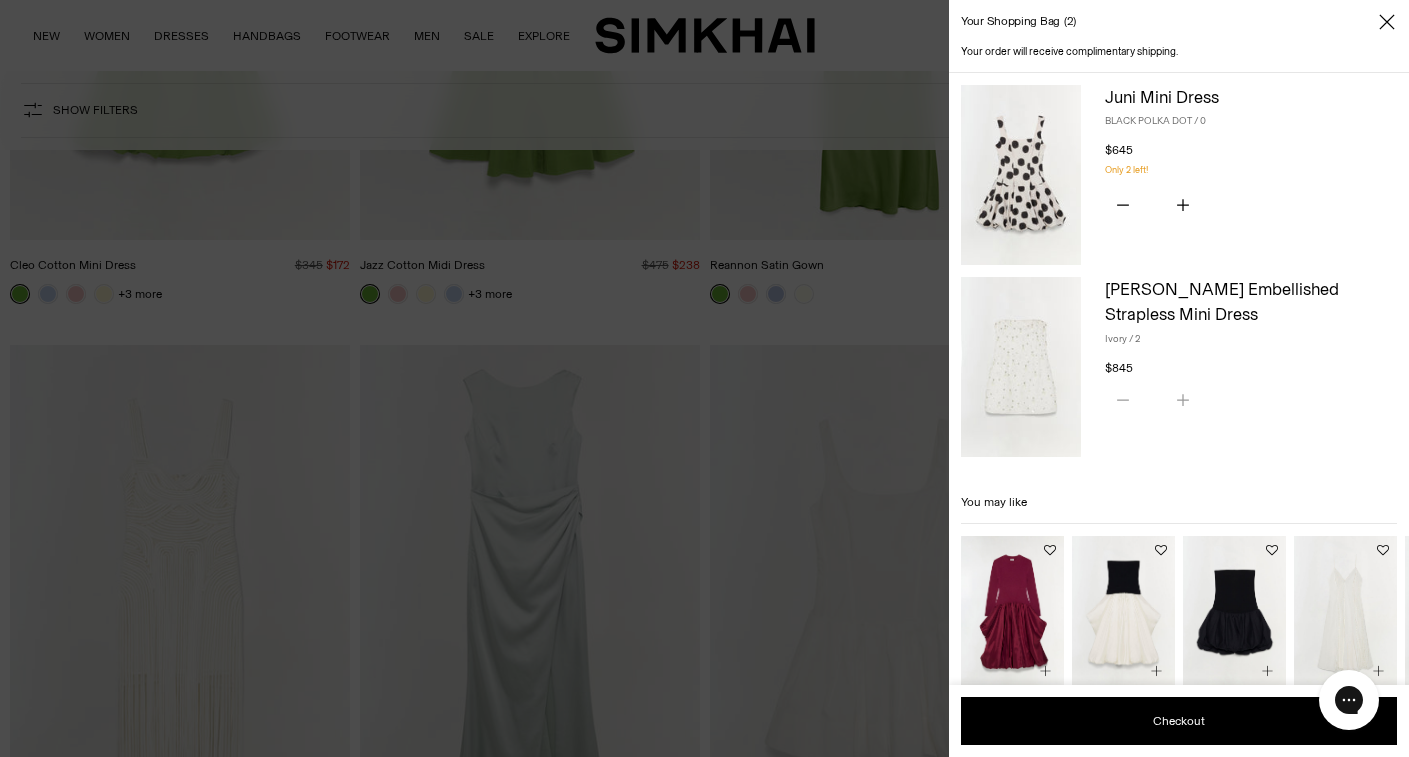 click on "Your shopping bag 2
Your order will receive complimentary shipping.
Juni Mini Dress
BLACK POLKA DOT / 0
$645
Unit price
/ per
Quantity
*" at bounding box center (704, 378) 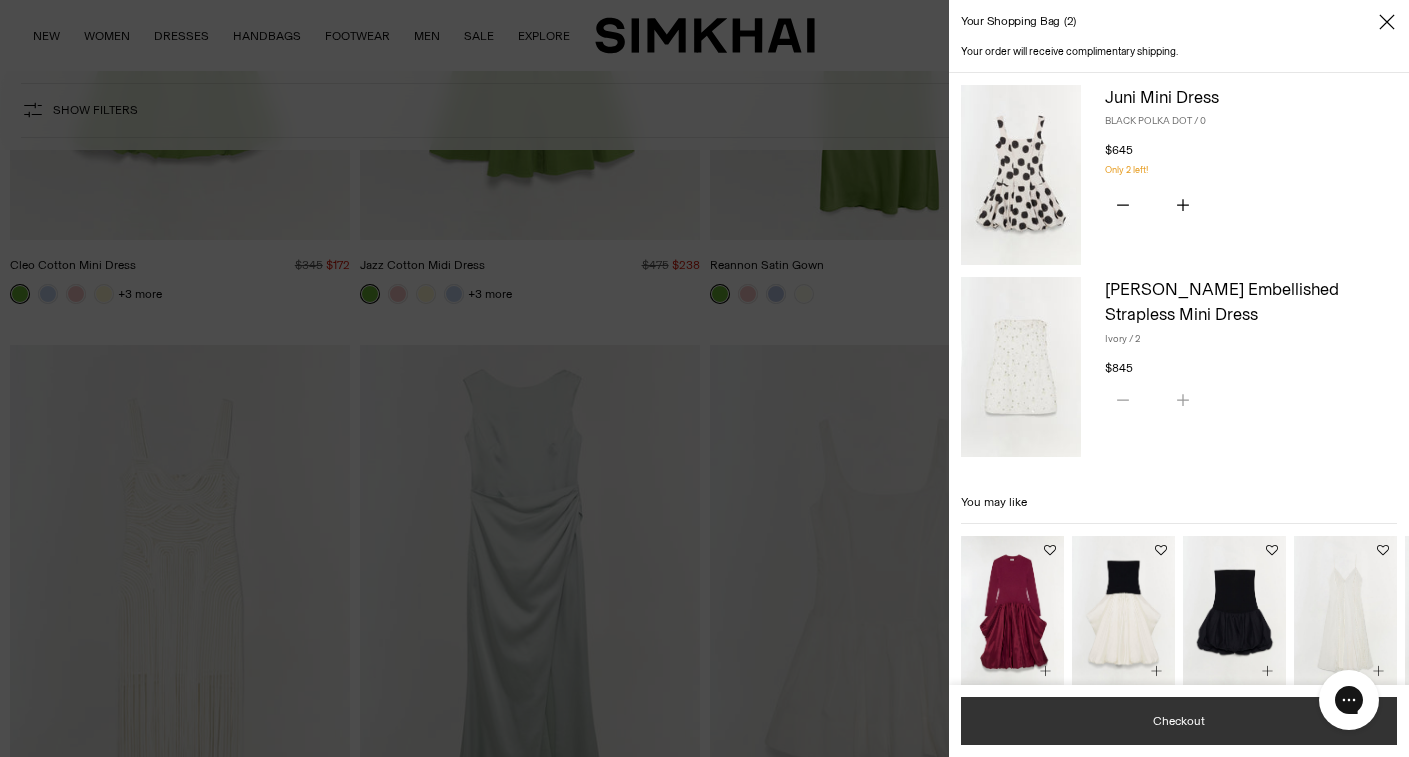 click on "Checkout" at bounding box center (1179, 721) 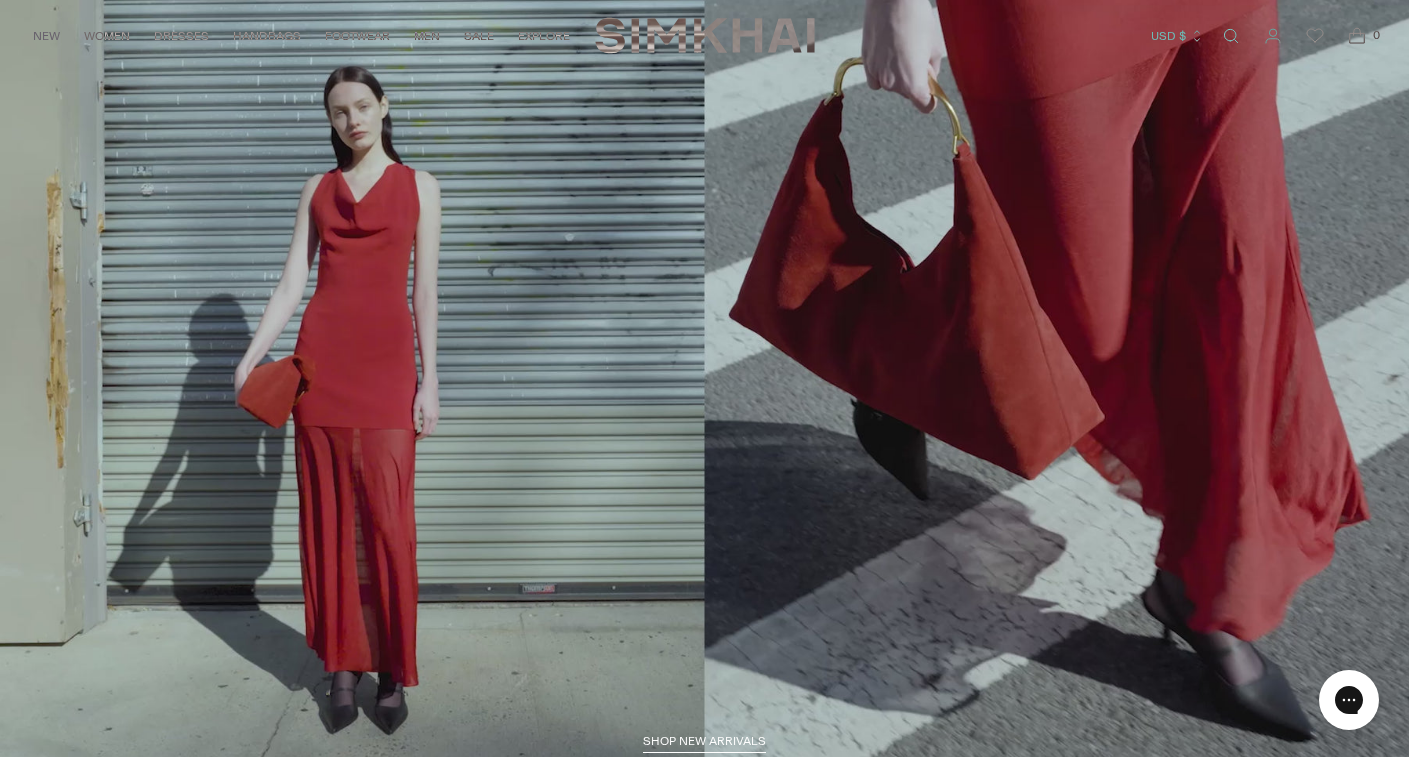 scroll, scrollTop: 0, scrollLeft: 0, axis: both 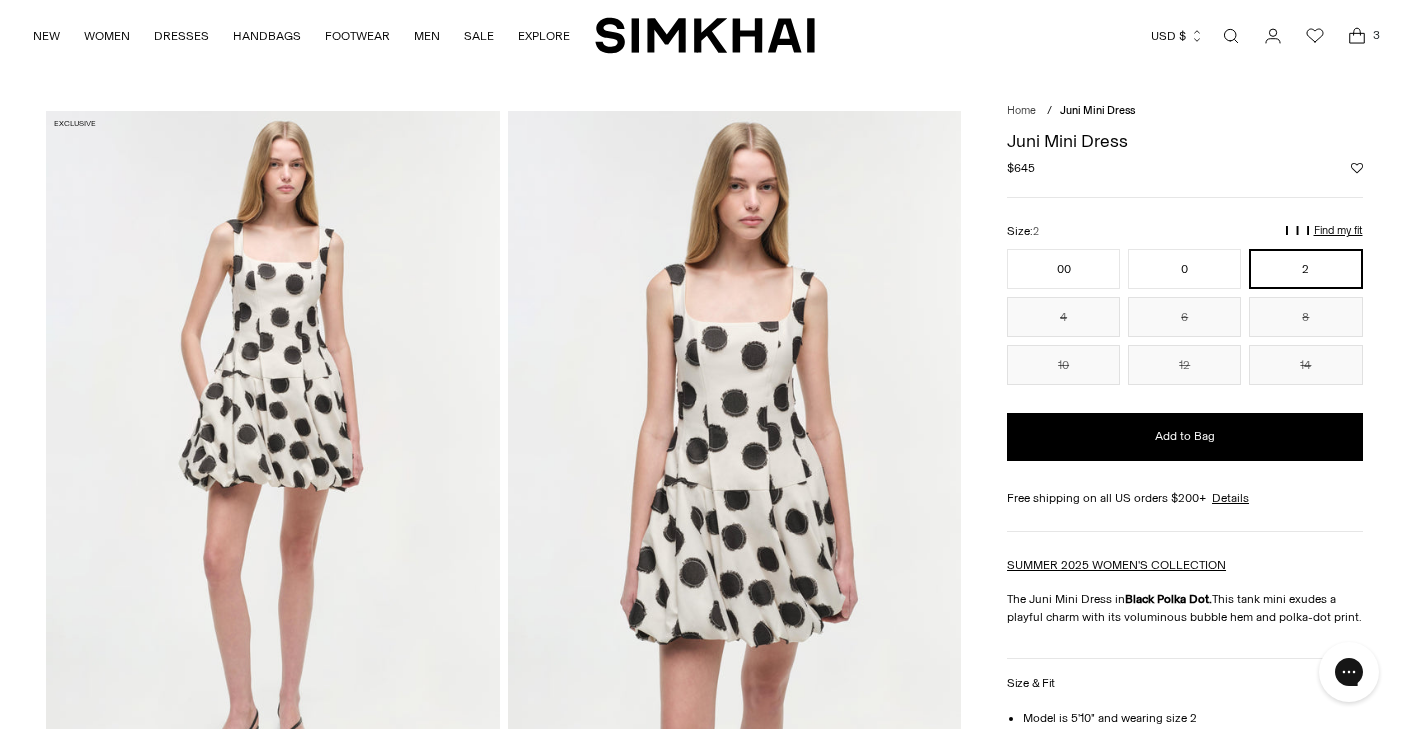 click at bounding box center (734, 451) 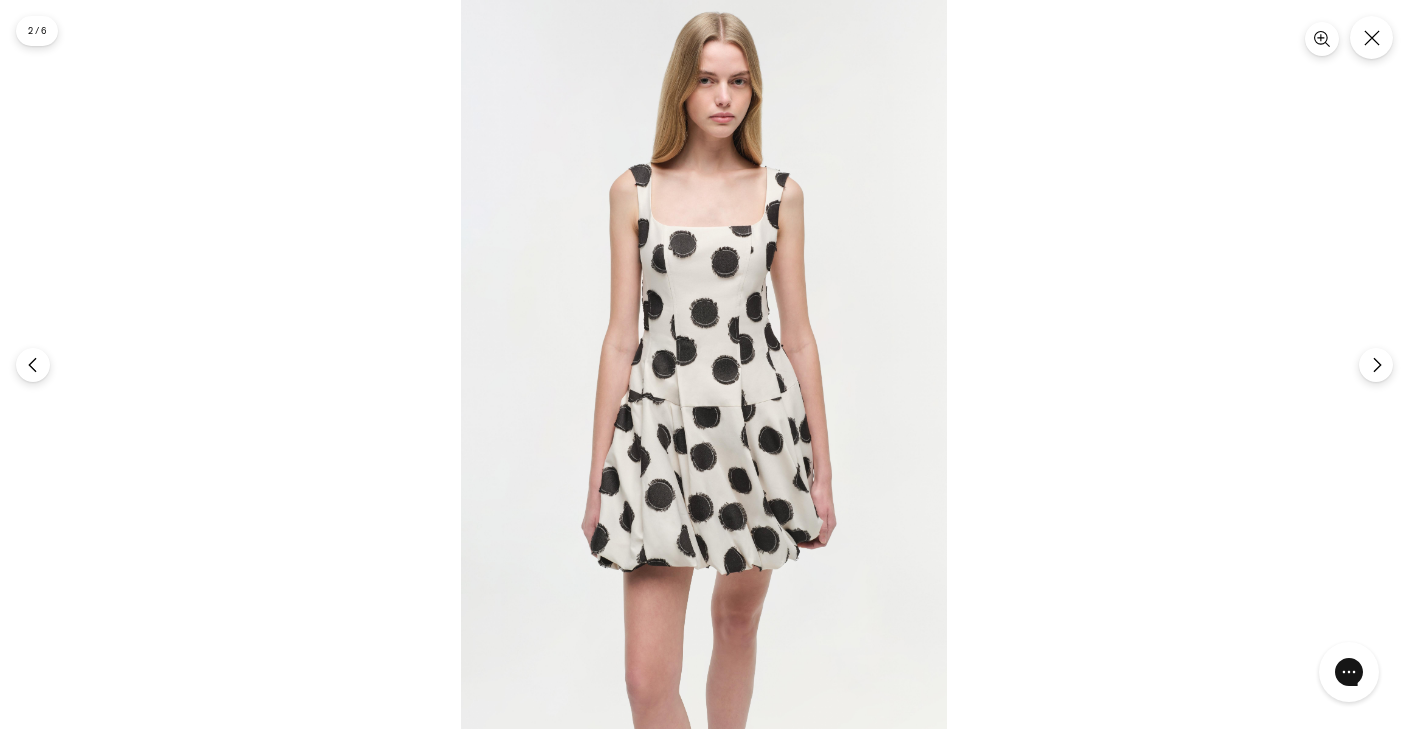 click at bounding box center (704, 364) 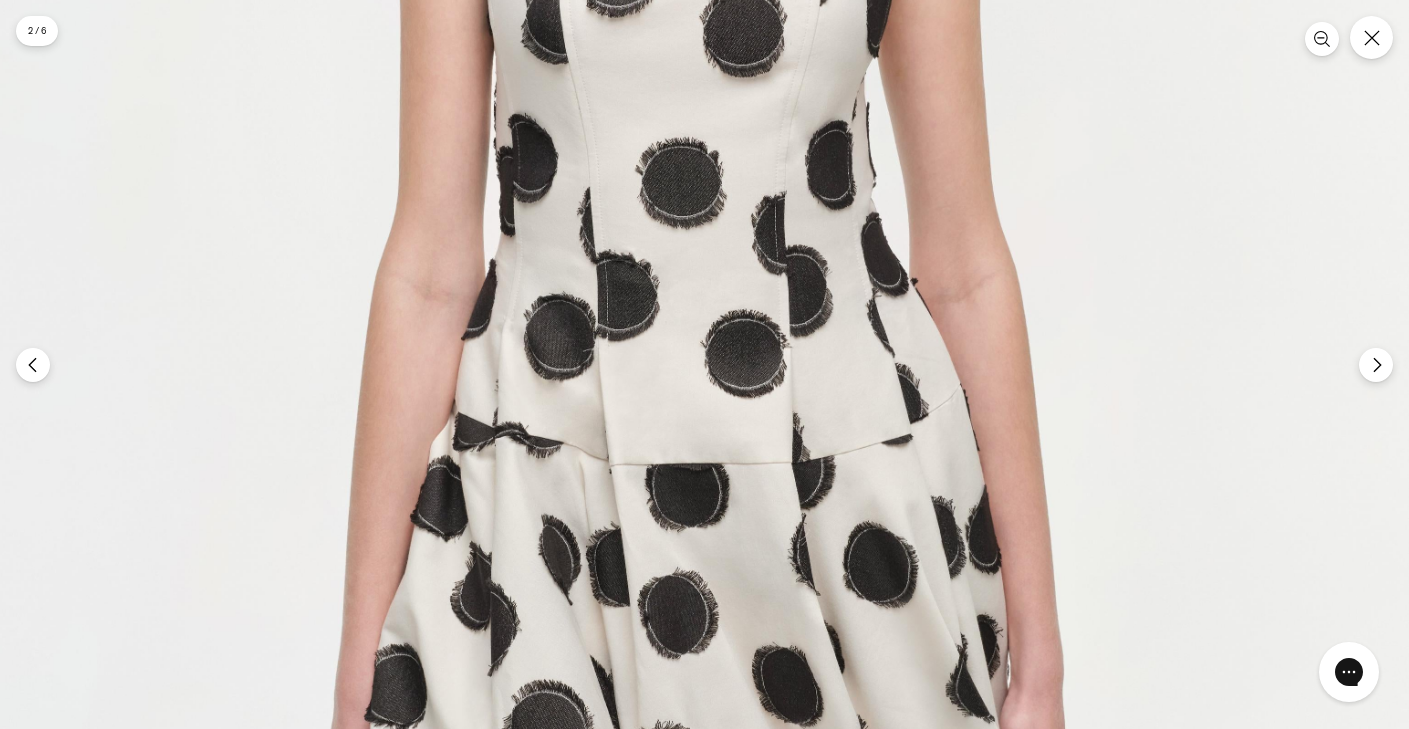 click at bounding box center (680, 337) 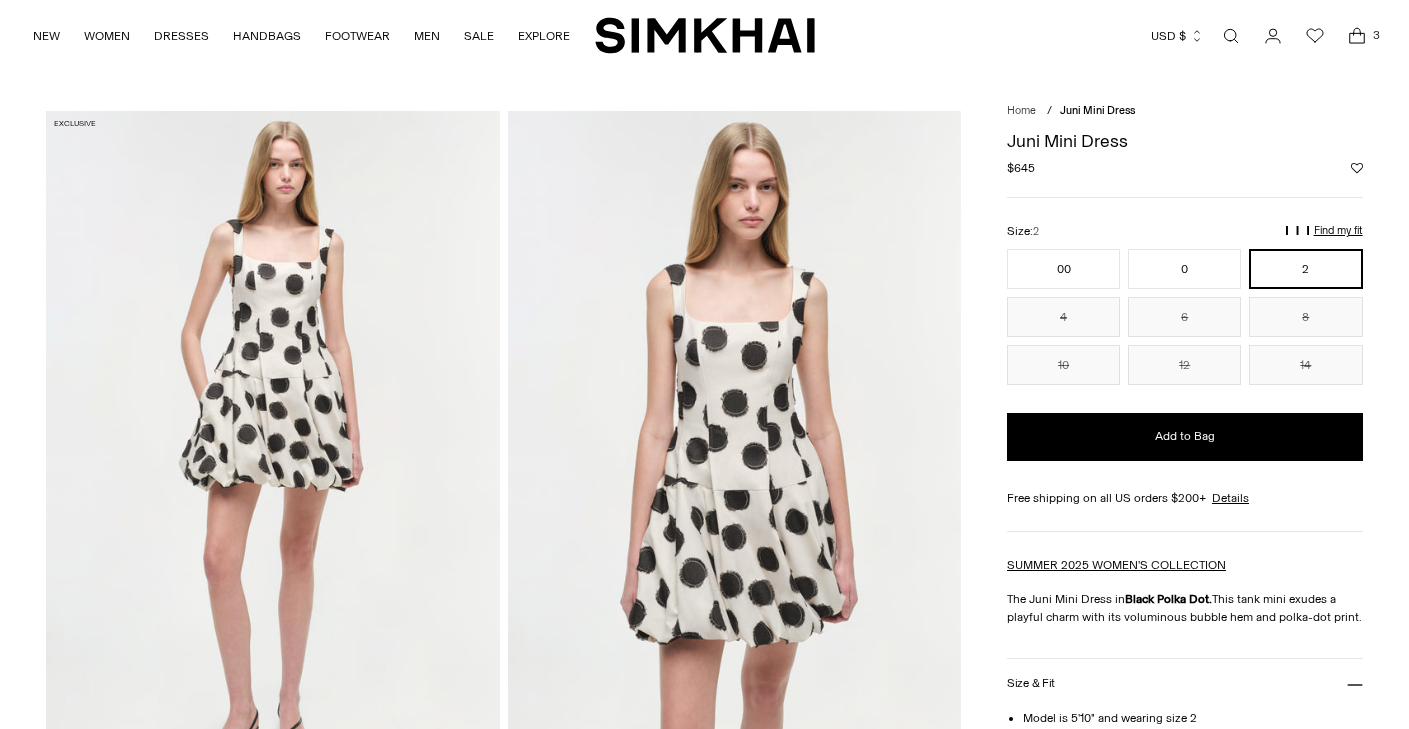 scroll, scrollTop: 0, scrollLeft: 0, axis: both 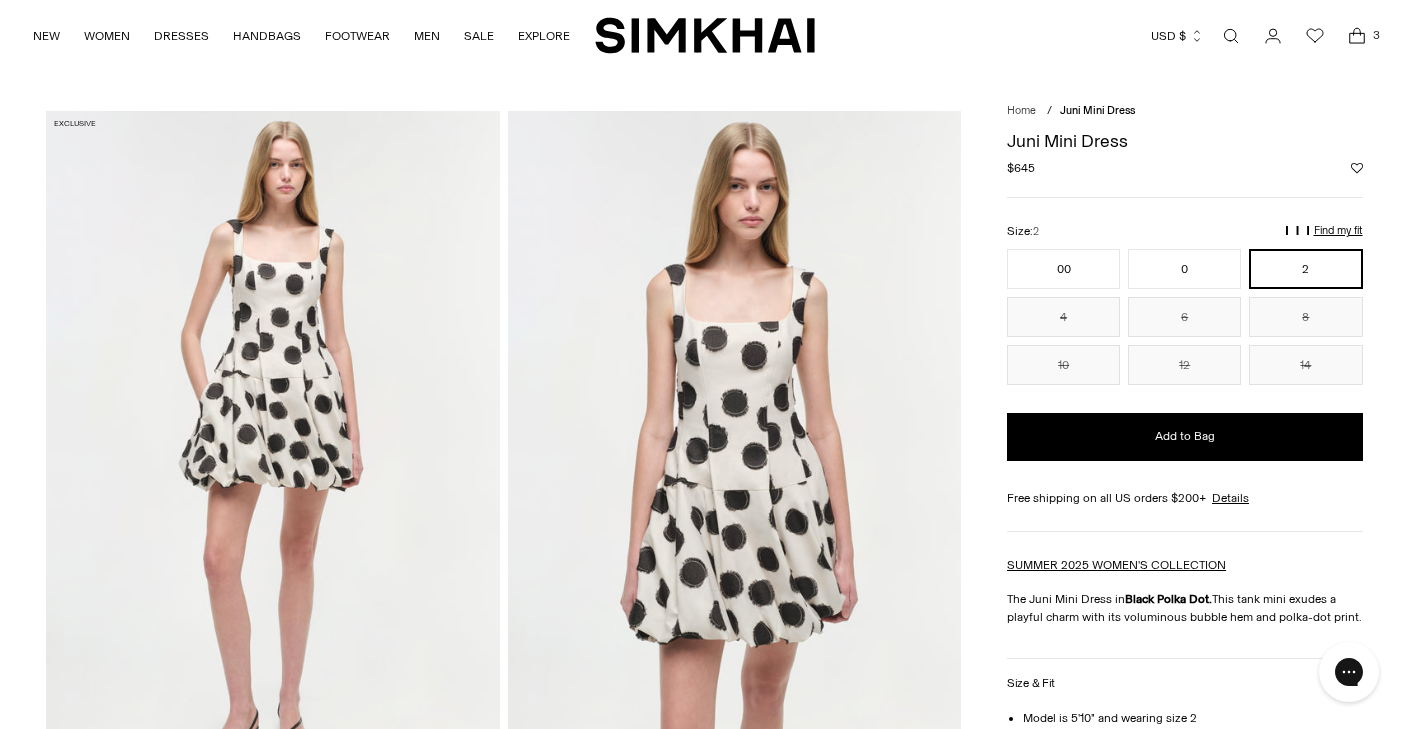 click 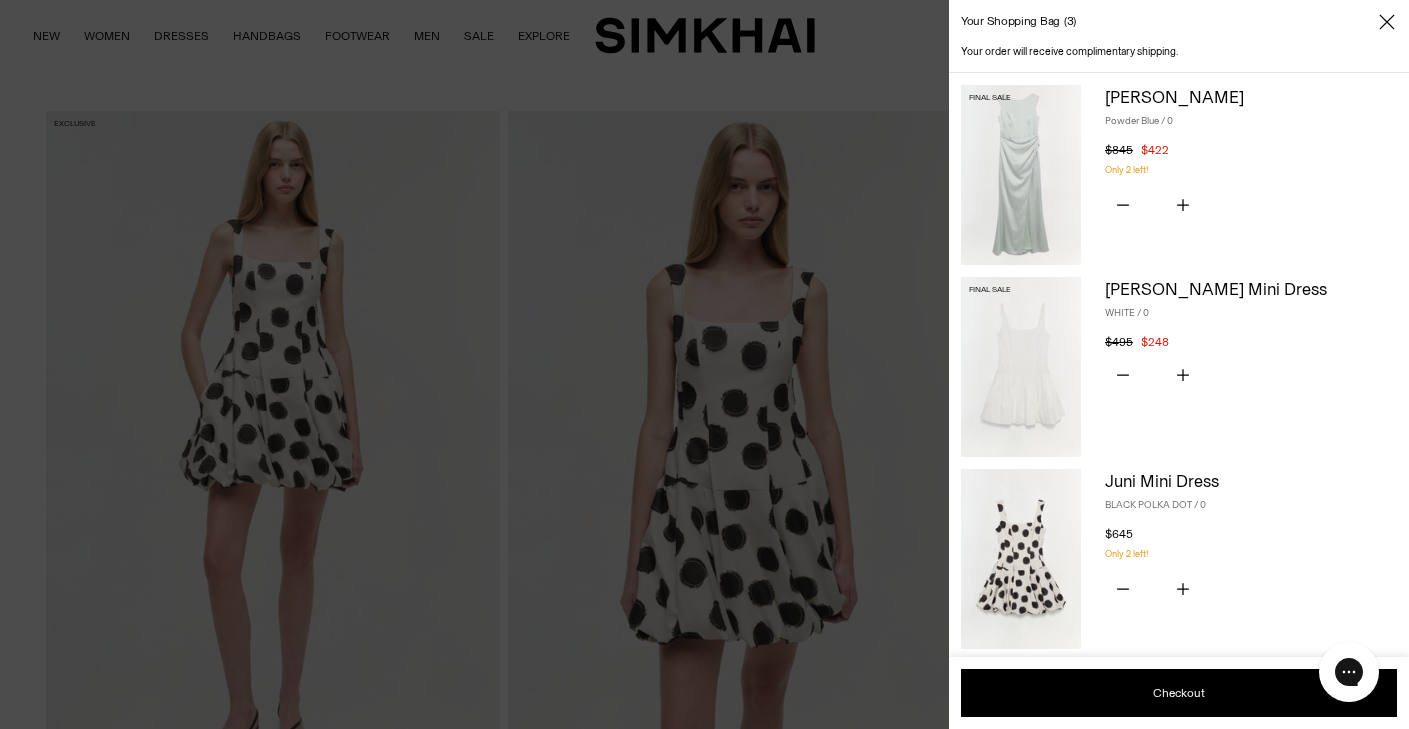 scroll, scrollTop: 0, scrollLeft: 0, axis: both 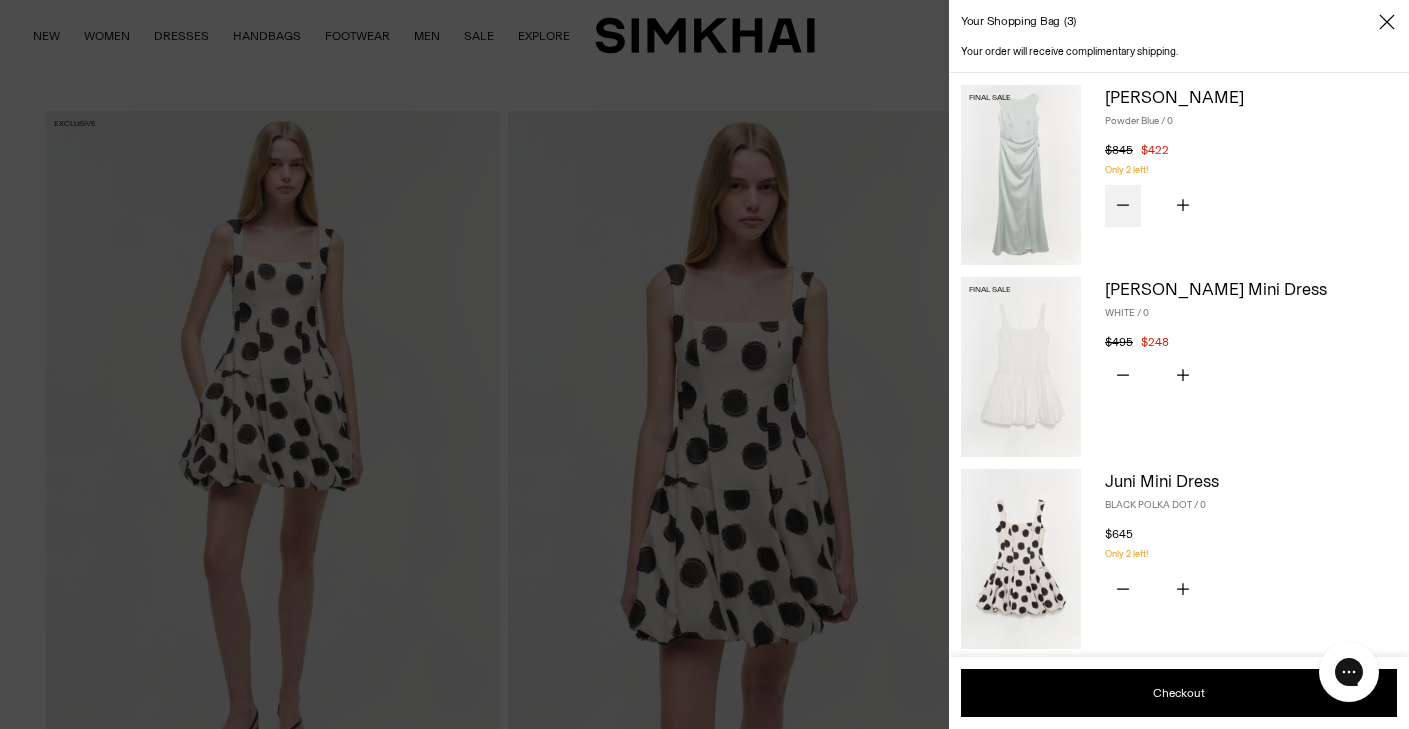 click 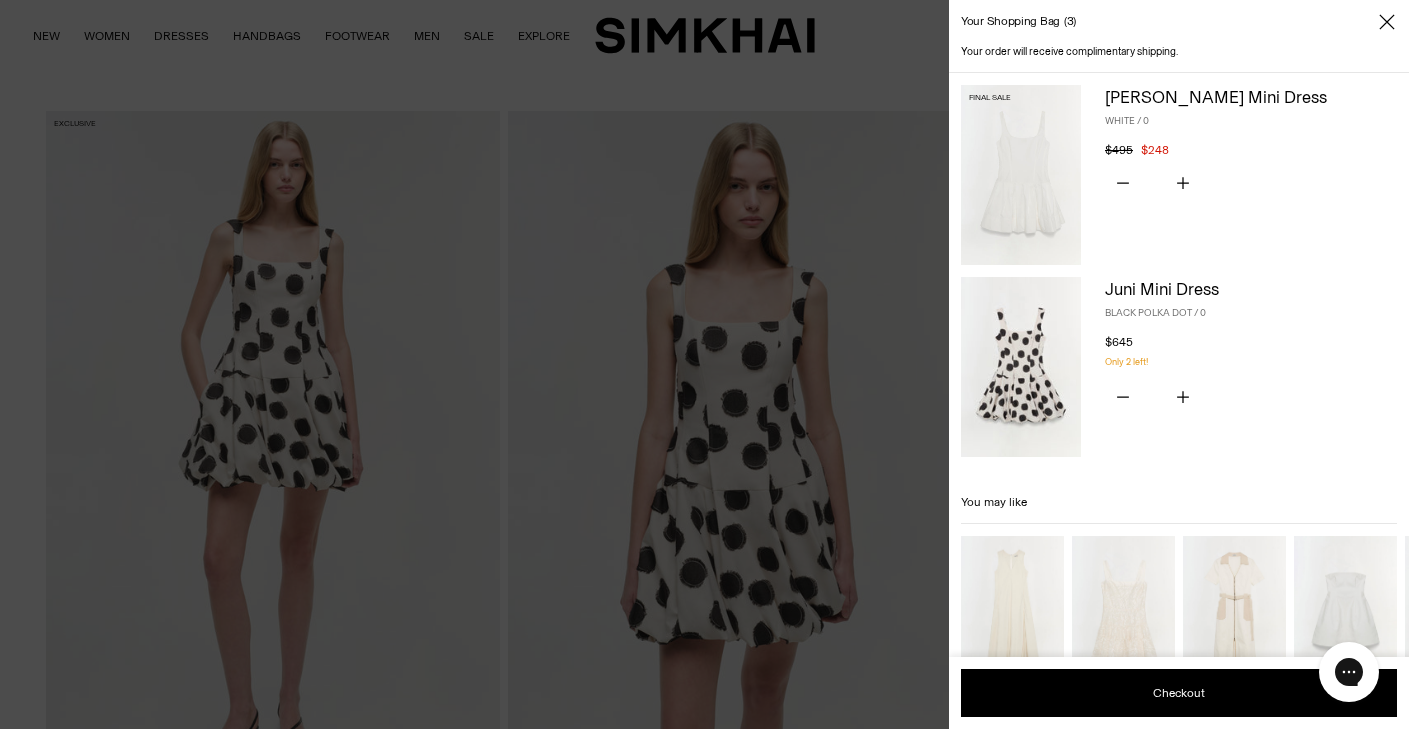 click at bounding box center (1021, 175) 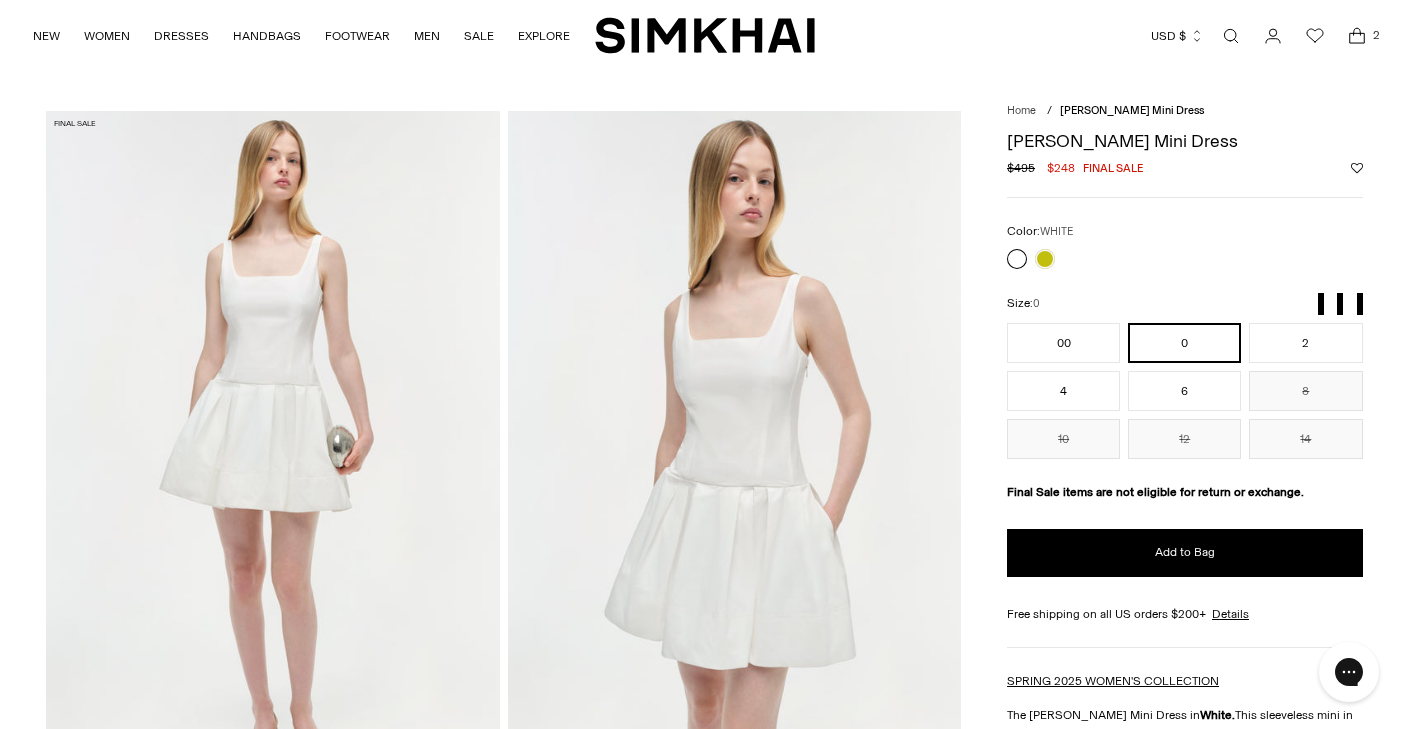 scroll, scrollTop: 0, scrollLeft: 0, axis: both 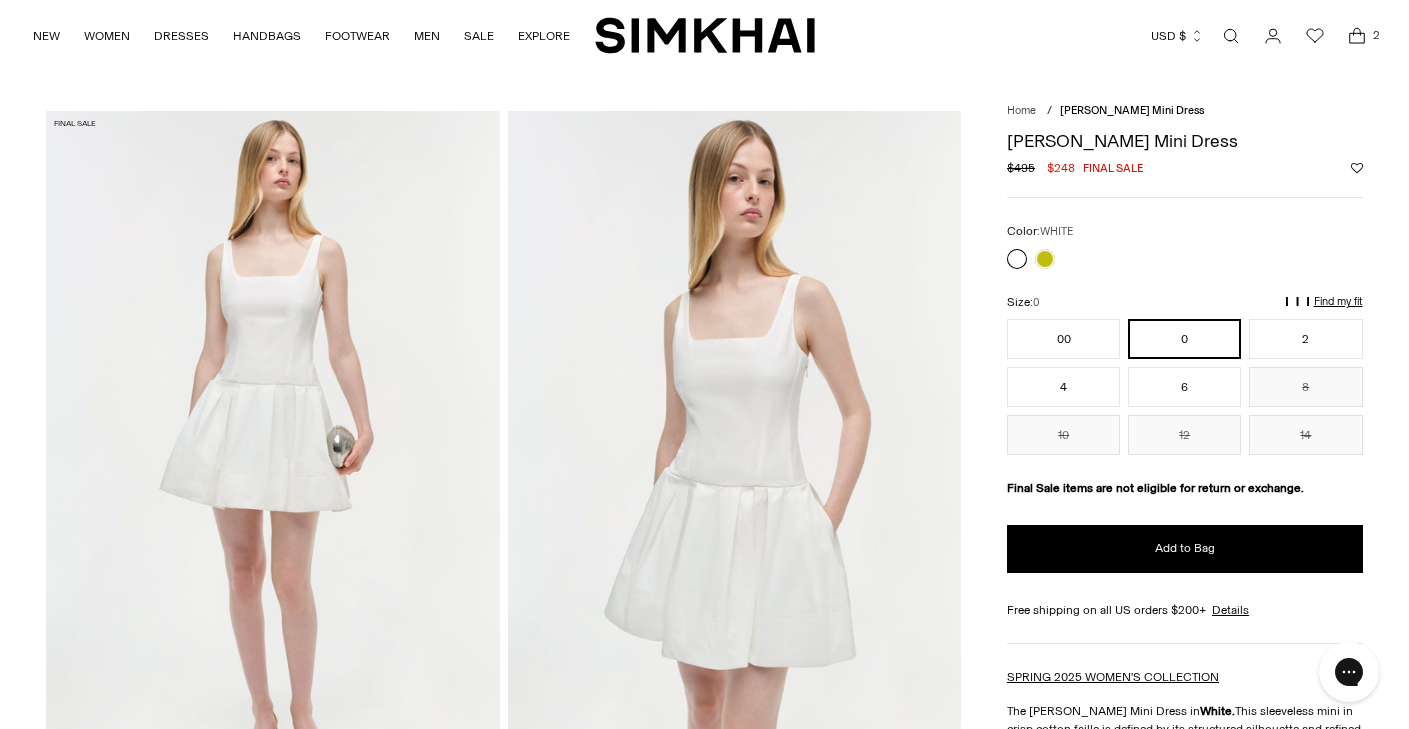 click 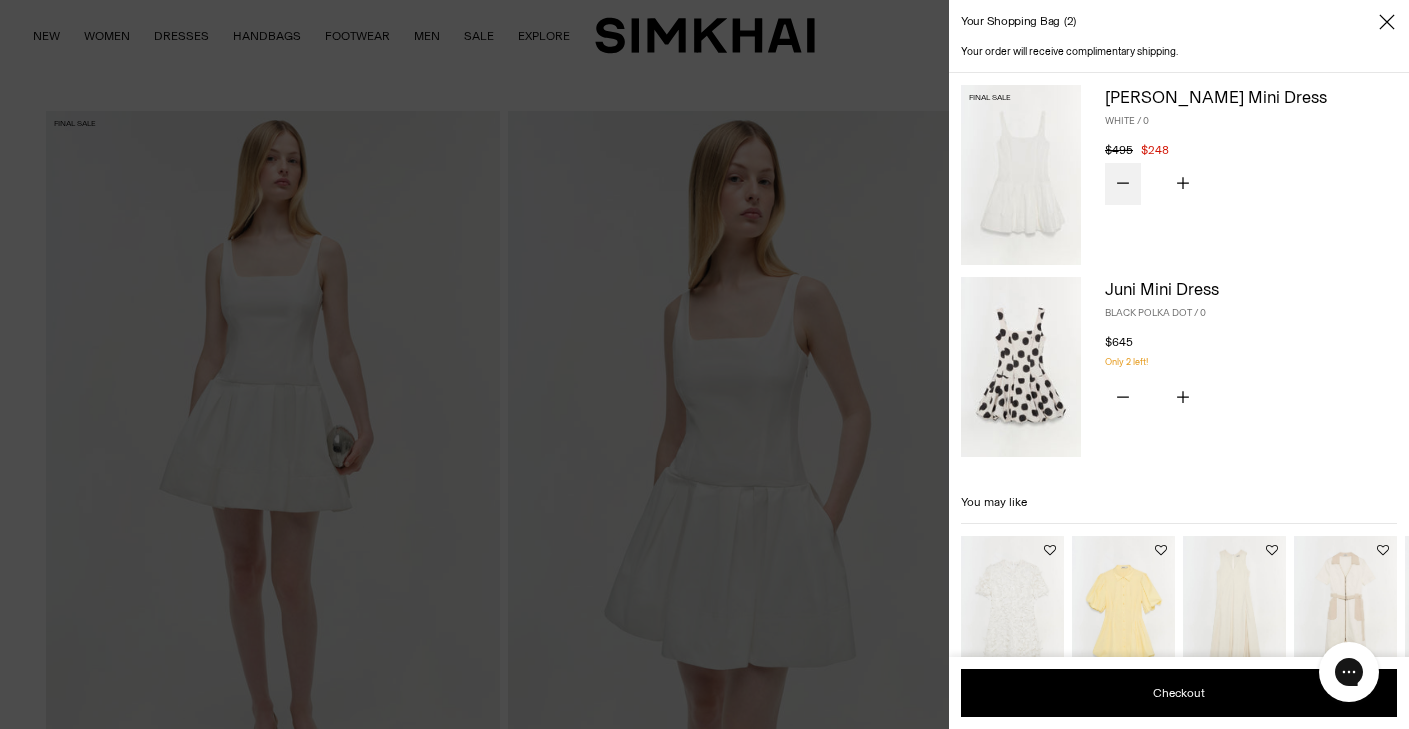 click 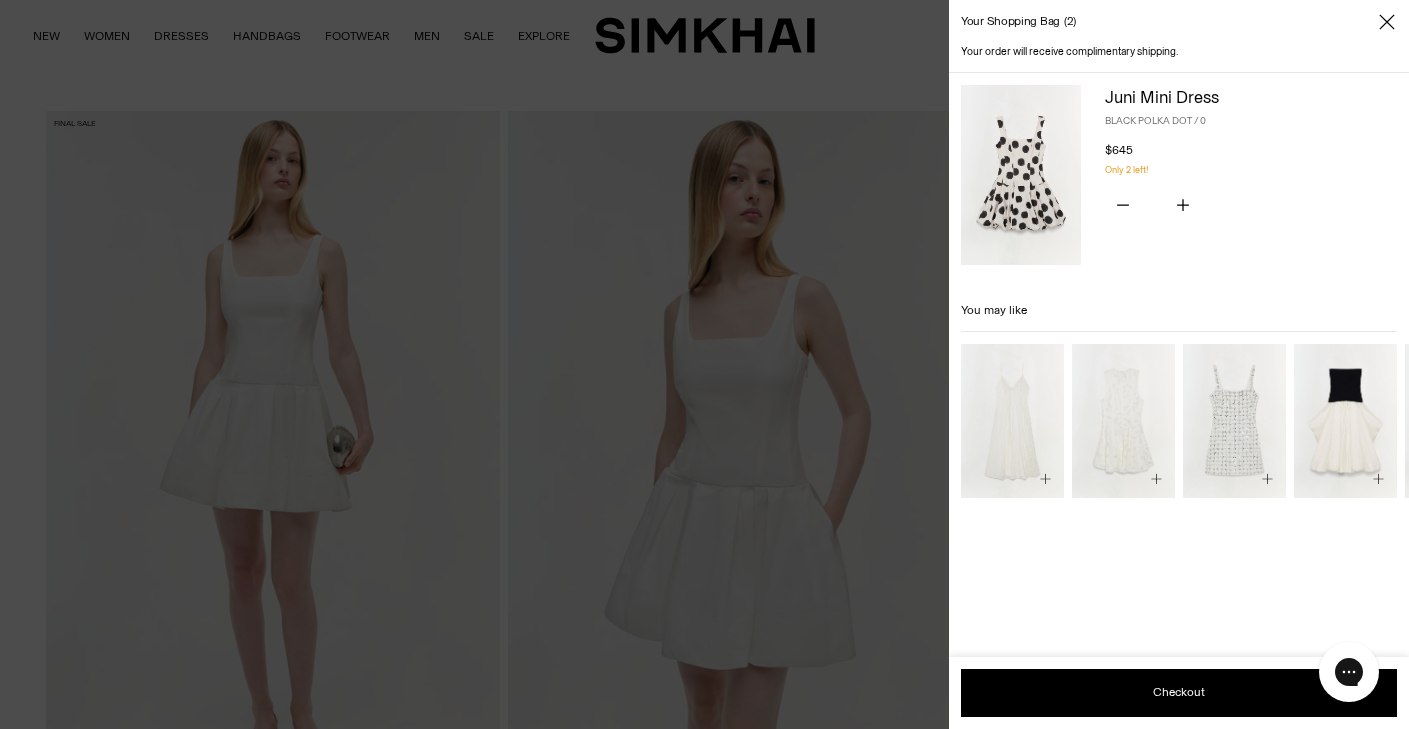 click at bounding box center [1021, 175] 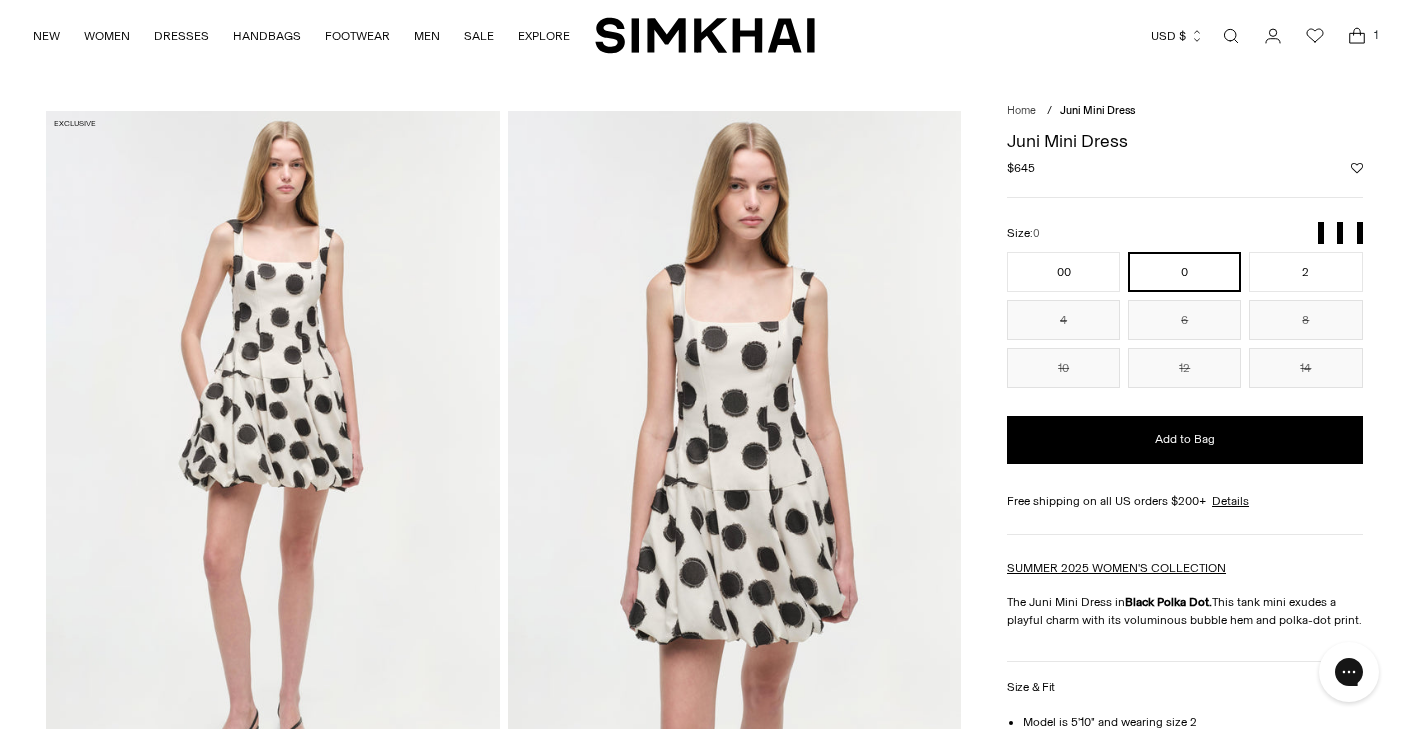 scroll, scrollTop: 0, scrollLeft: 0, axis: both 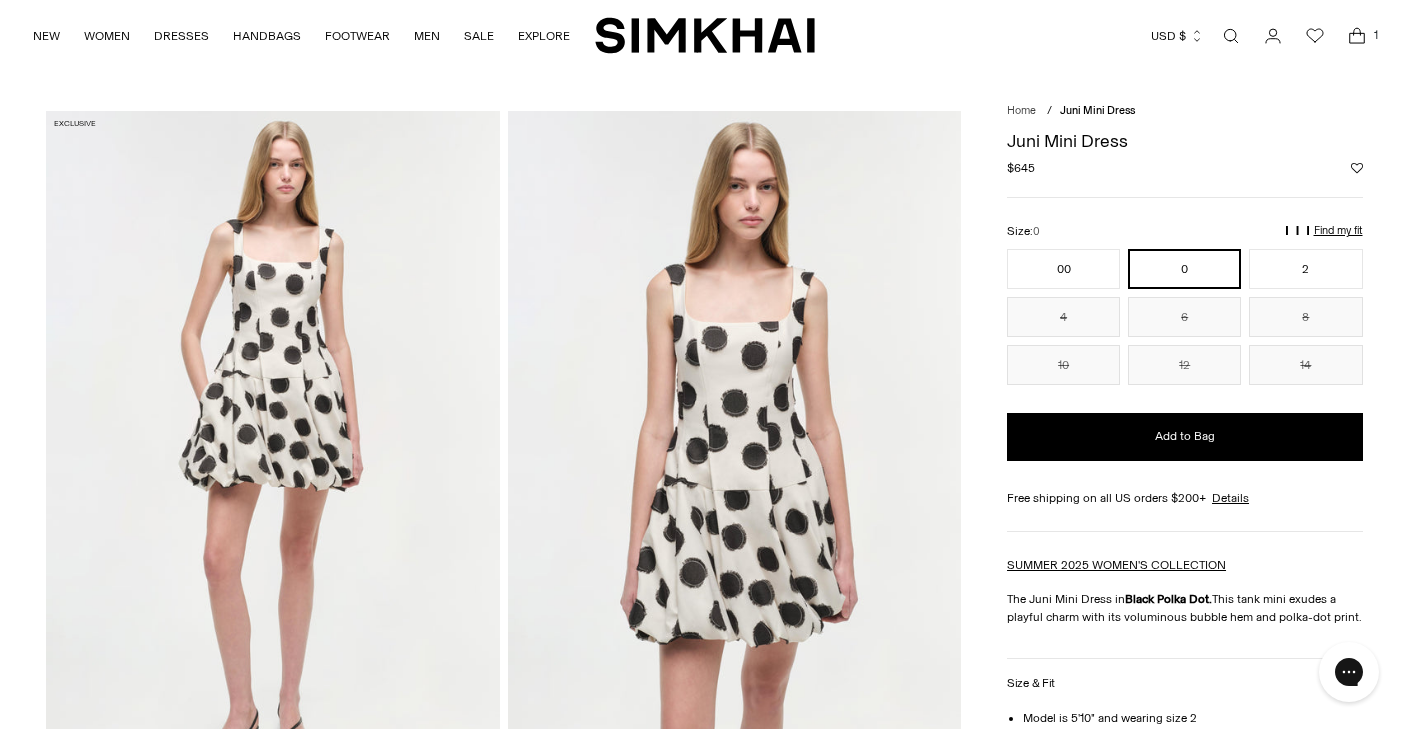 click at bounding box center (734, 451) 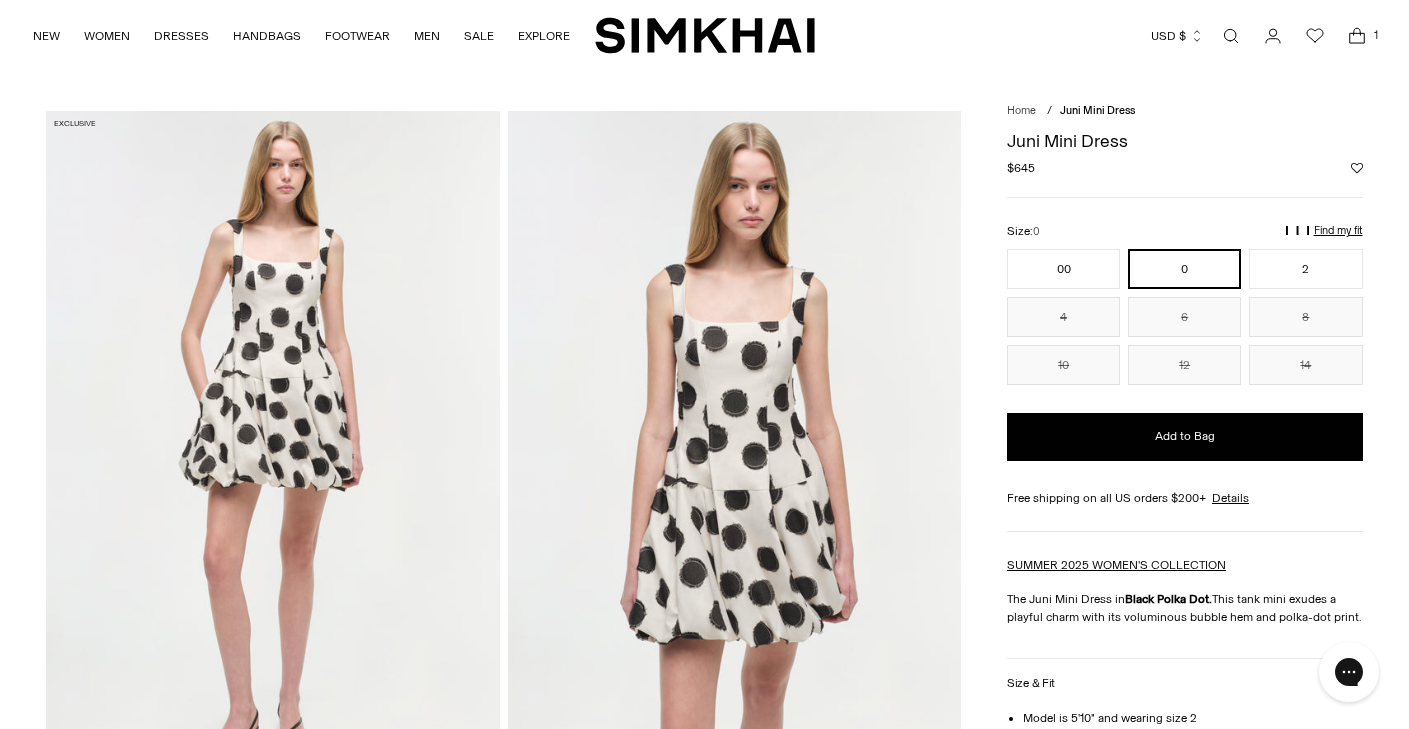 scroll, scrollTop: 0, scrollLeft: 0, axis: both 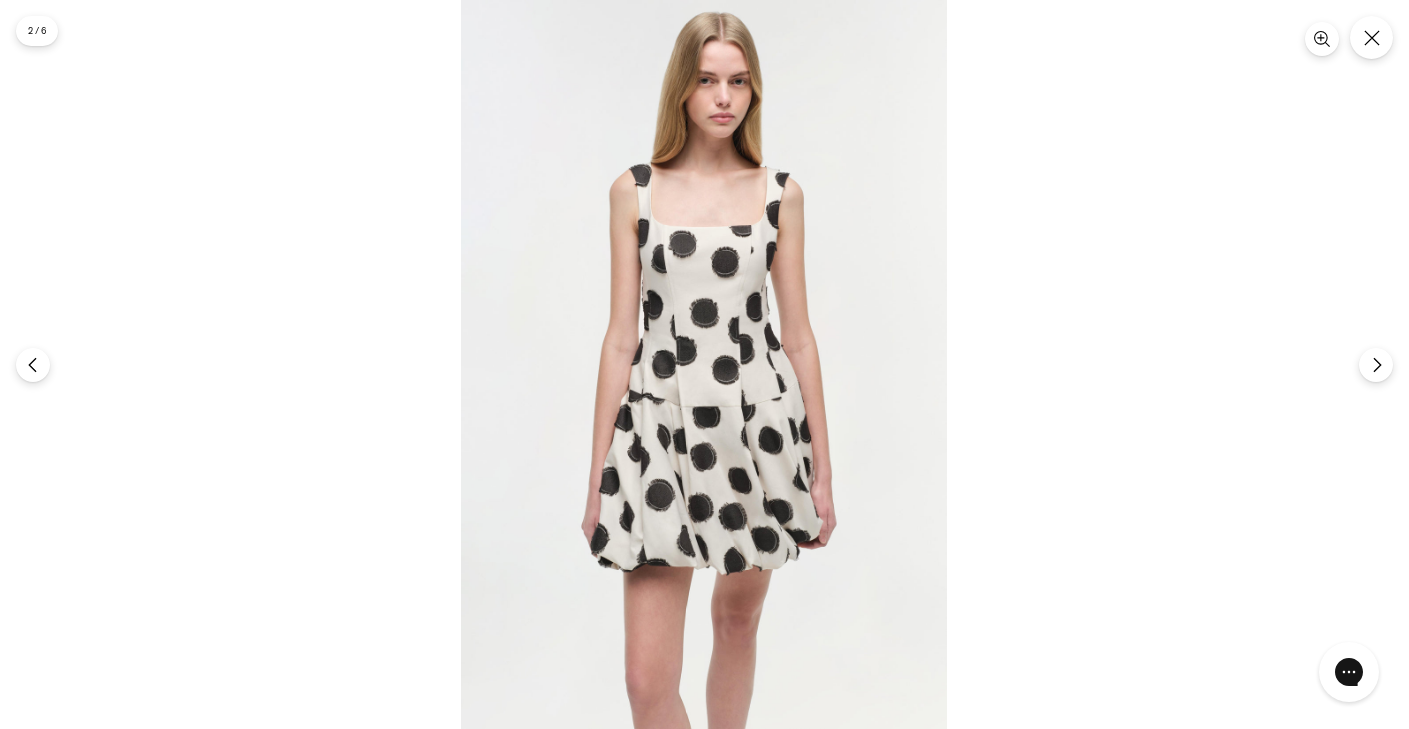 click at bounding box center [704, 364] 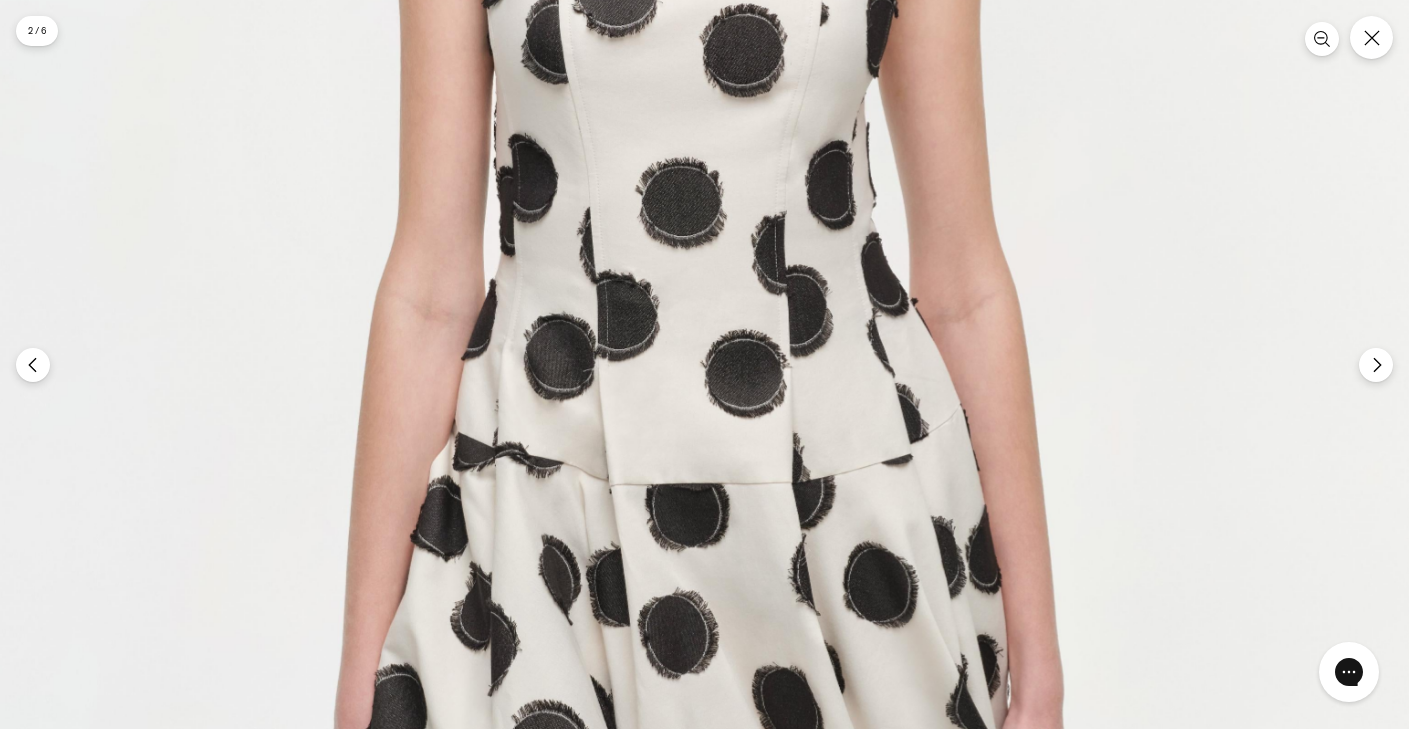 click at bounding box center (680, 357) 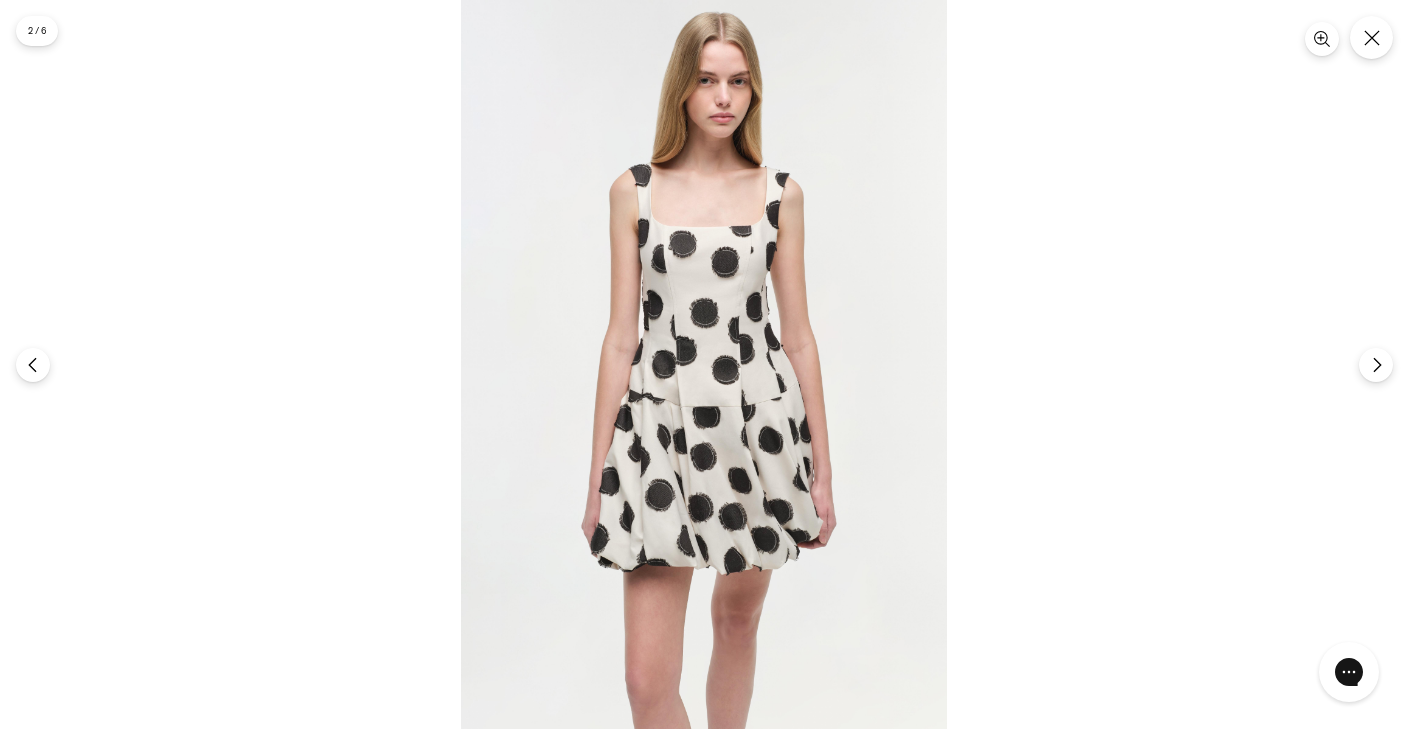 click at bounding box center [704, 364] 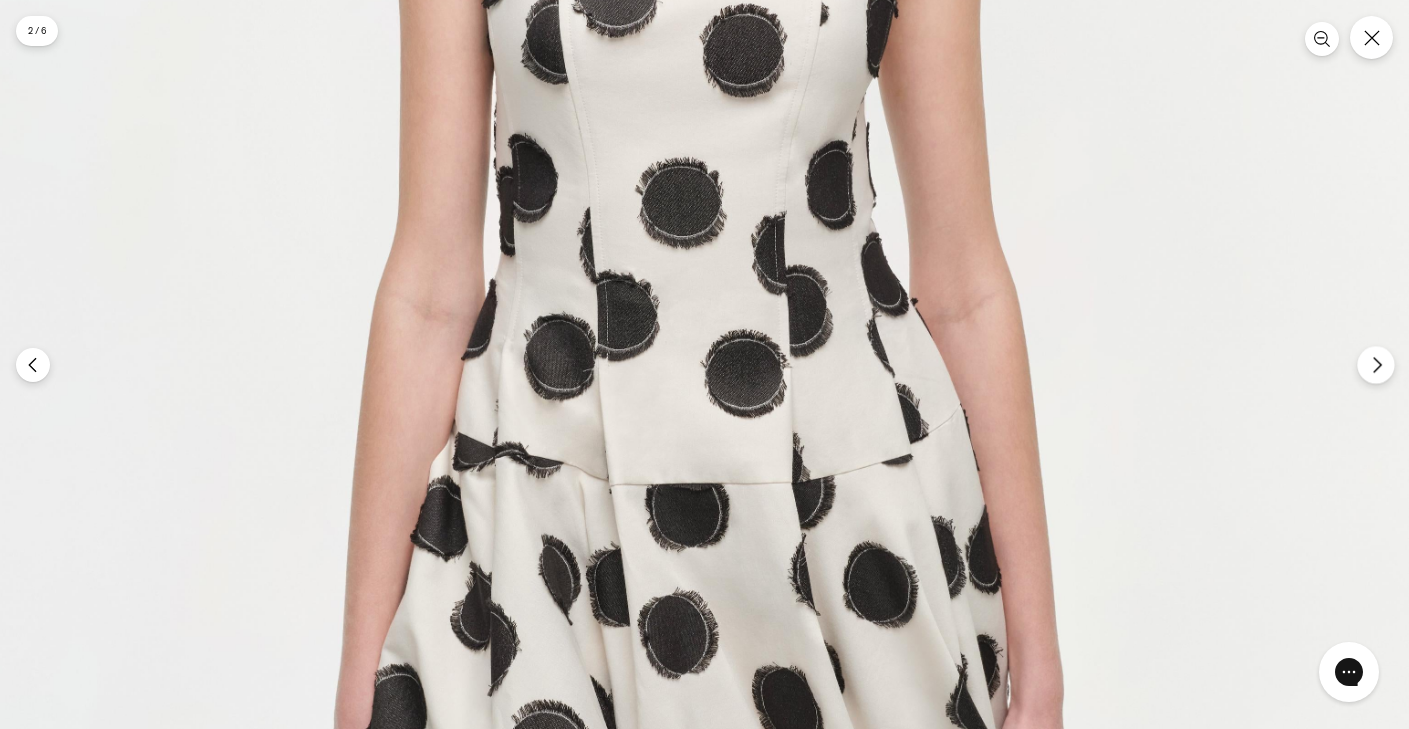 click at bounding box center [1375, 364] 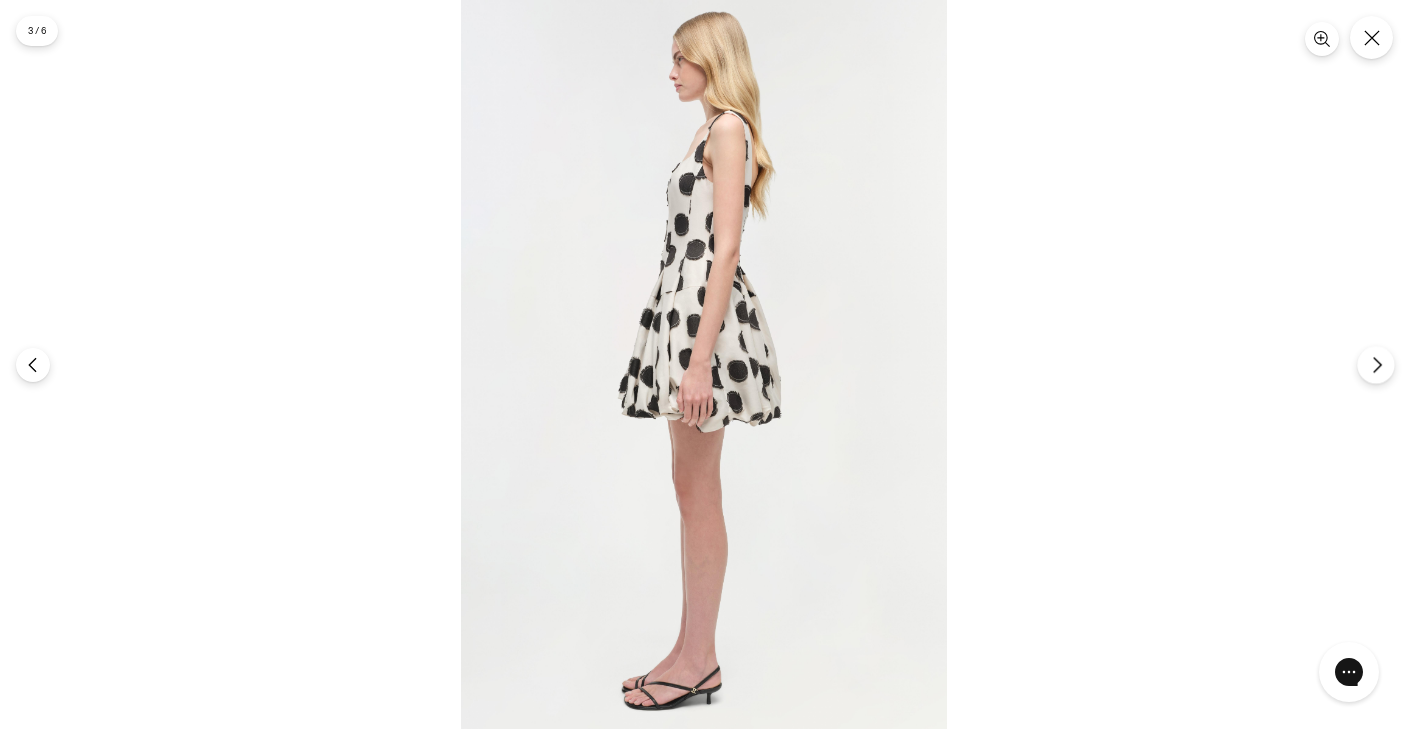 click at bounding box center [1375, 364] 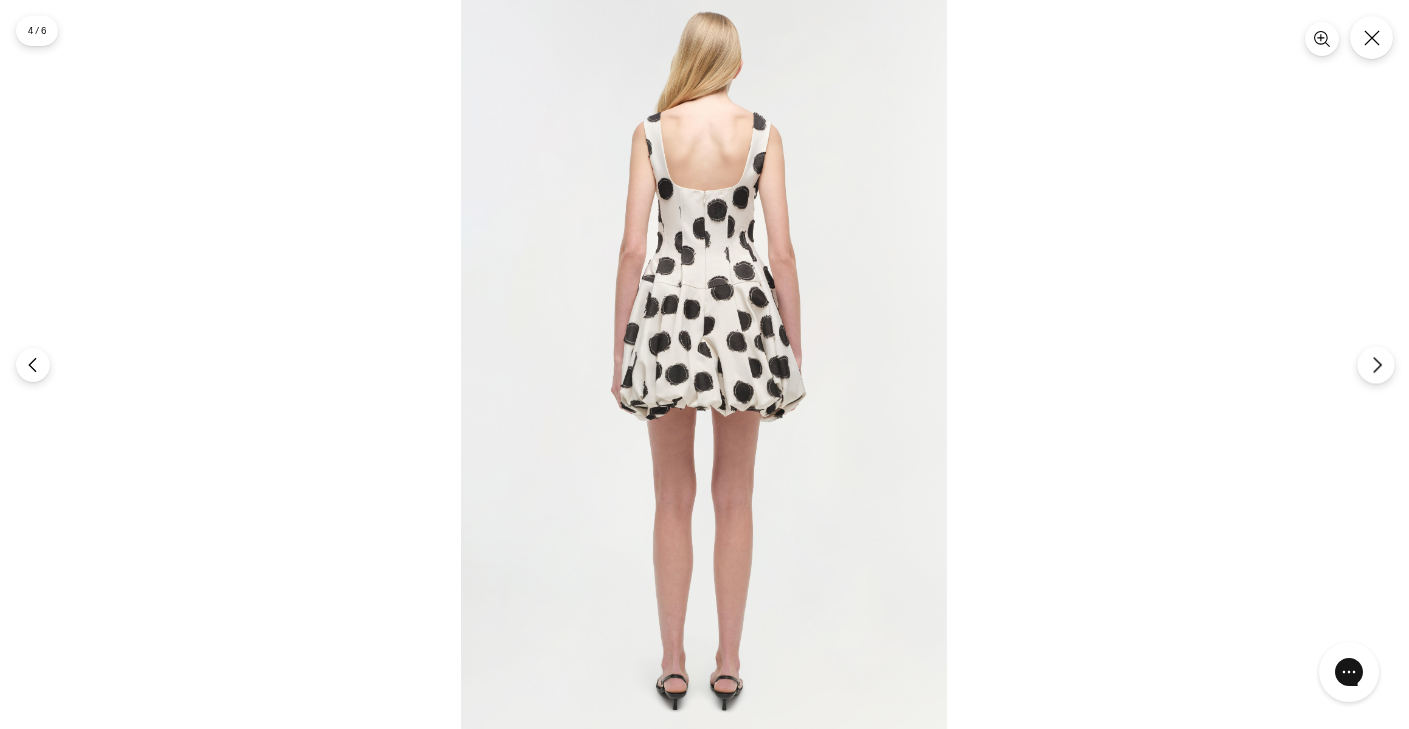 click at bounding box center [1375, 364] 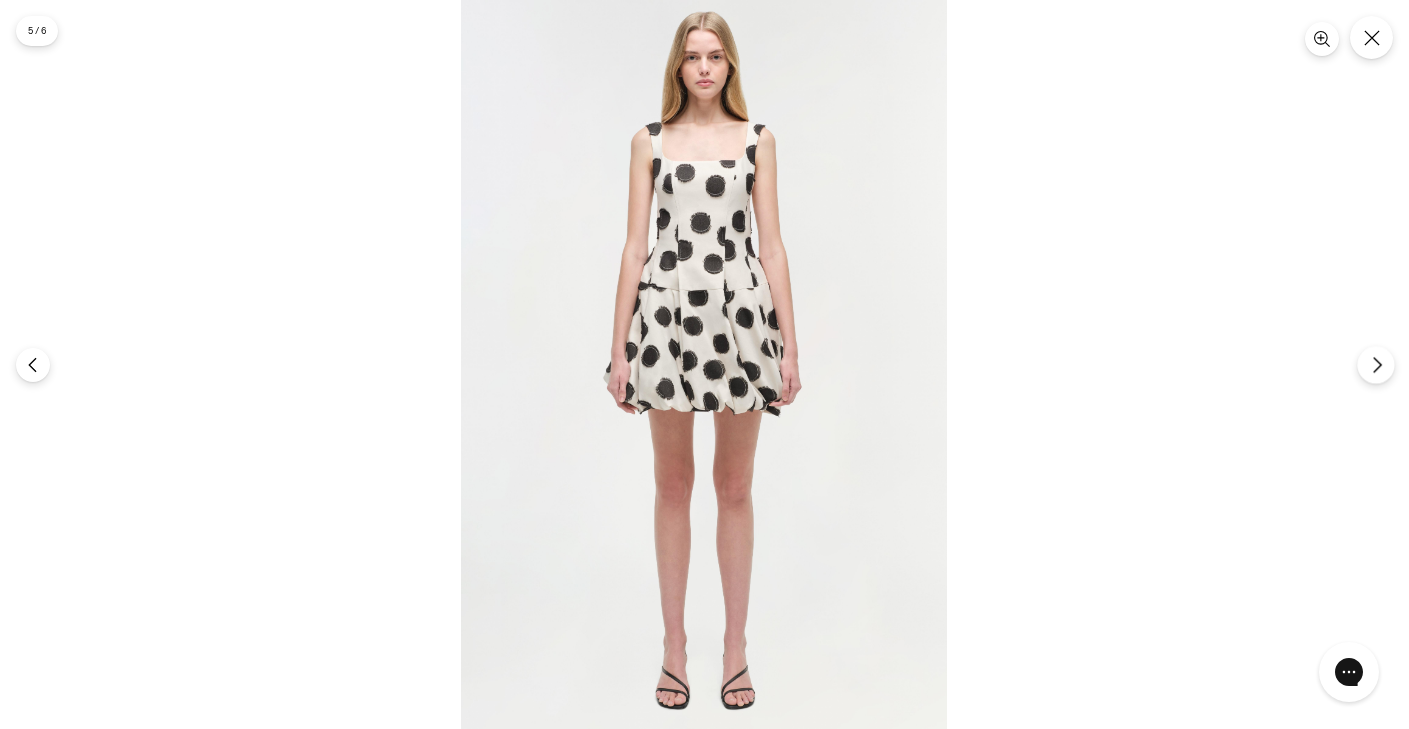 click at bounding box center [1375, 364] 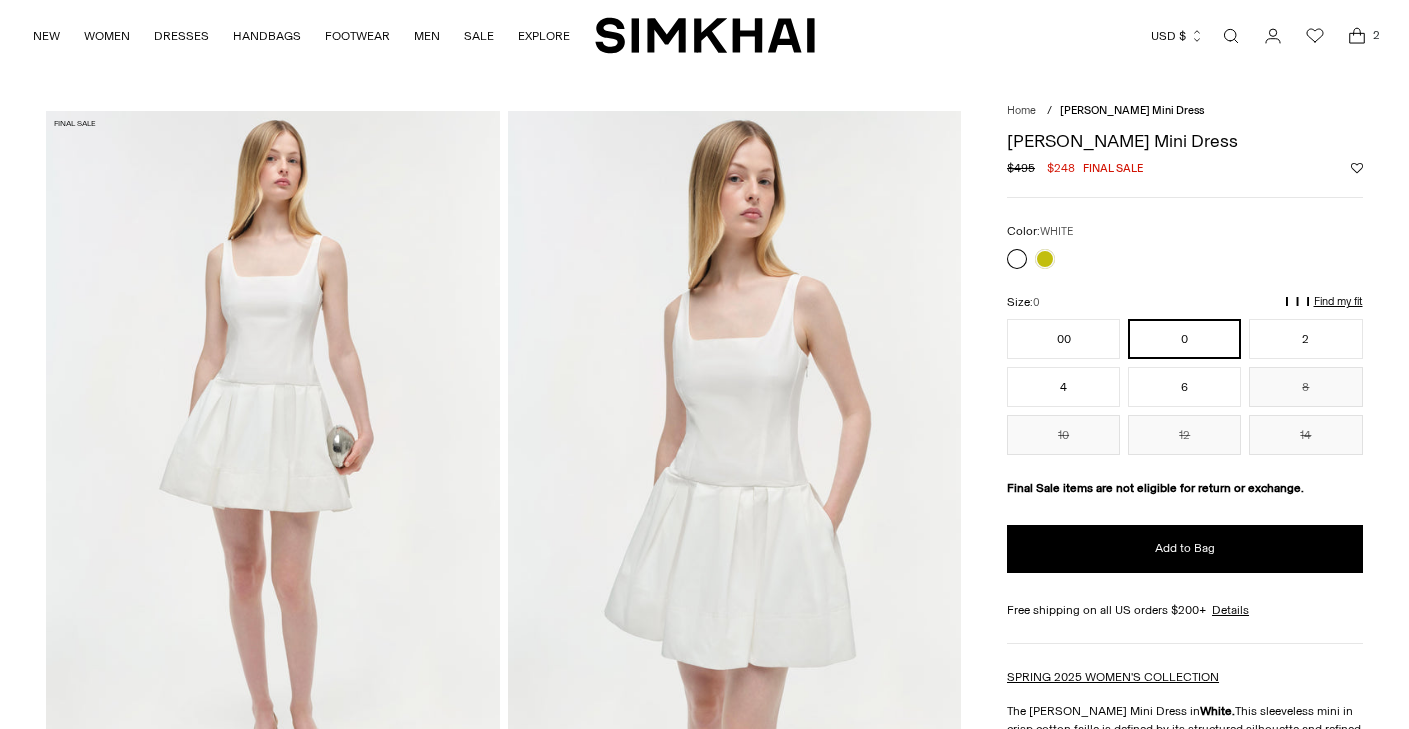 scroll, scrollTop: 0, scrollLeft: 0, axis: both 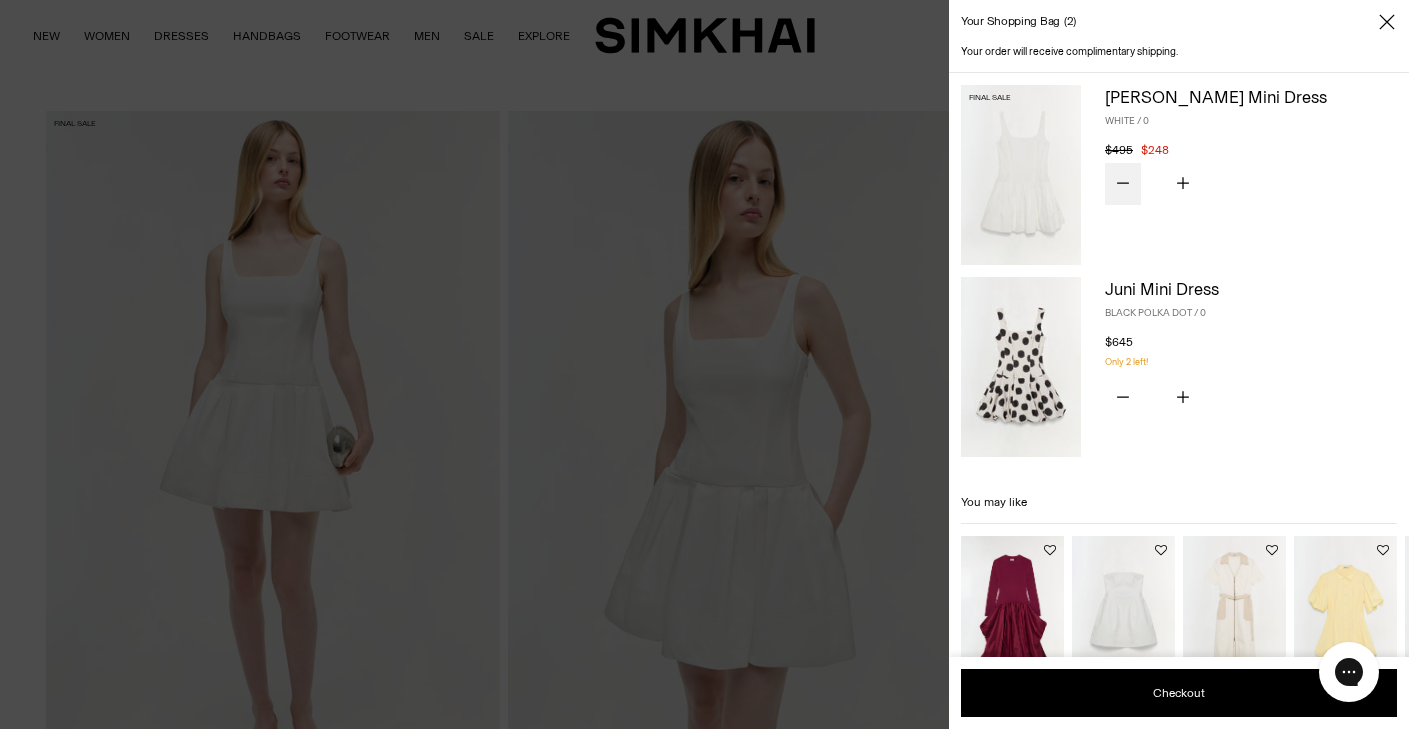 click 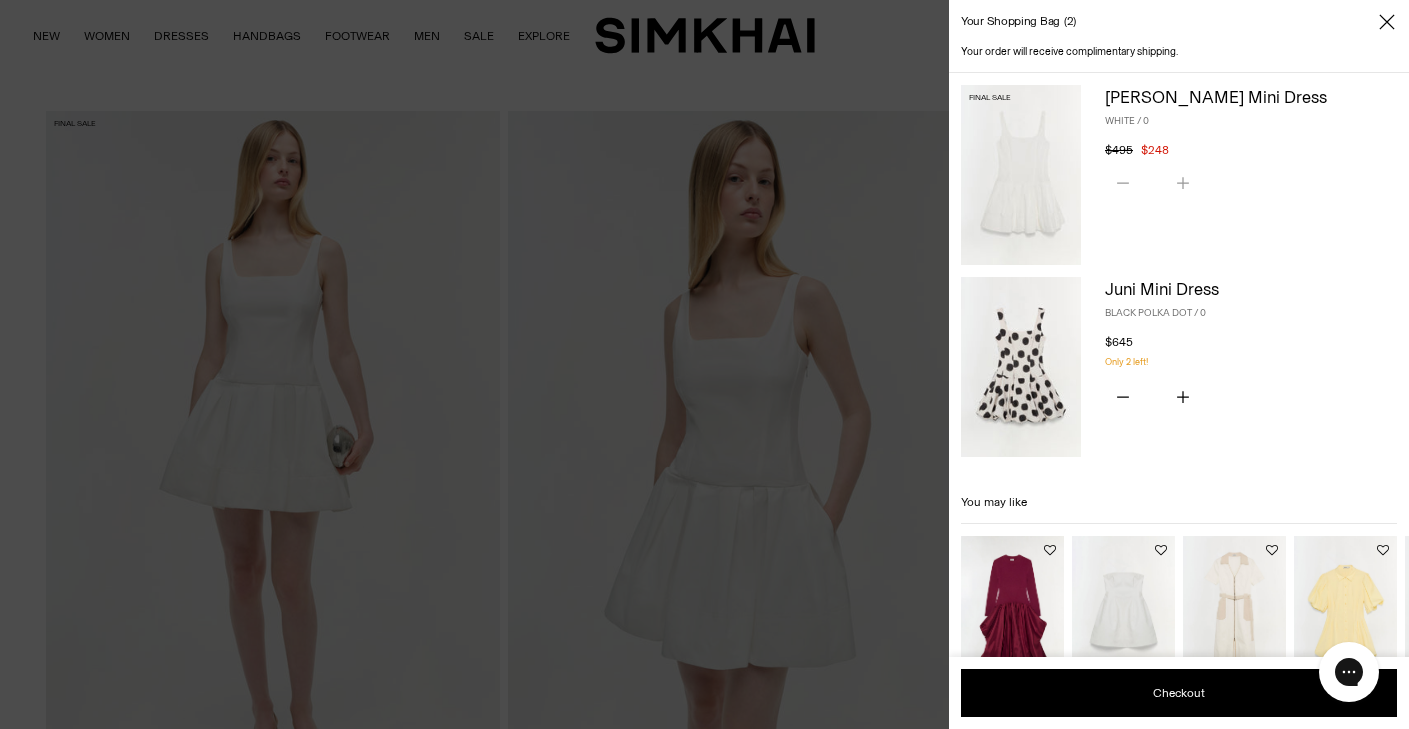 click on "You have the maximum number of this product in your shopping bag.
Quantity
*
Remove" at bounding box center (1251, 184) 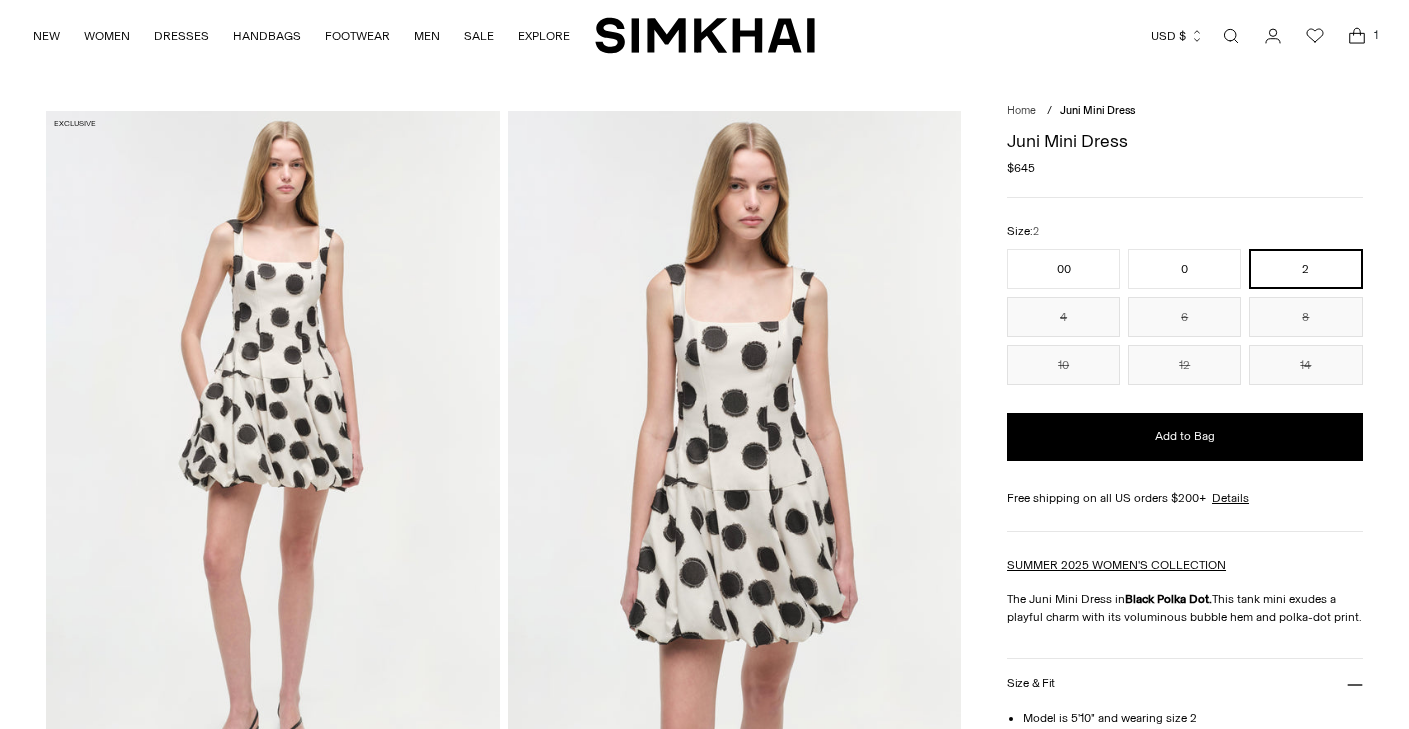 click 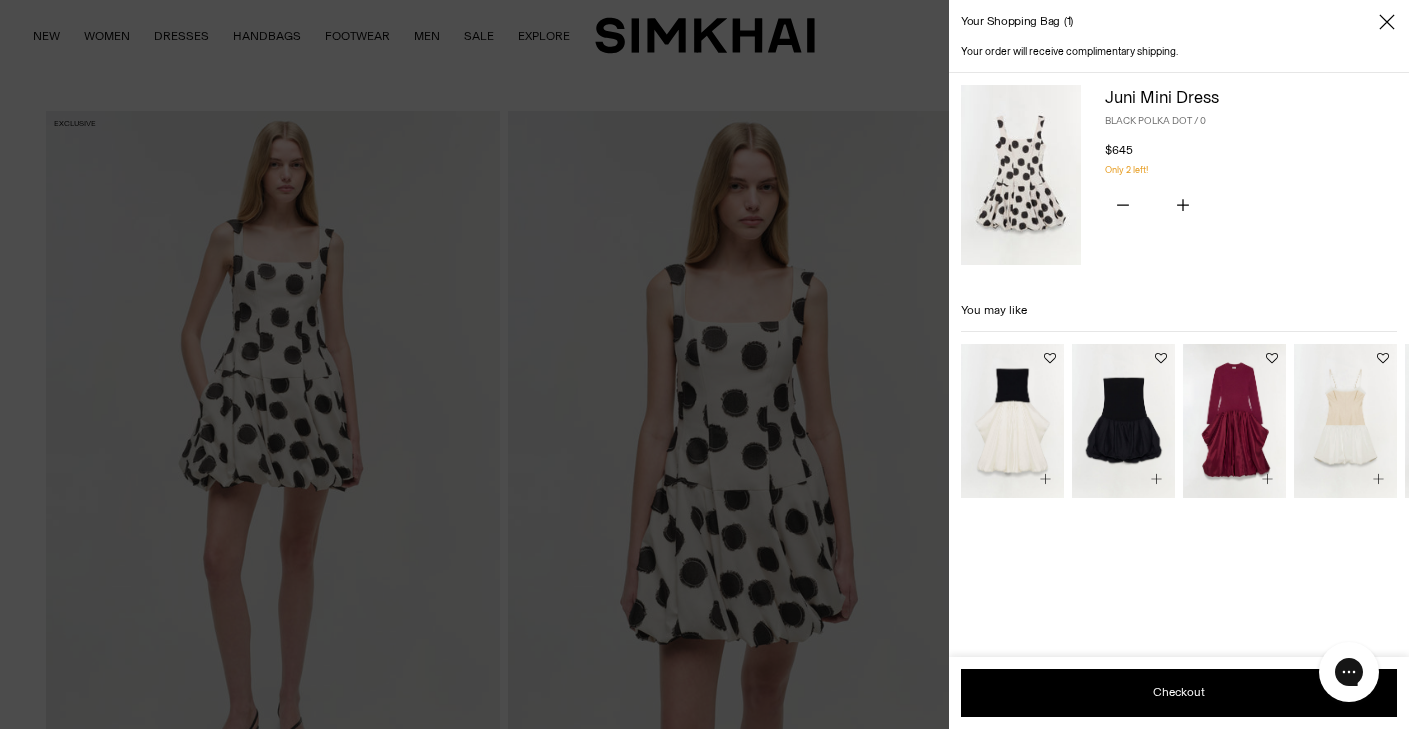 scroll, scrollTop: 0, scrollLeft: 0, axis: both 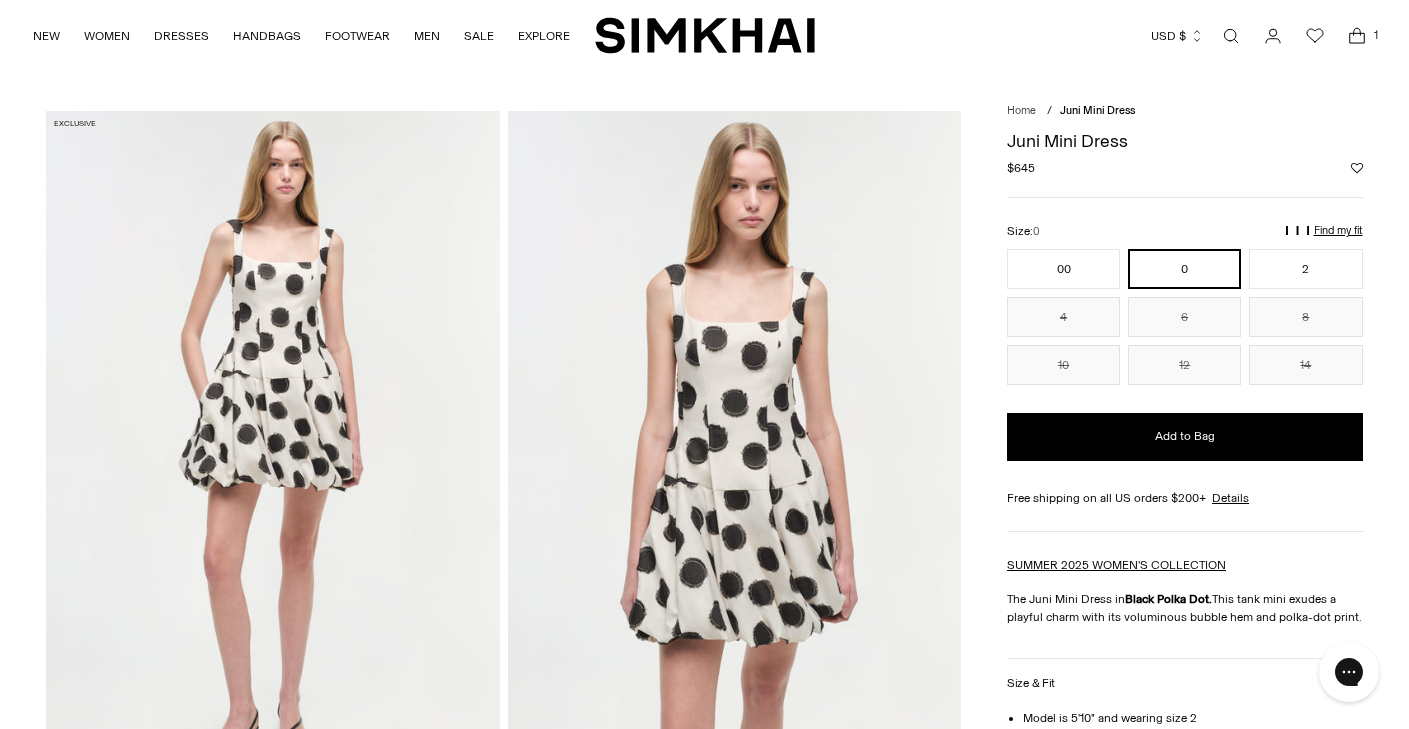 click 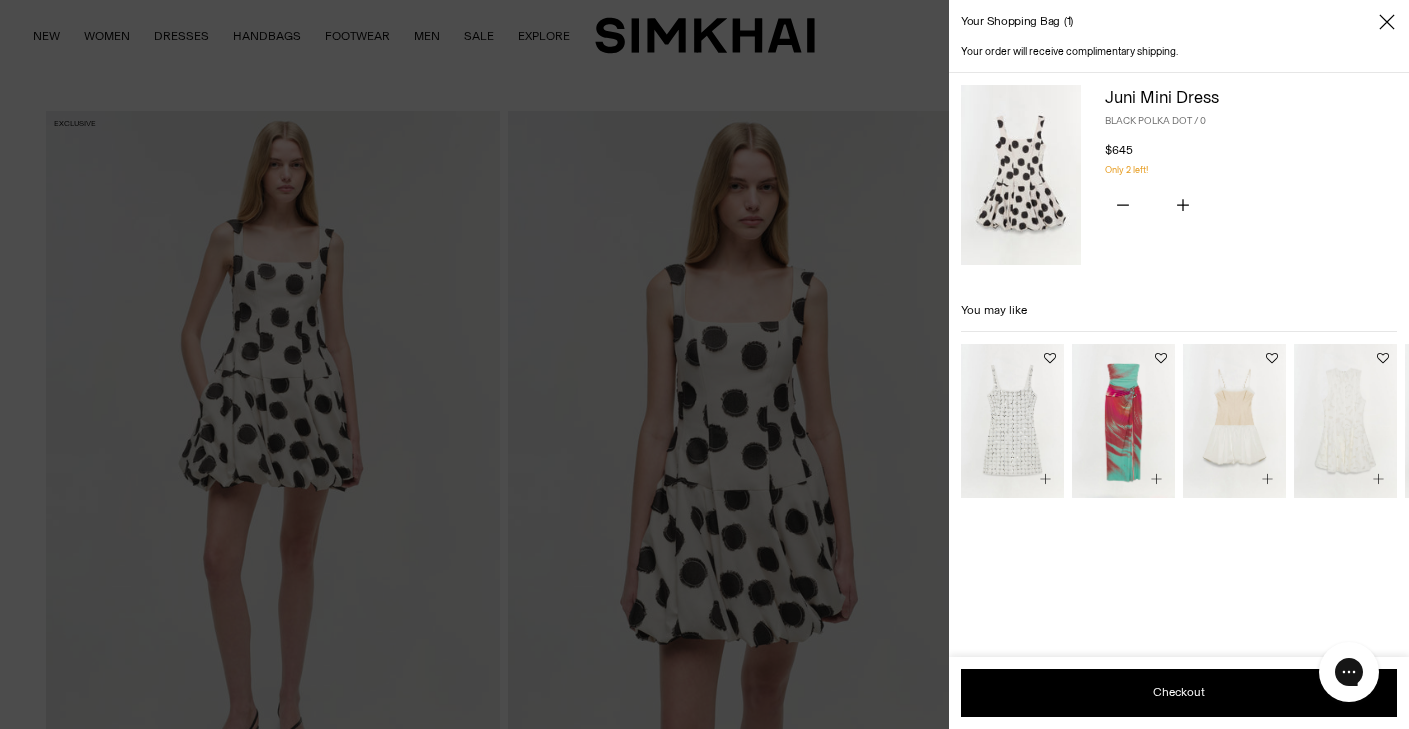 drag, startPoint x: 1329, startPoint y: 104, endPoint x: 1120, endPoint y: 794, distance: 720.9584 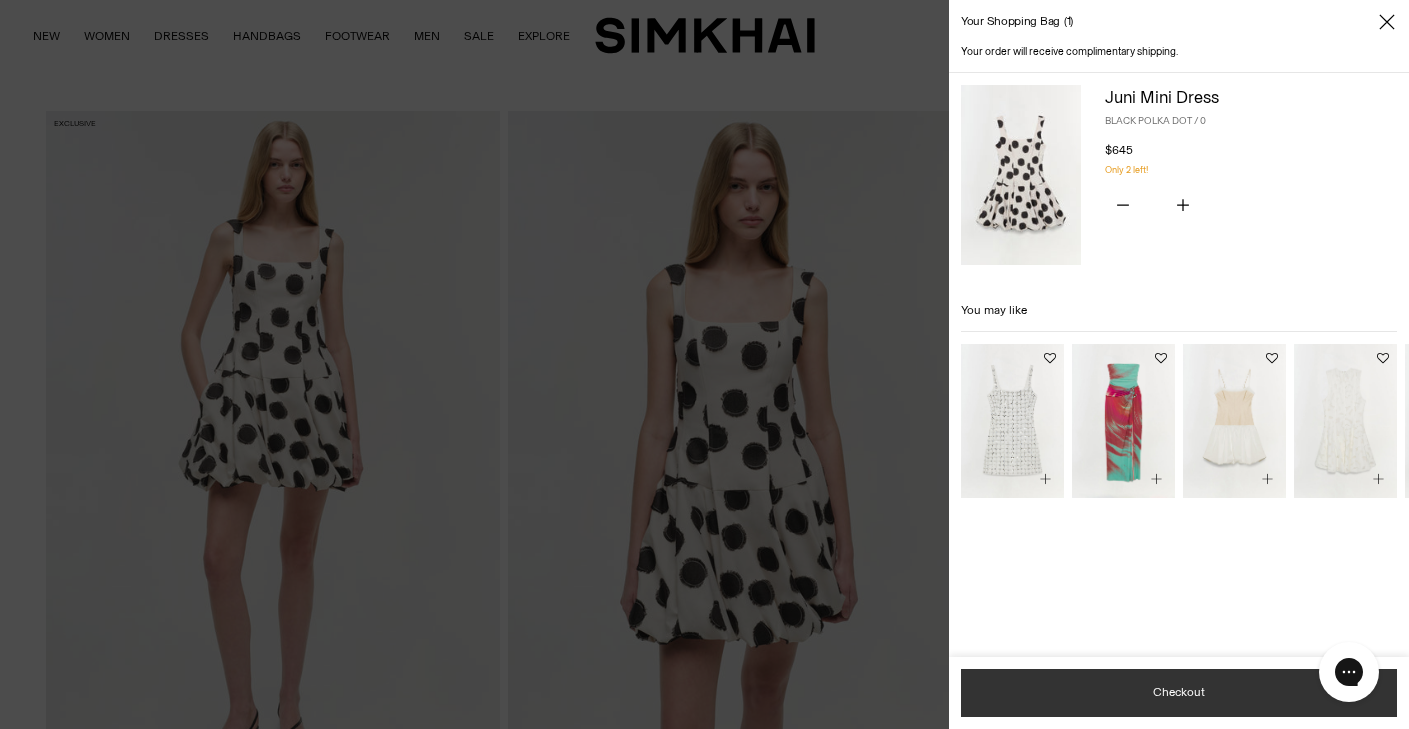 click on "Checkout" at bounding box center (1179, 693) 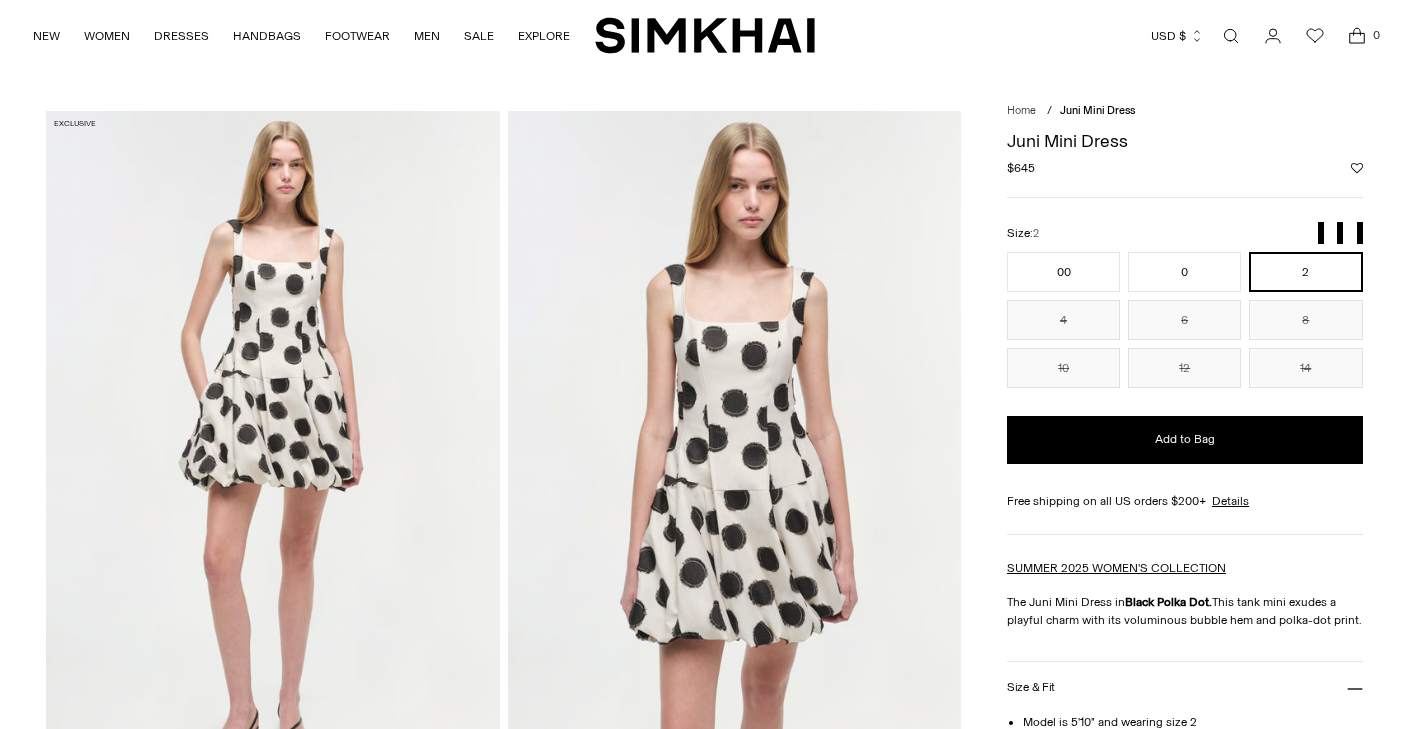 scroll, scrollTop: 0, scrollLeft: 0, axis: both 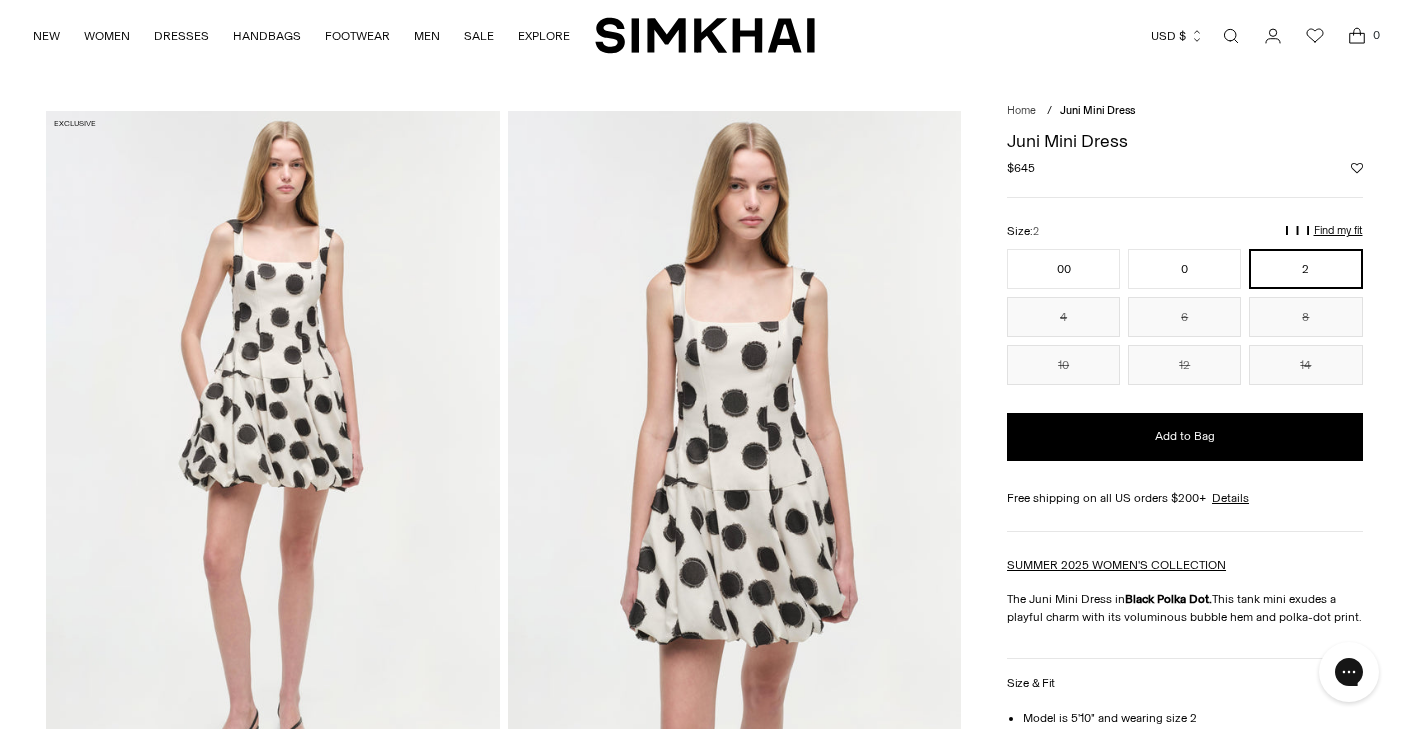 click at bounding box center (734, 451) 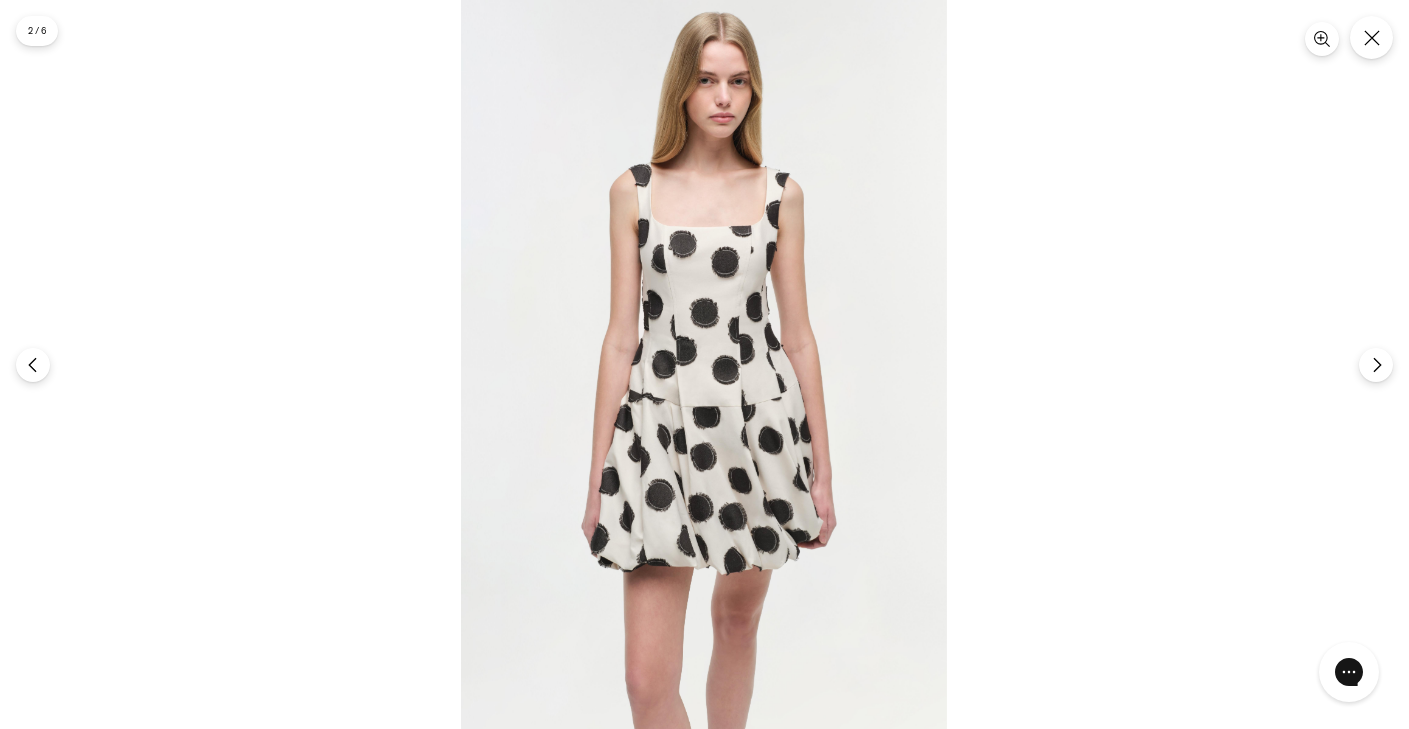 click at bounding box center [704, 364] 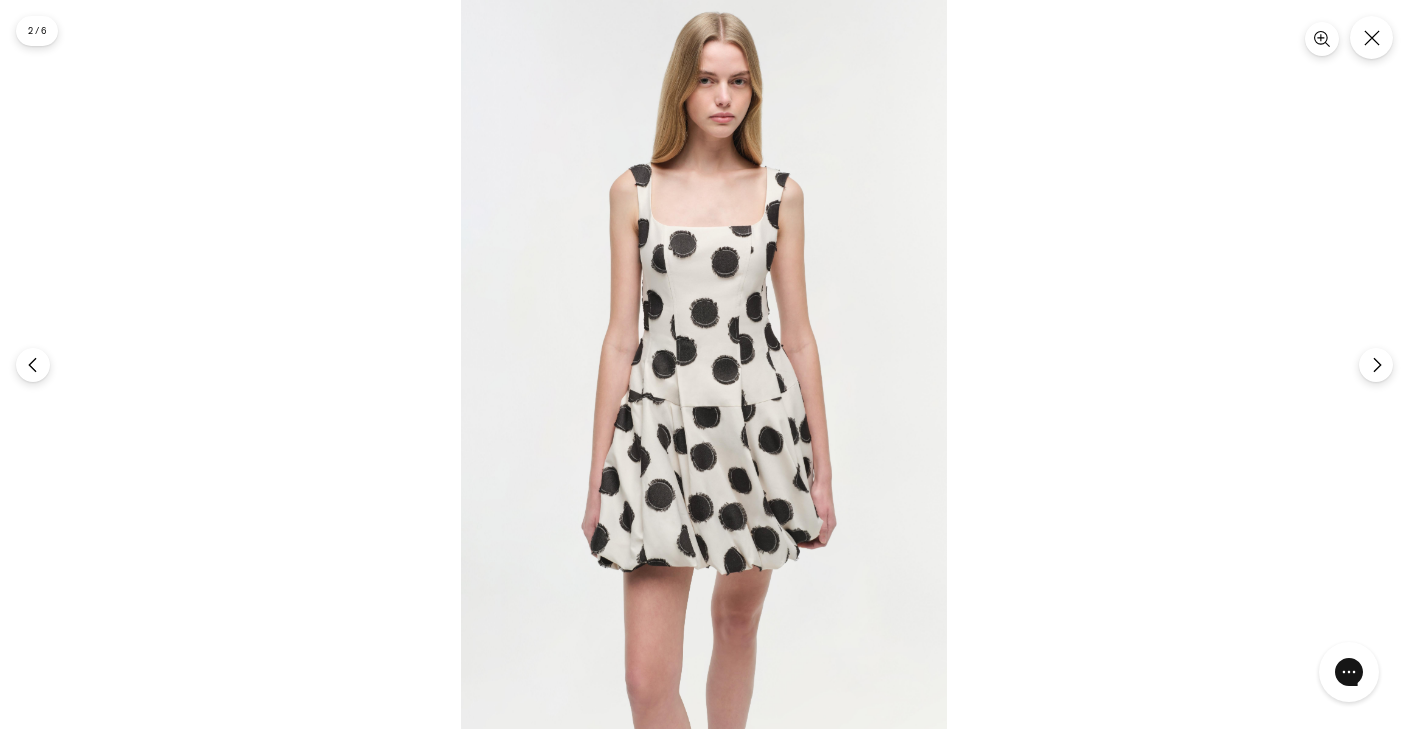 click at bounding box center (704, 364) 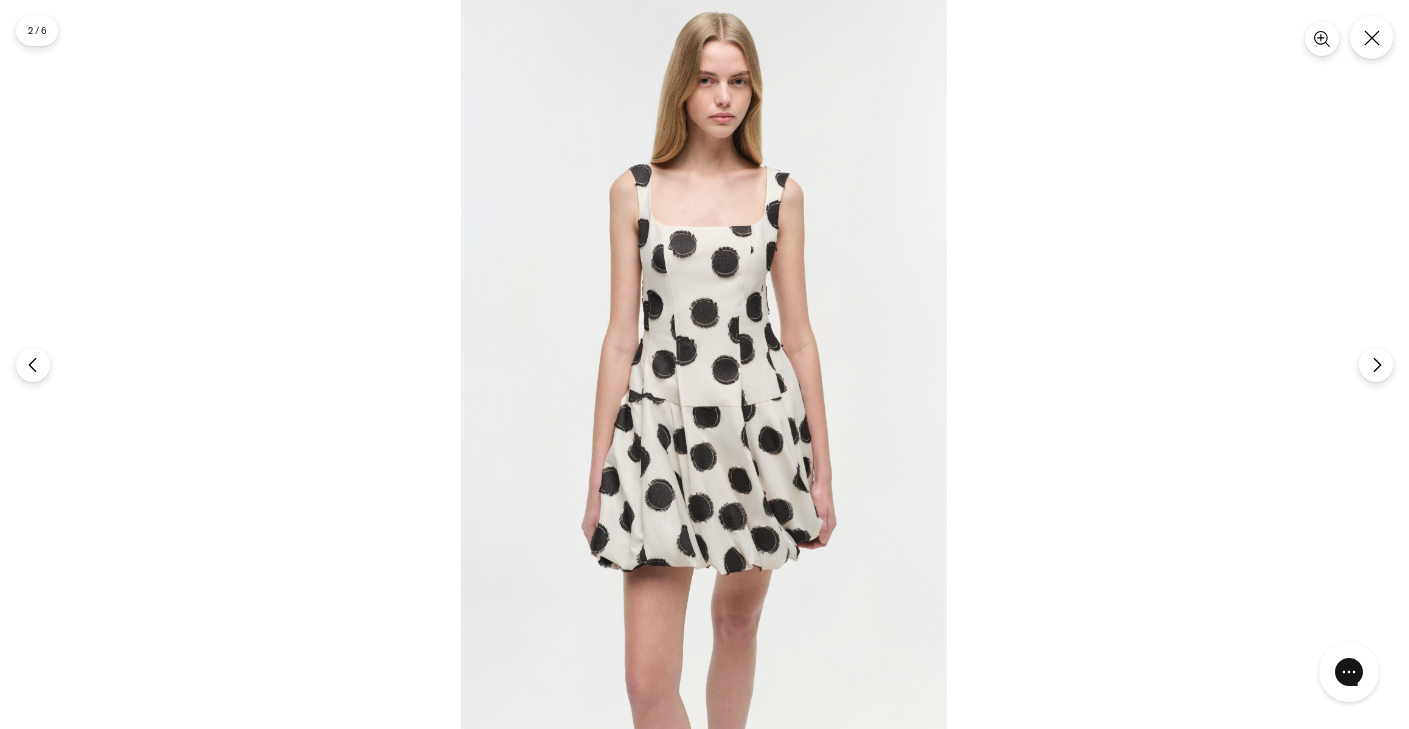 click at bounding box center [704, 364] 